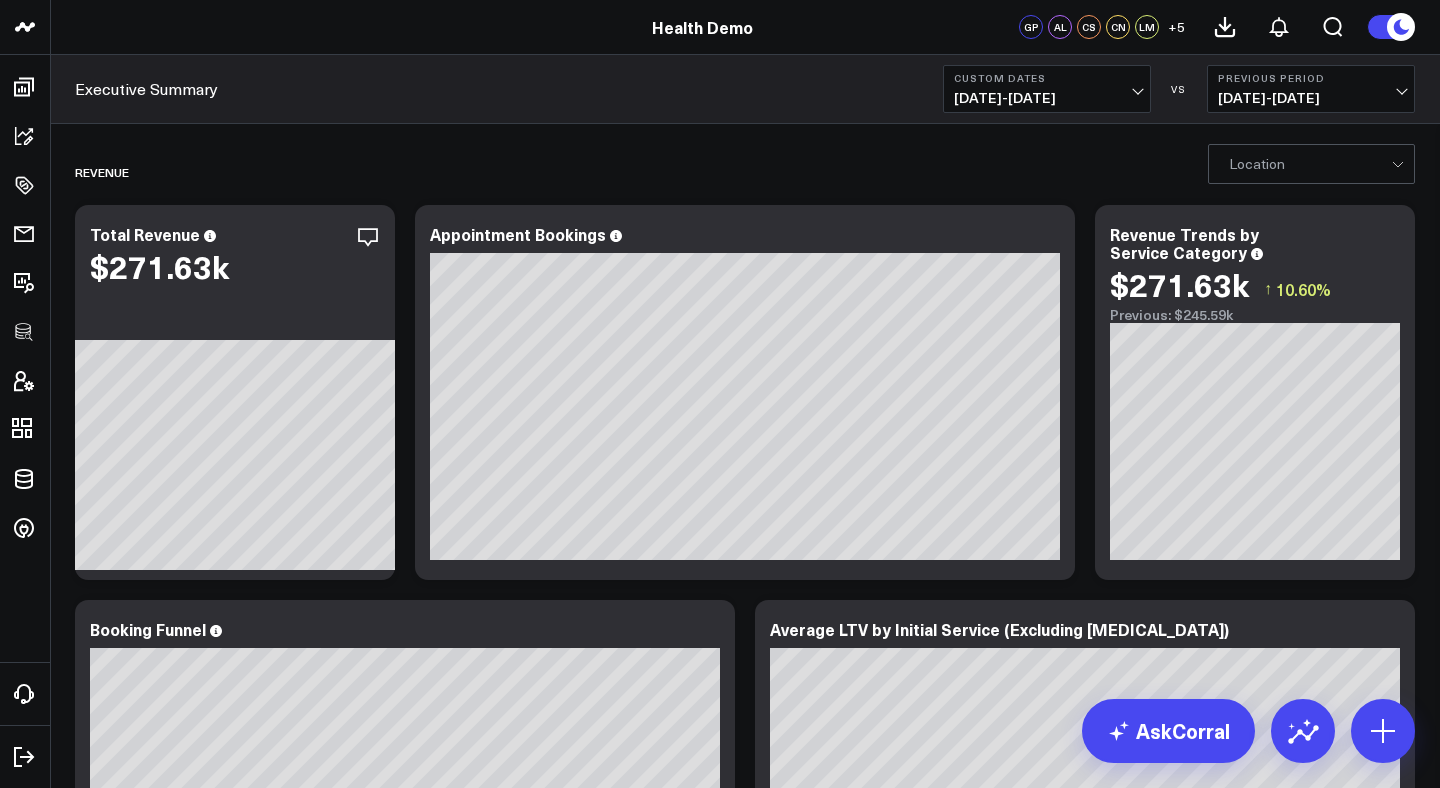 scroll, scrollTop: 0, scrollLeft: 0, axis: both 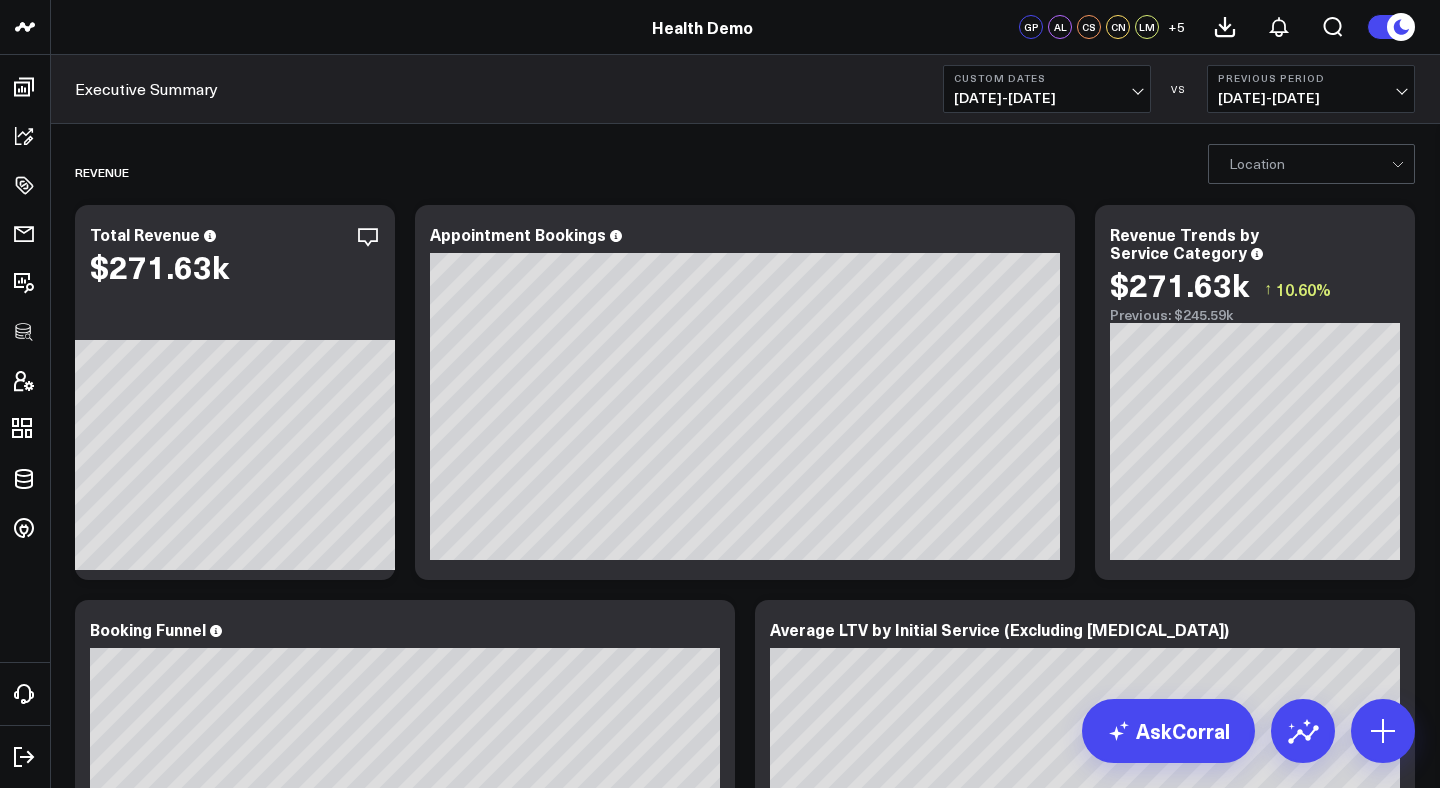 click on "07/01/25  -  07/29/25" at bounding box center [1047, 98] 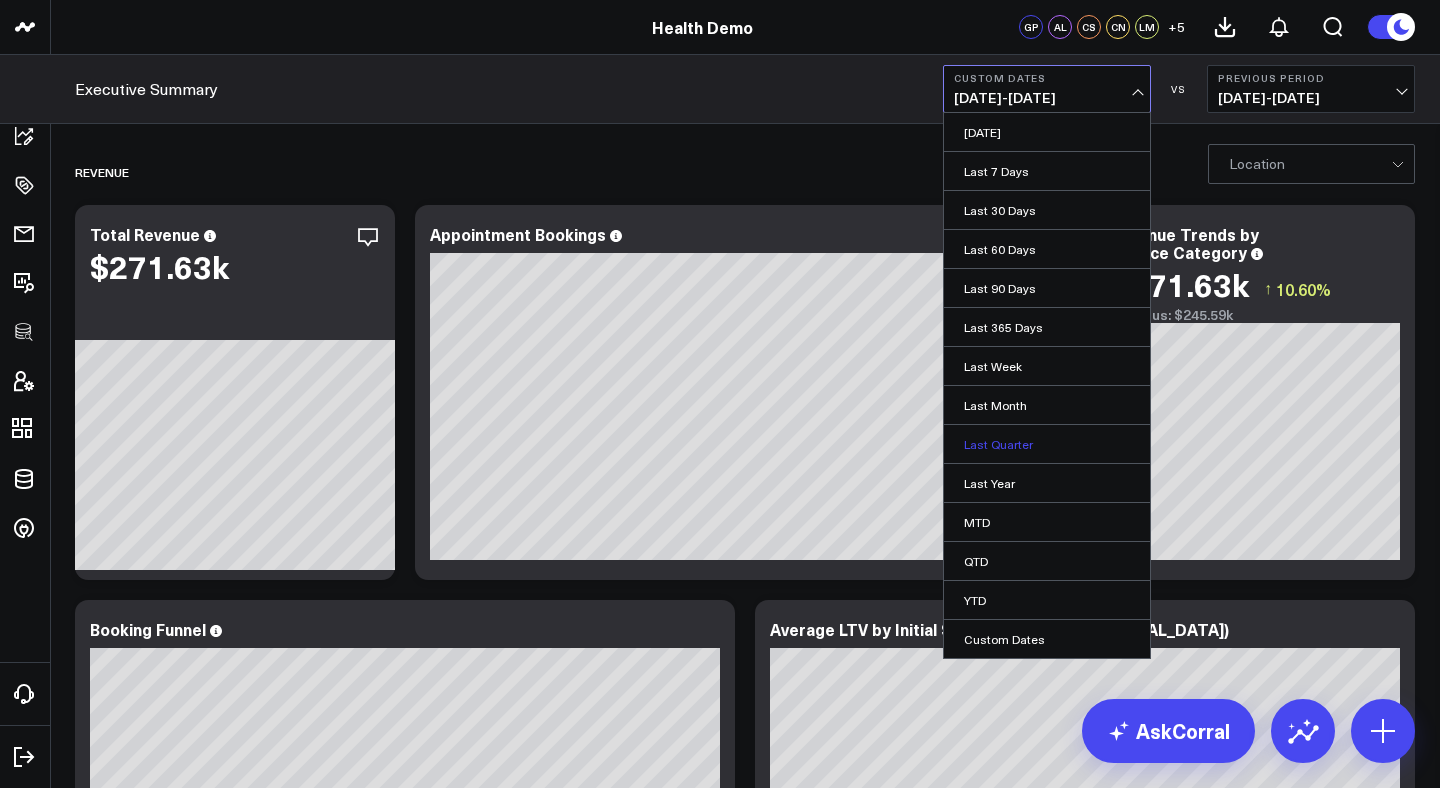click on "Last Quarter" at bounding box center (1047, 444) 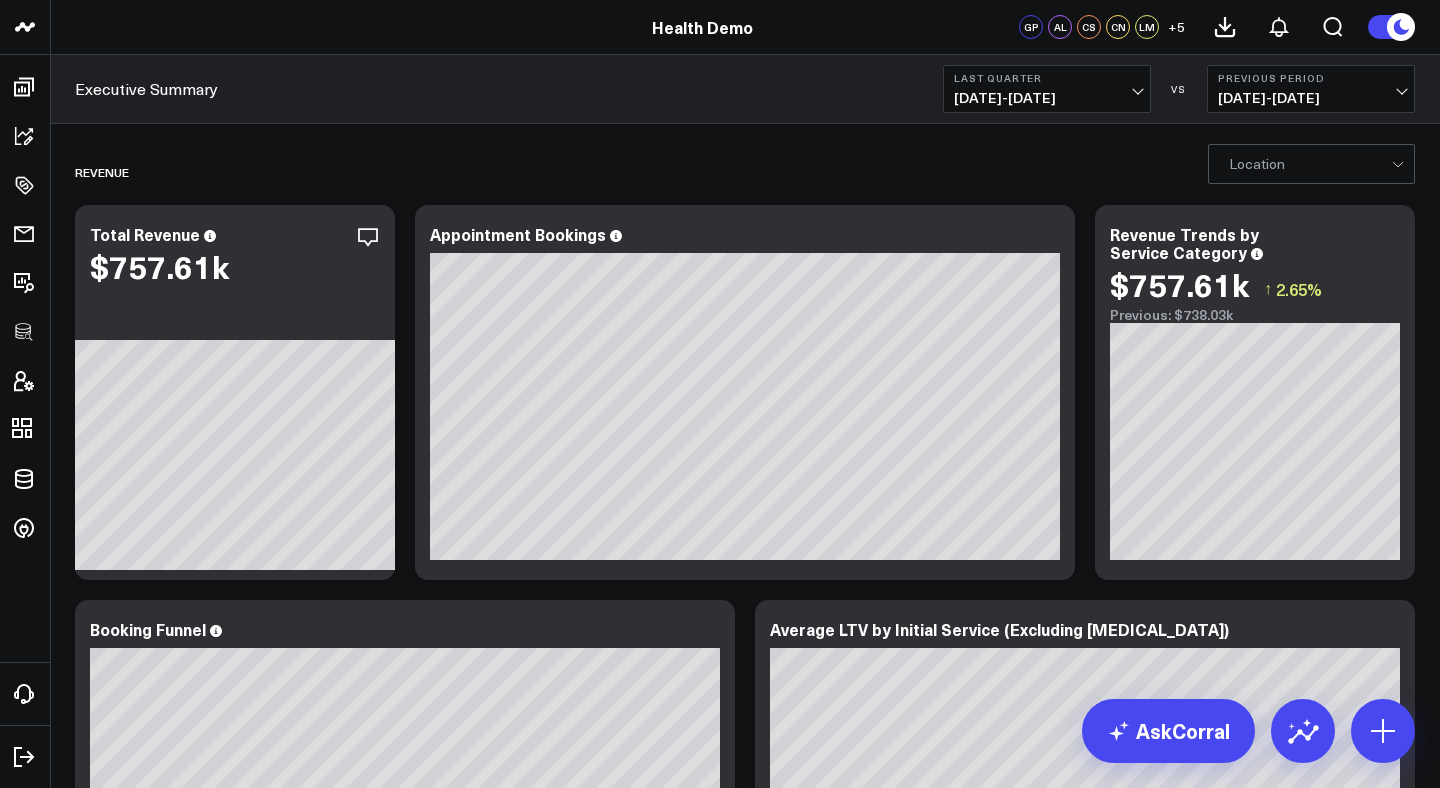 click on "01/01/25  -  03/31/25" at bounding box center (1311, 98) 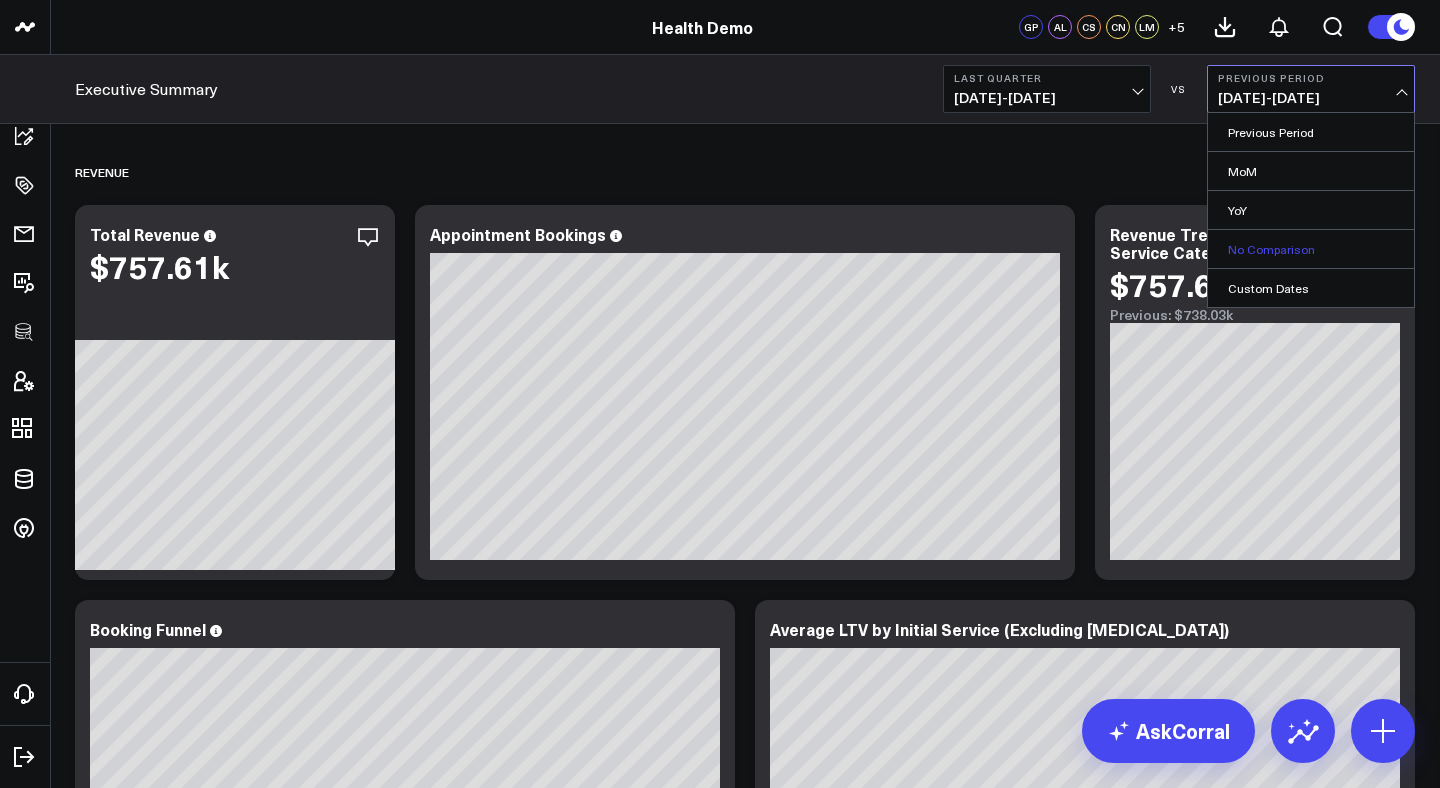 click on "No Comparison" at bounding box center [1311, 249] 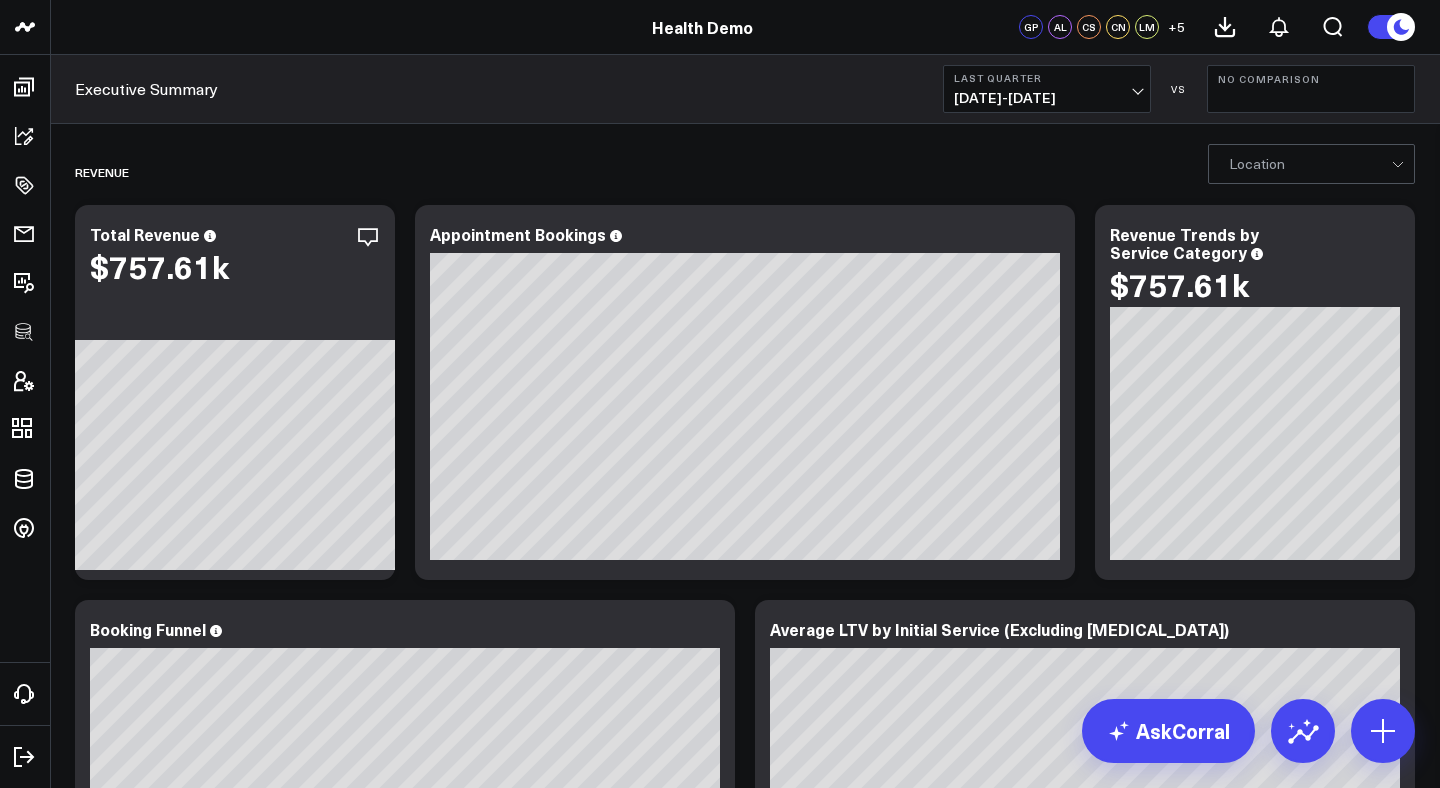 click on "No Comparison" at bounding box center [1311, 89] 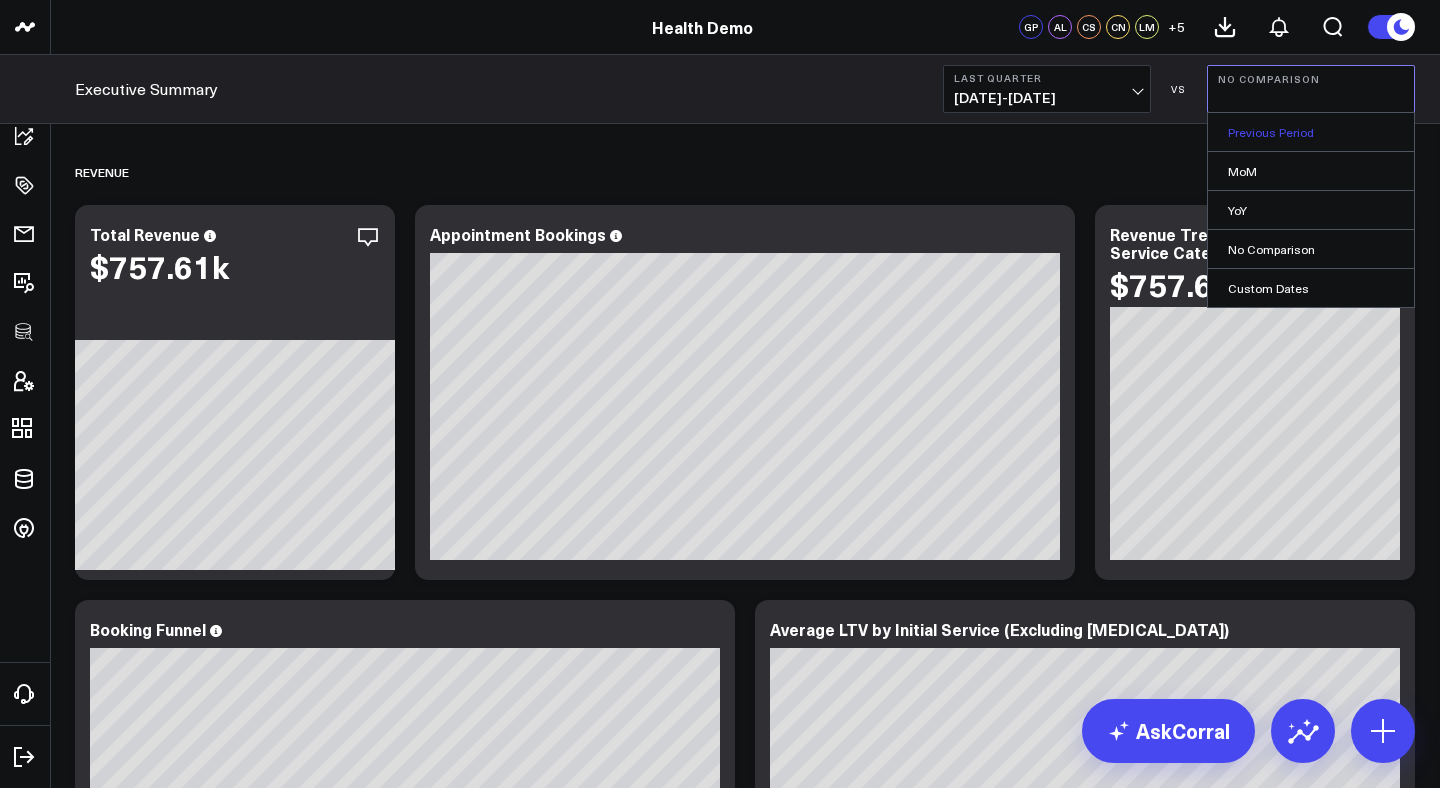 click on "Previous Period" at bounding box center (1311, 132) 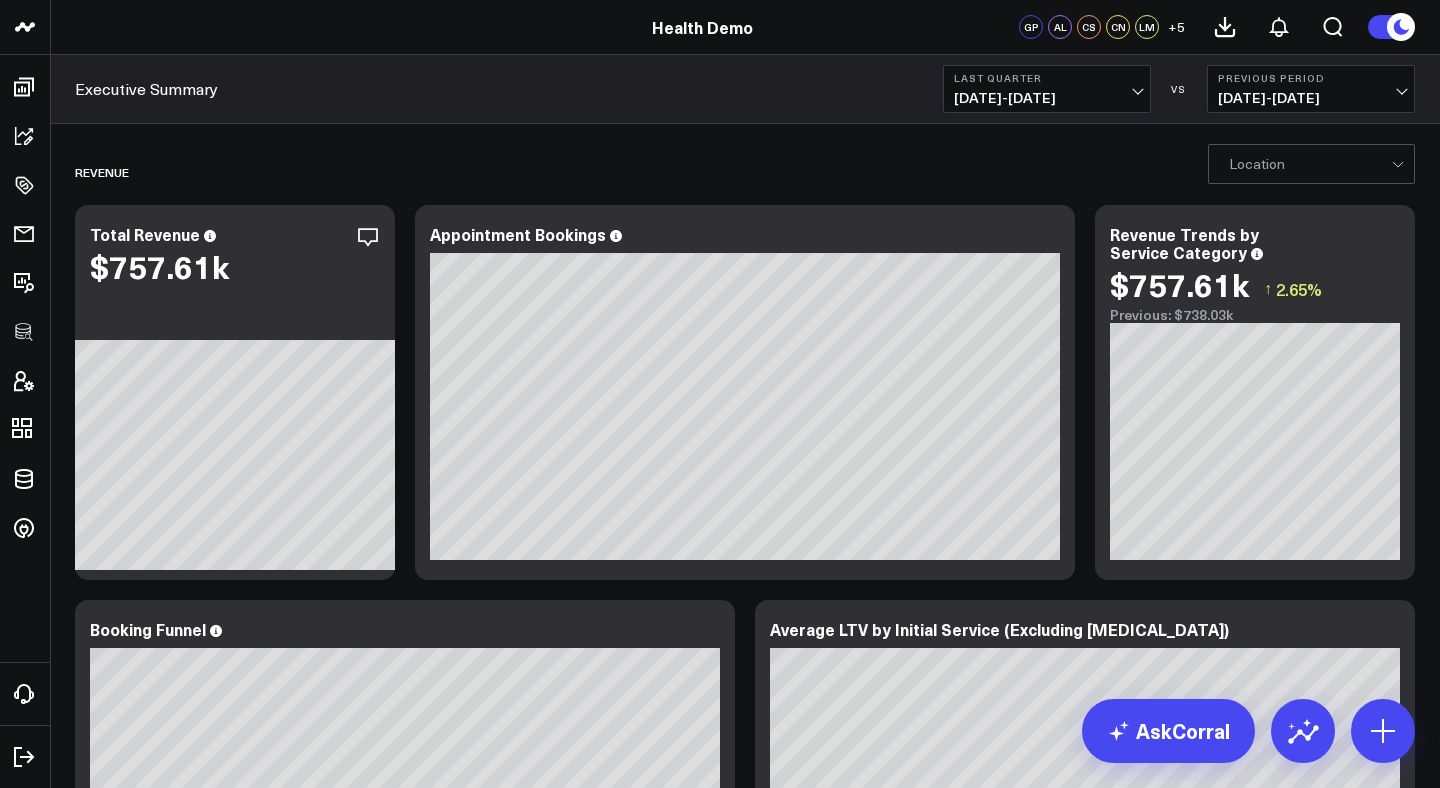 click on "01/01/25  -  03/31/25" at bounding box center (1311, 98) 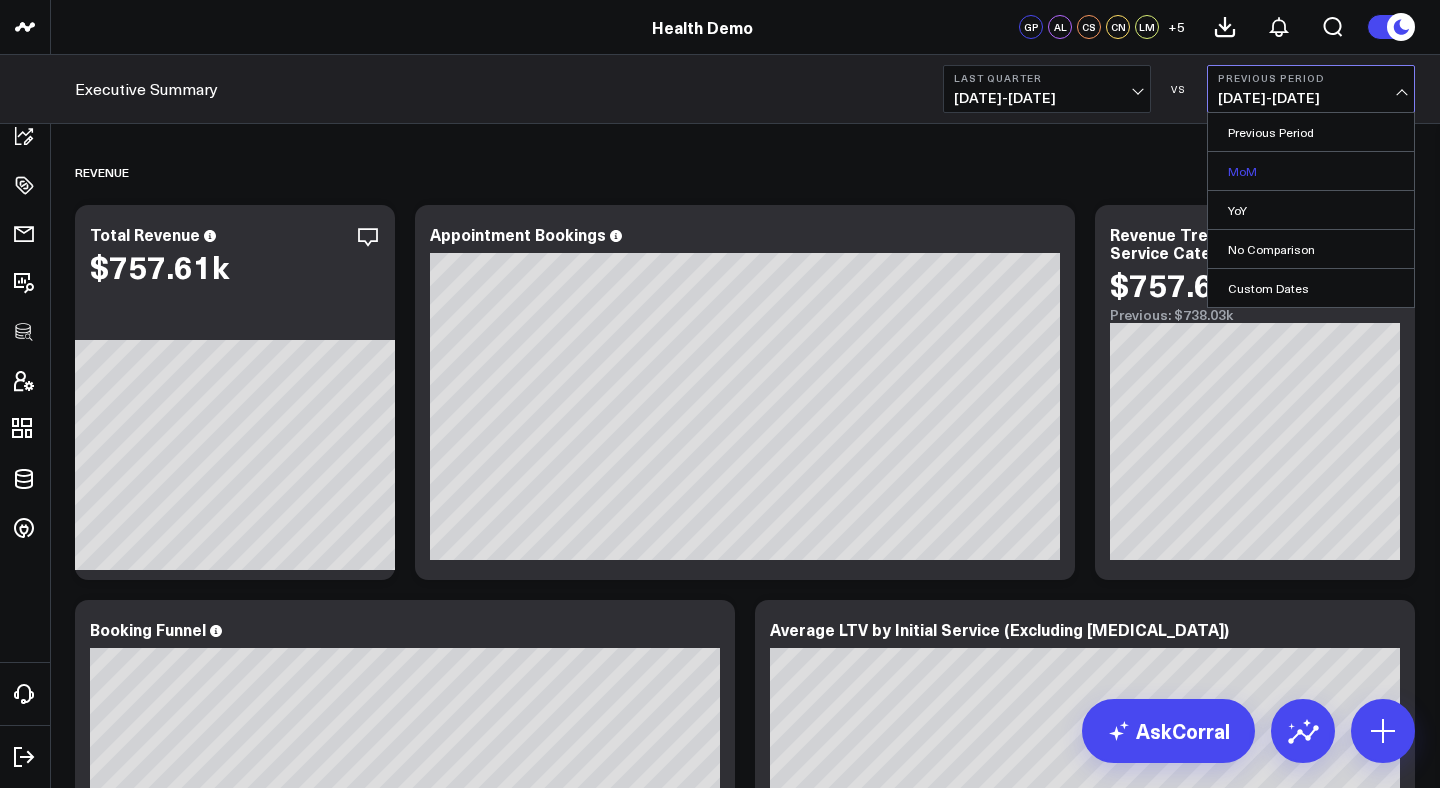 click on "MoM" at bounding box center (1311, 171) 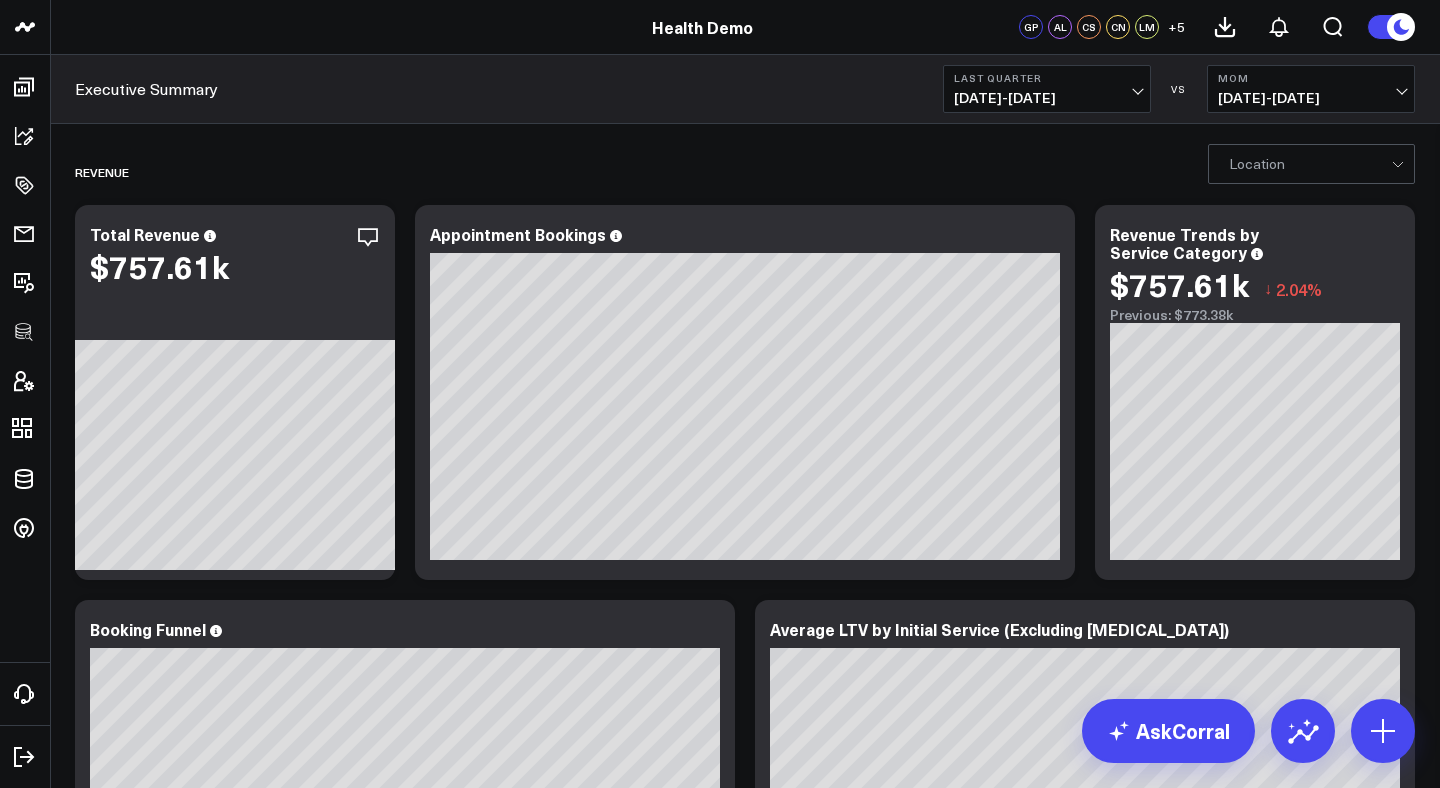 click on "04/01/25  -  06/30/25" at bounding box center (1047, 98) 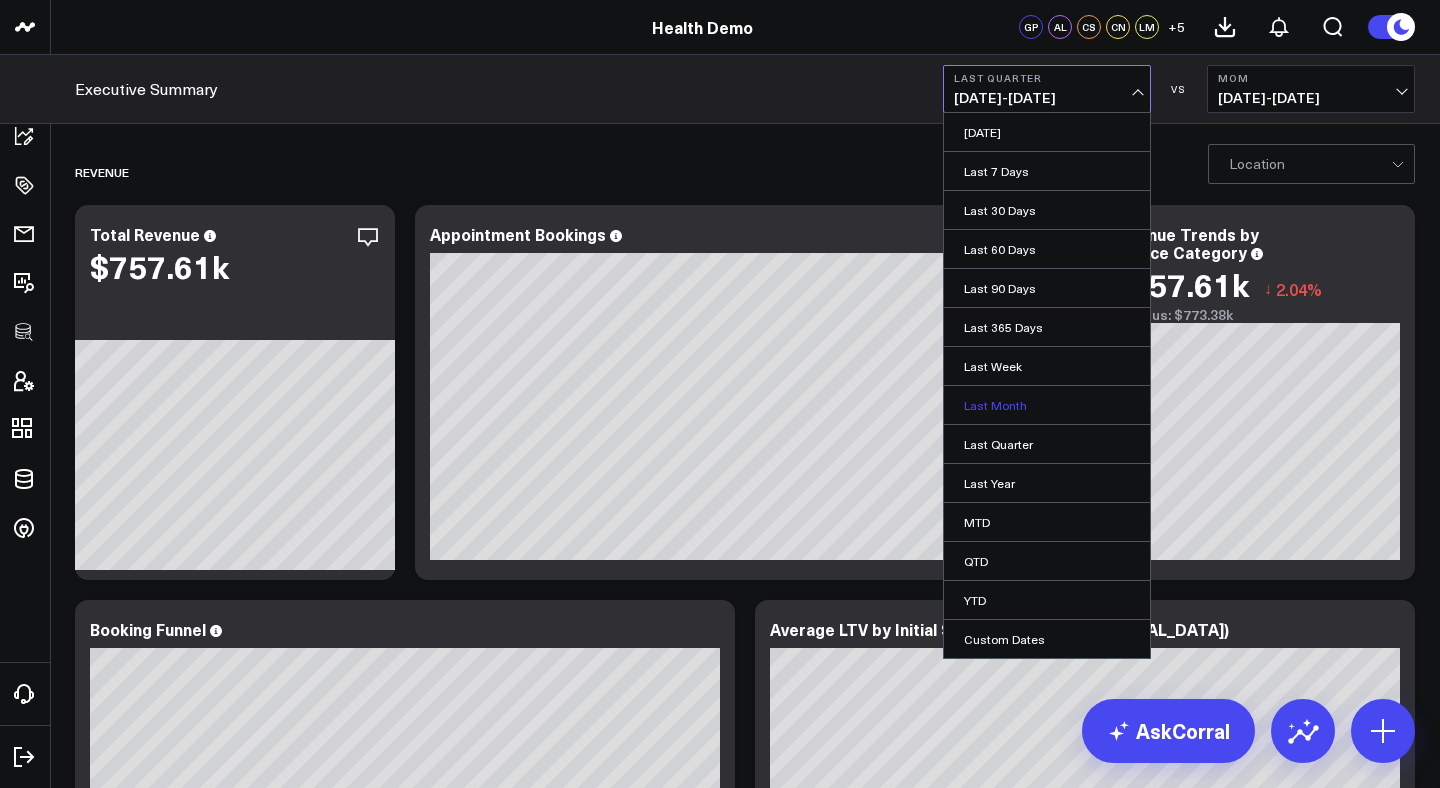 click on "Last Month" at bounding box center (1047, 405) 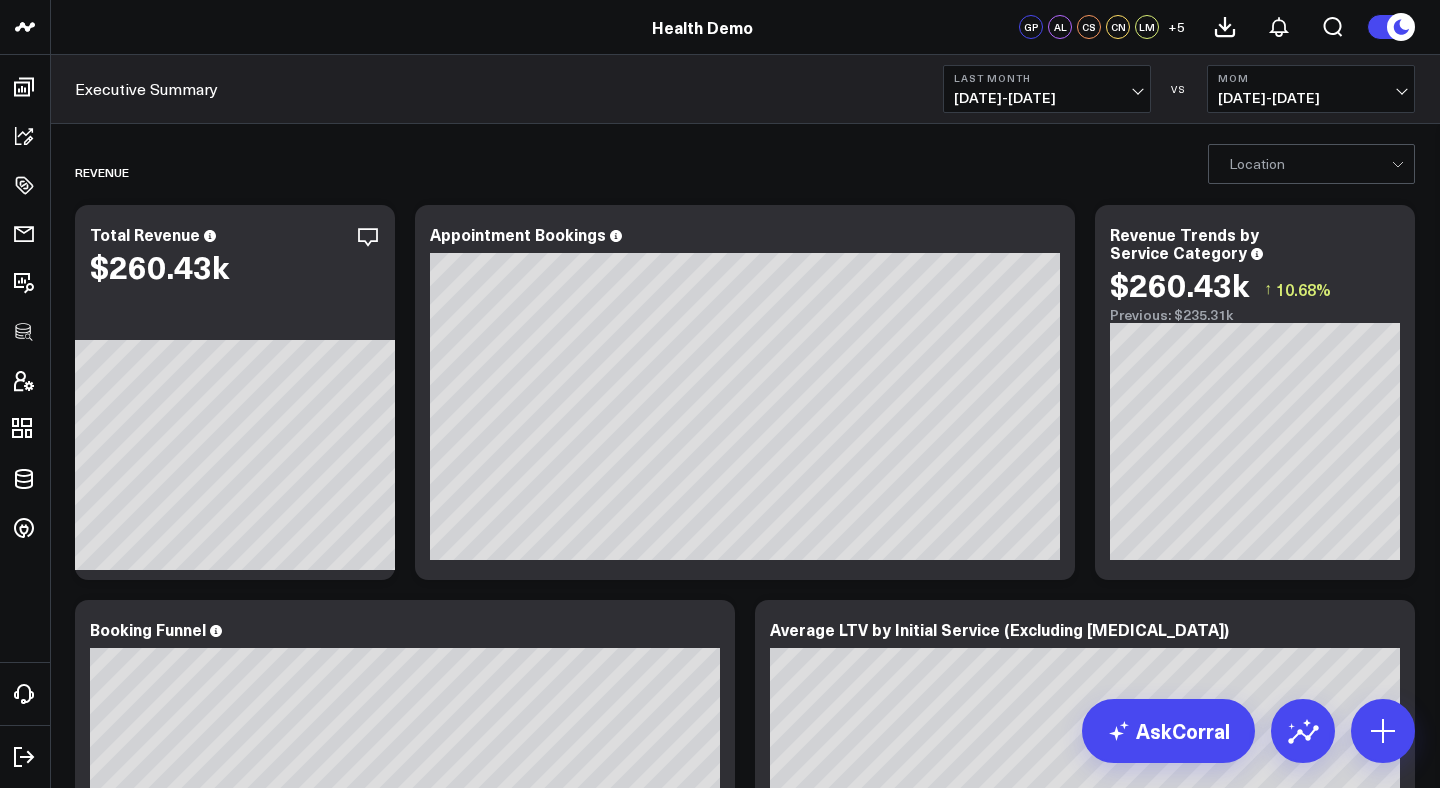 click on "05/01/25  -  05/30/25" at bounding box center [1311, 98] 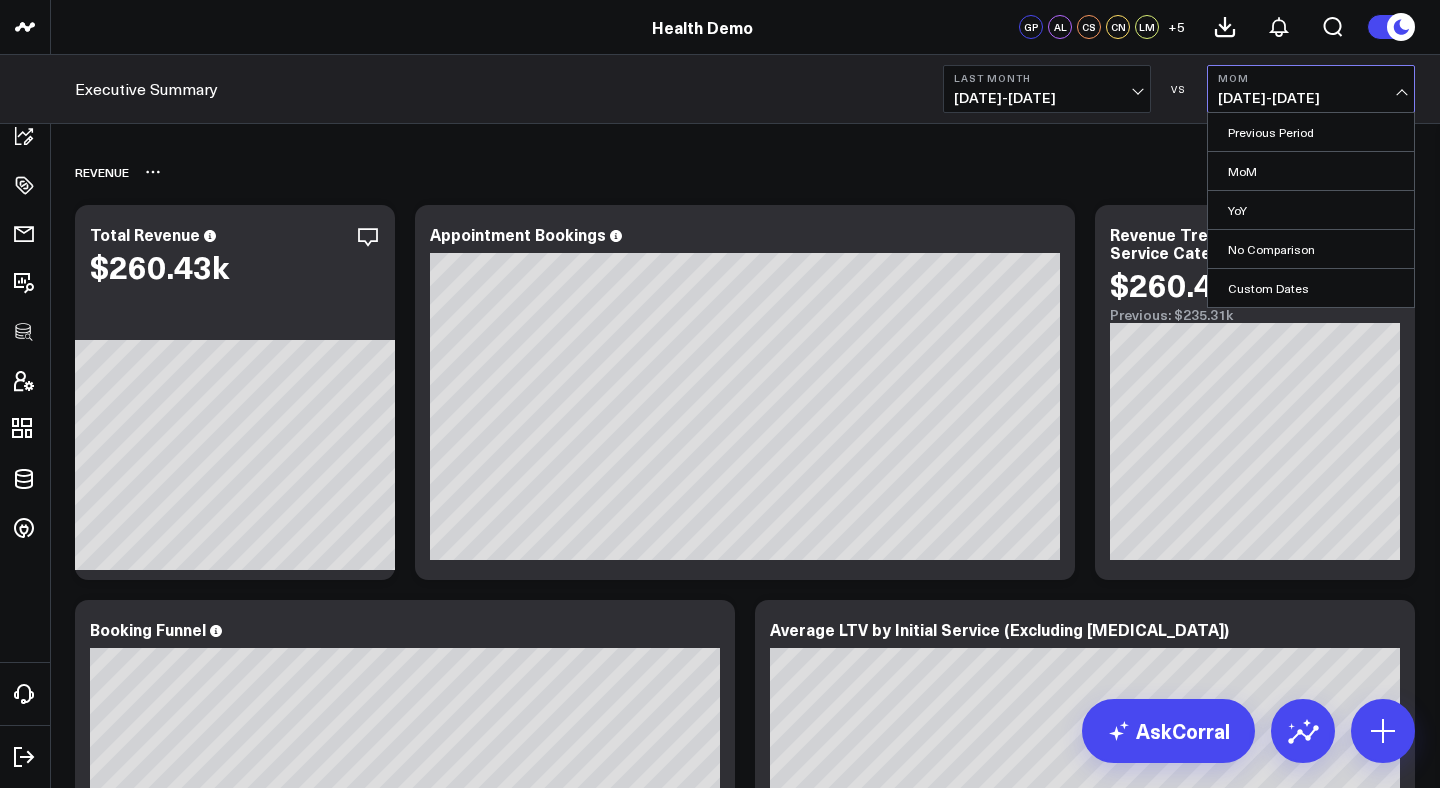 click on "Revenue" at bounding box center [745, 172] 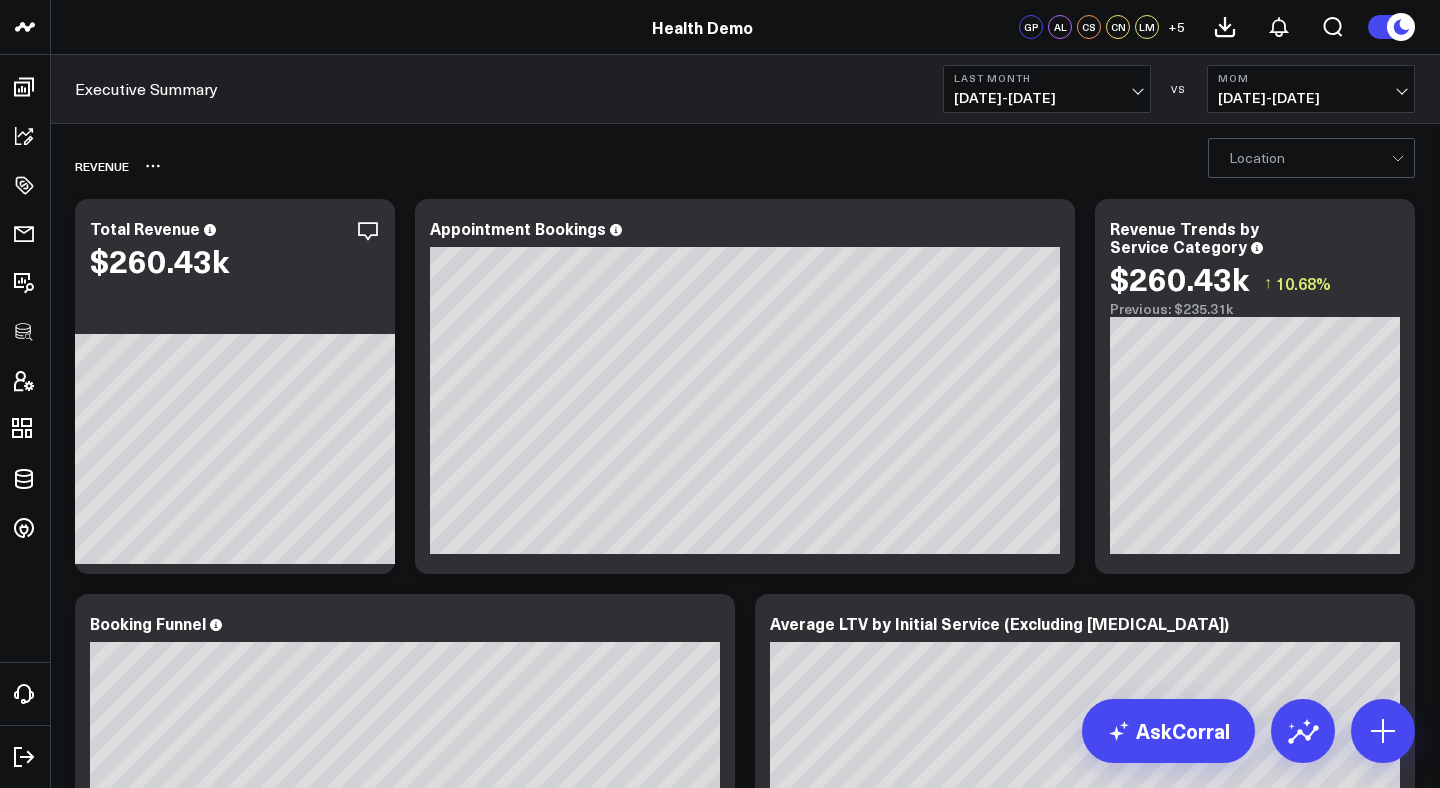 scroll, scrollTop: 8, scrollLeft: 0, axis: vertical 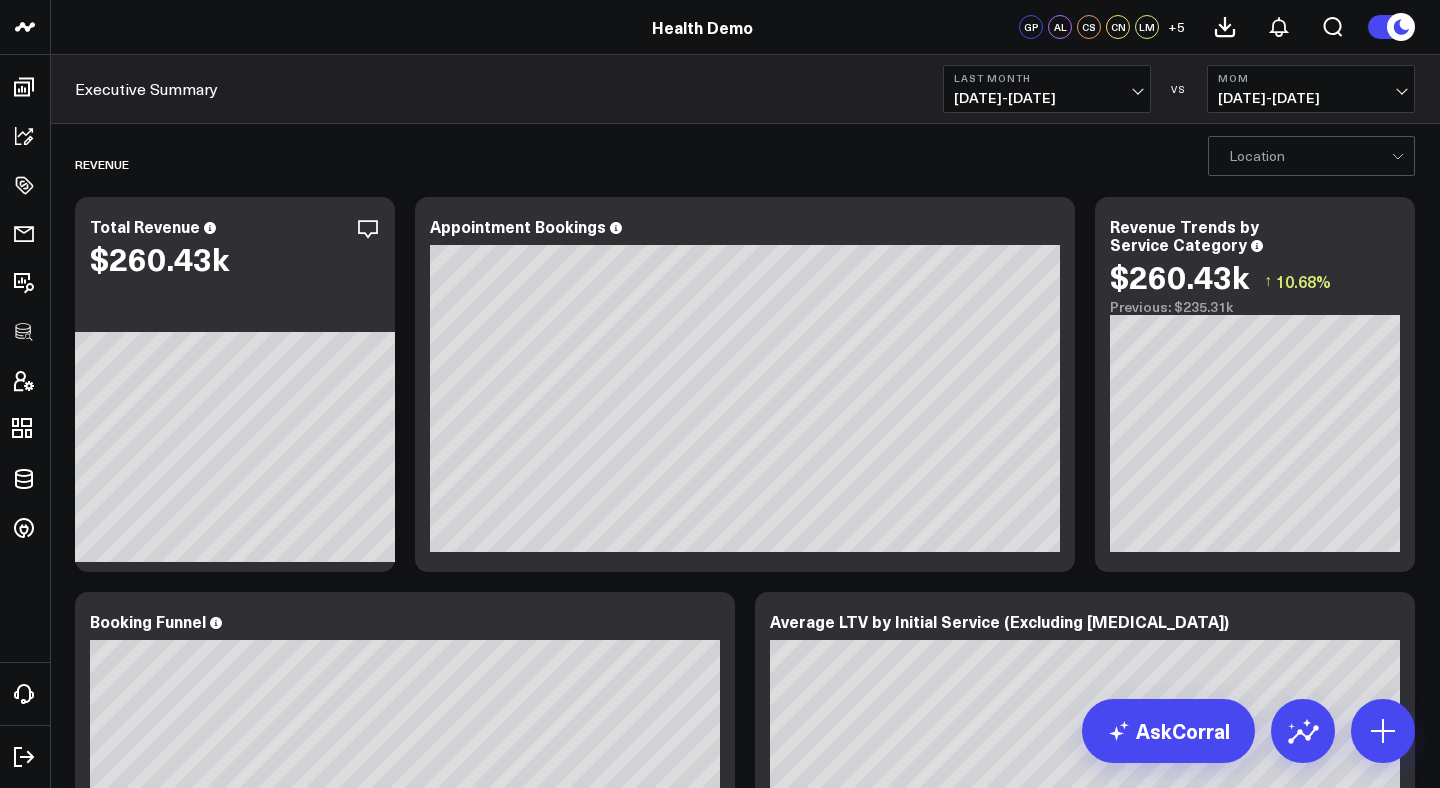 click on "Executive Summary" at bounding box center (146, 89) 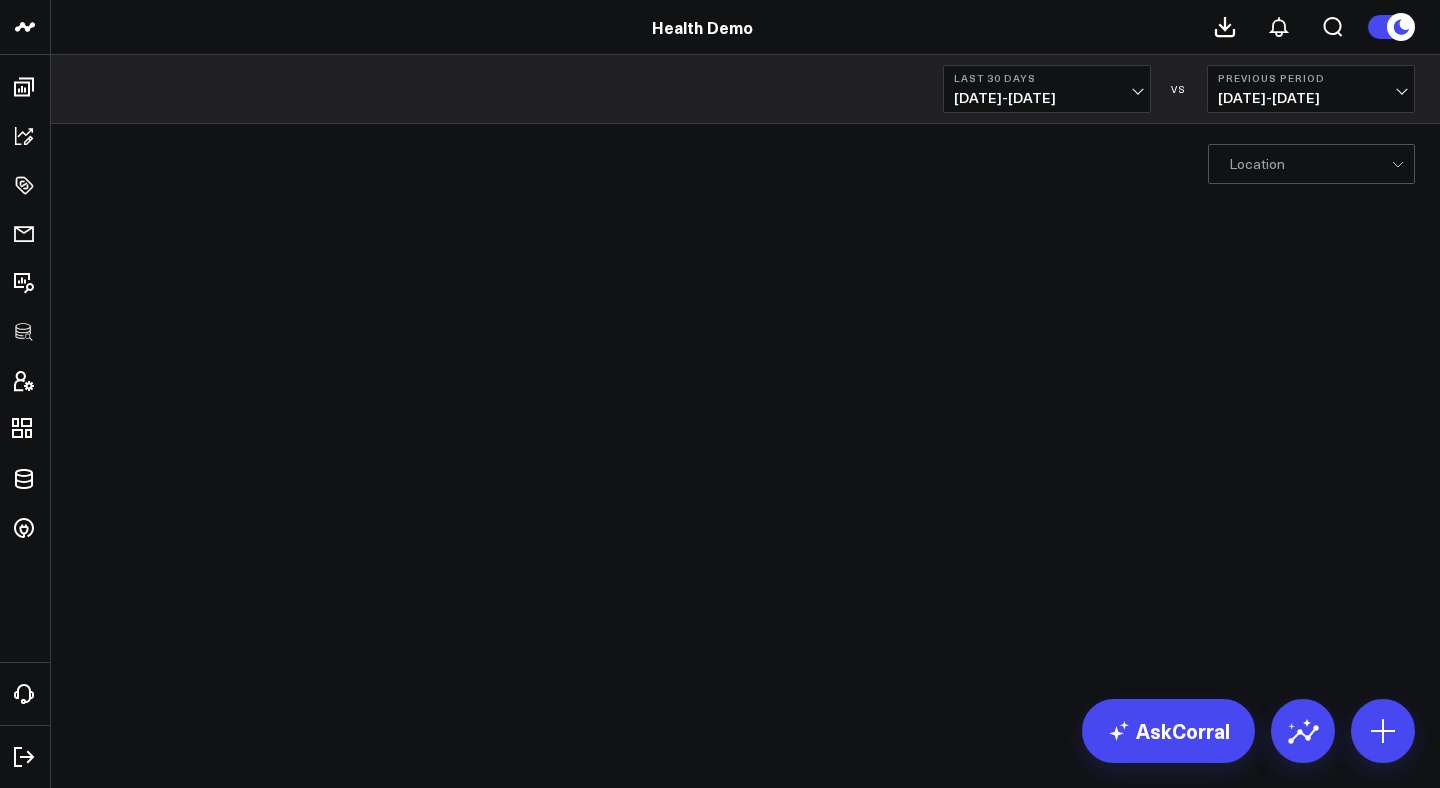 scroll, scrollTop: 0, scrollLeft: 0, axis: both 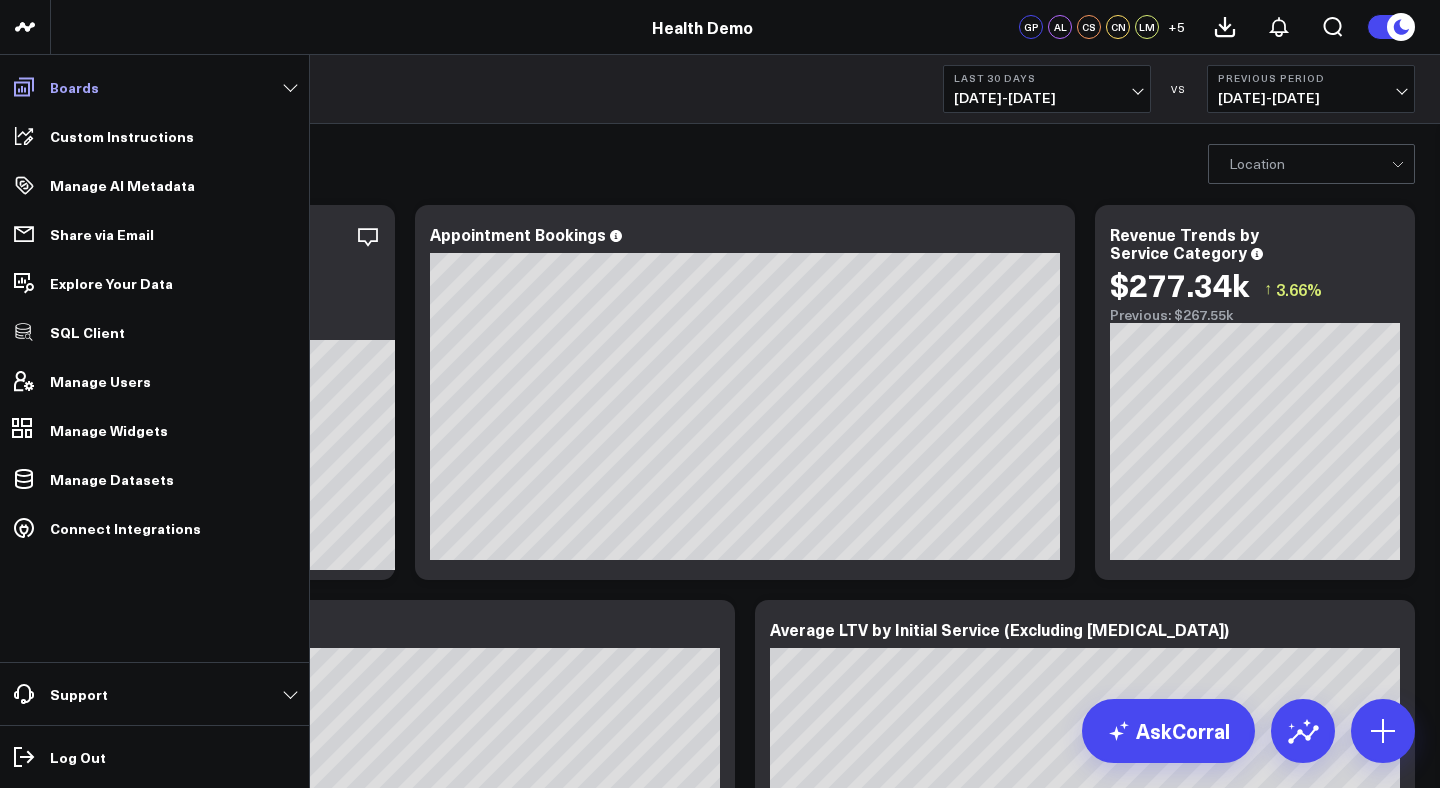click on "Boards" at bounding box center [74, 87] 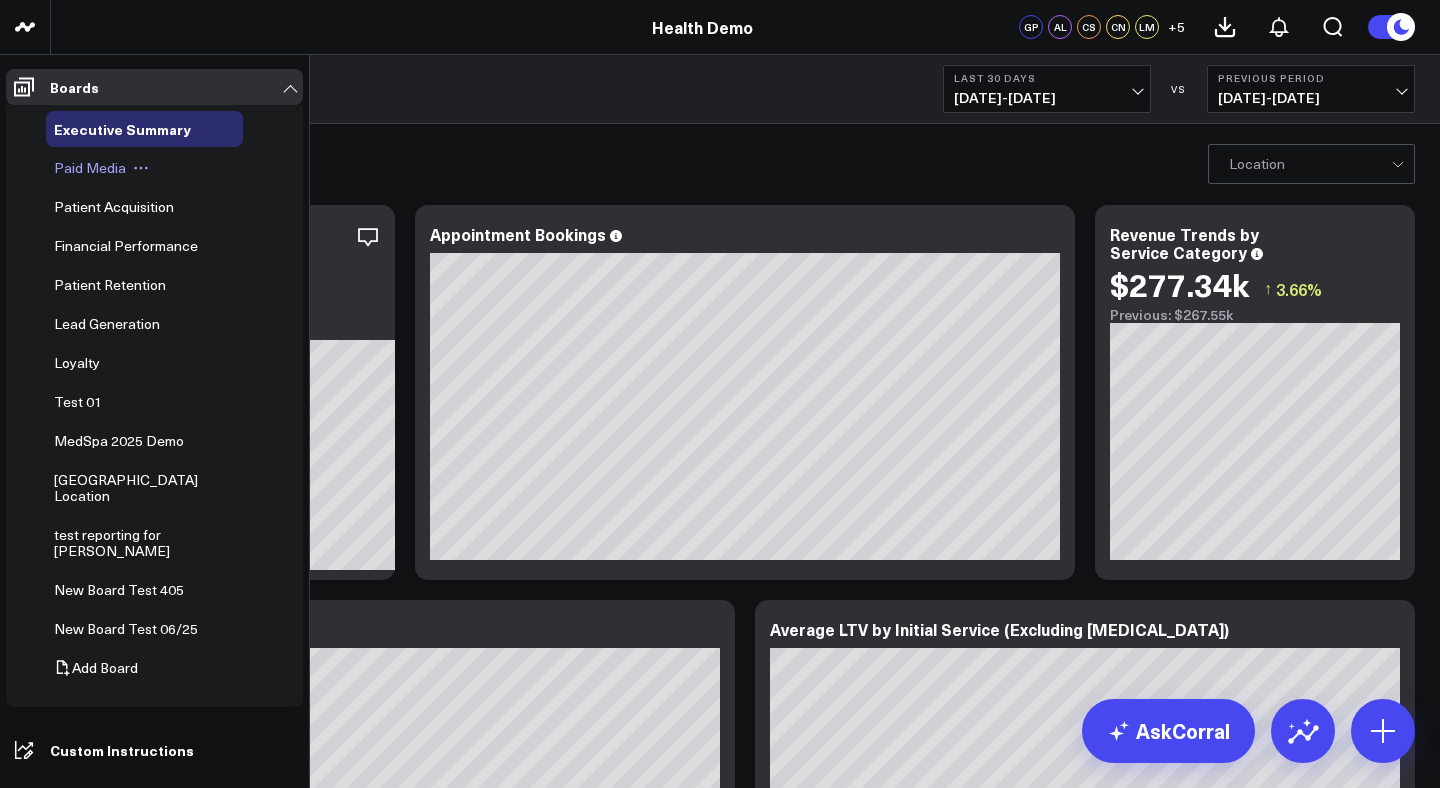 click on "Paid Media" at bounding box center (90, 167) 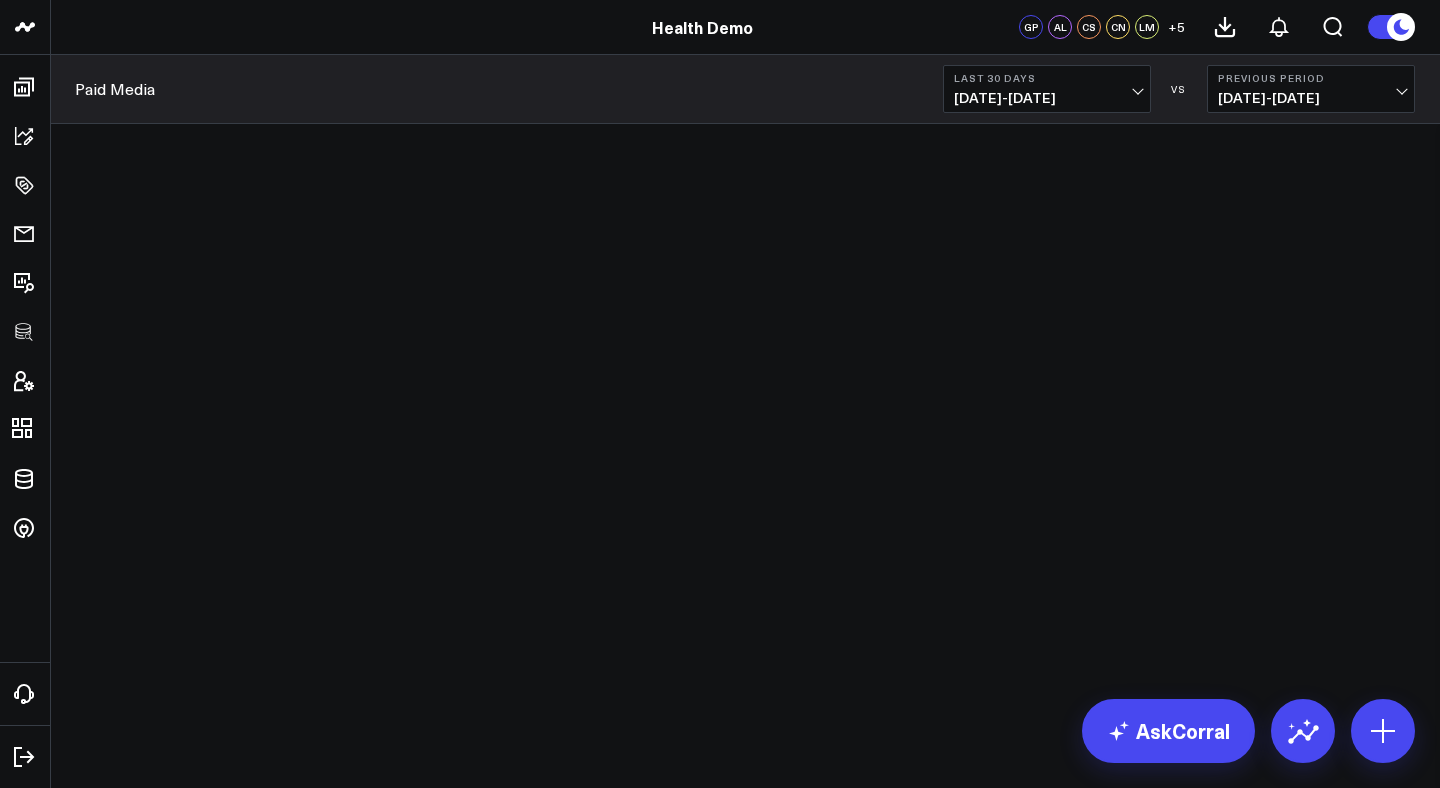 scroll, scrollTop: 0, scrollLeft: 0, axis: both 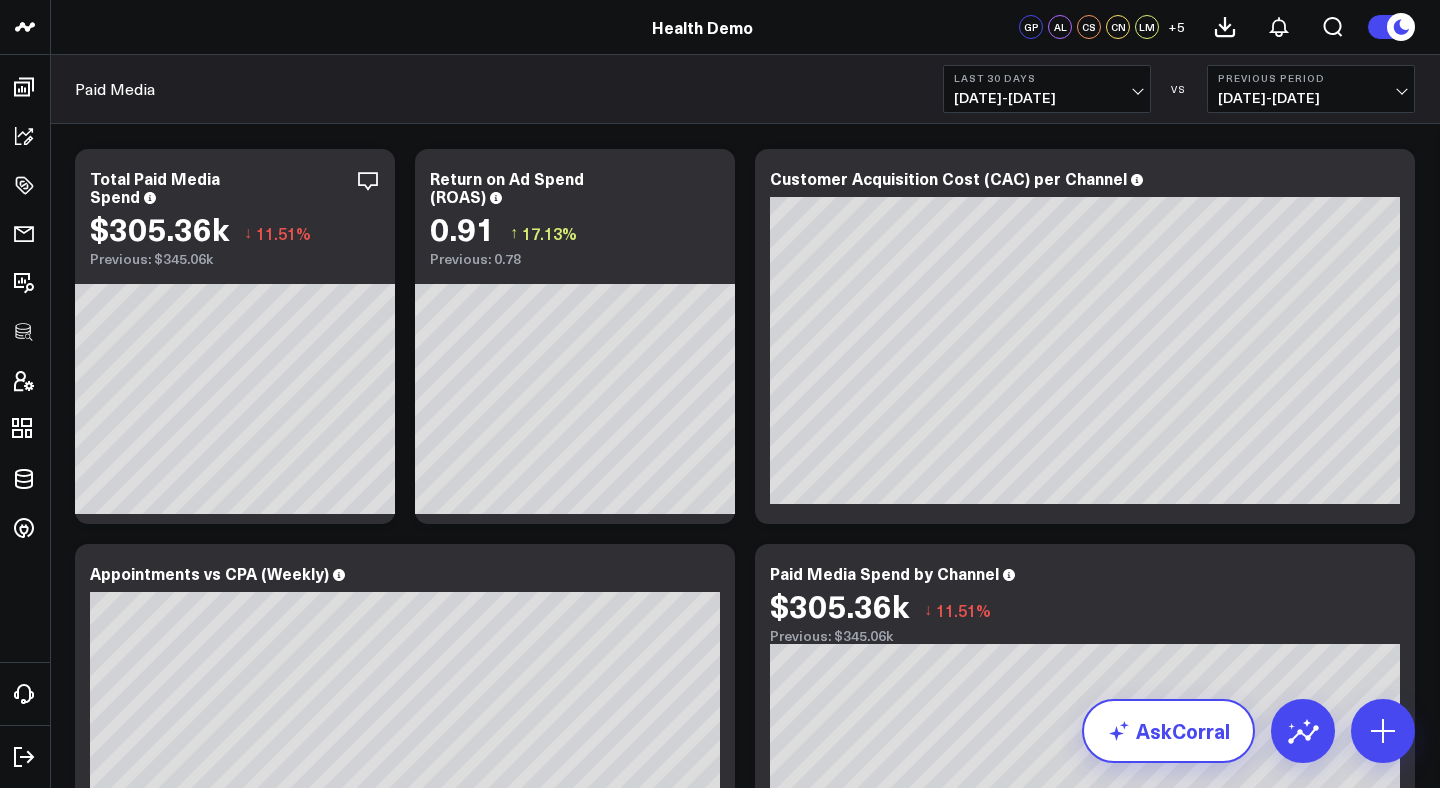 click on "AskCorral" at bounding box center (1168, 731) 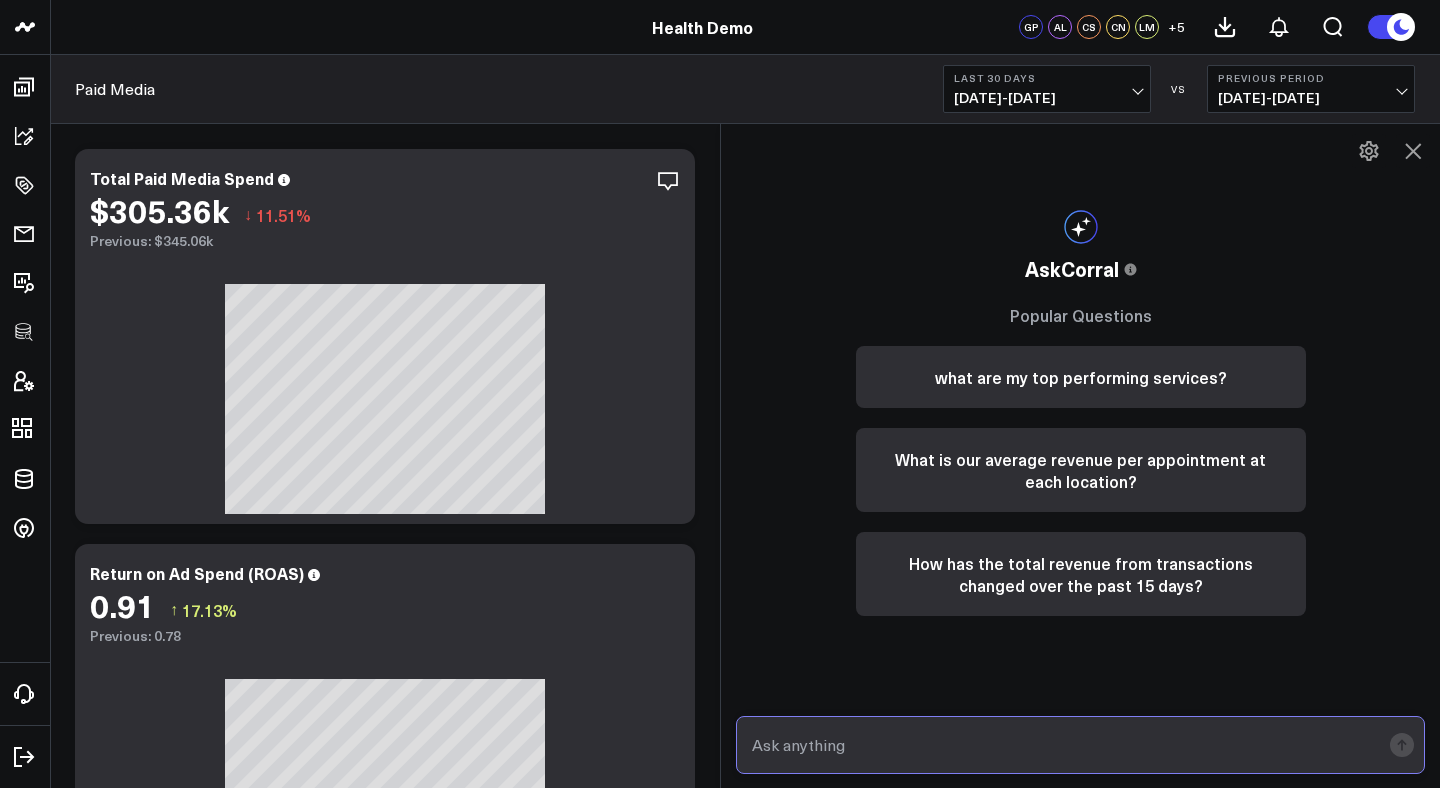 click at bounding box center (1063, 745) 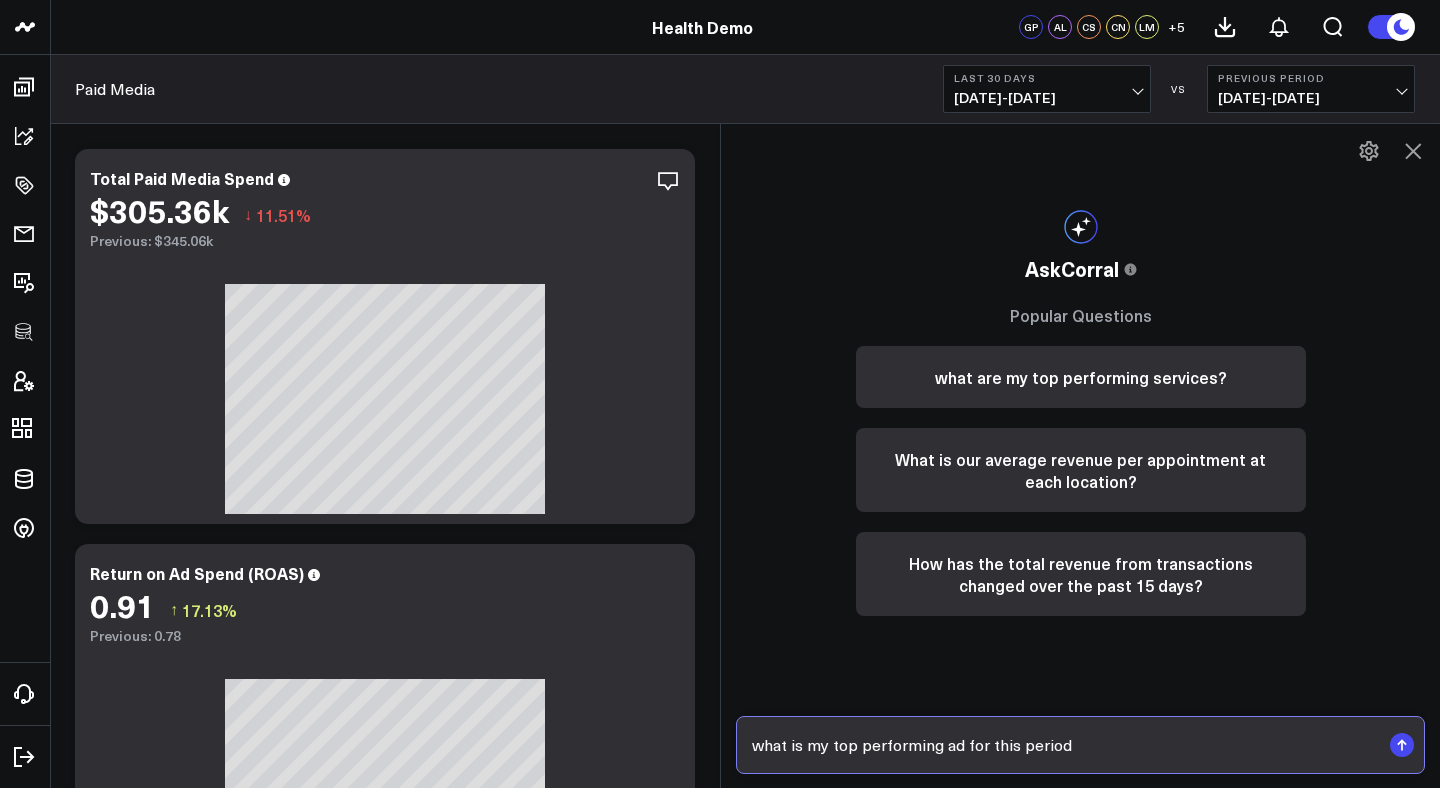 type on "what is my top performing ad for this period?" 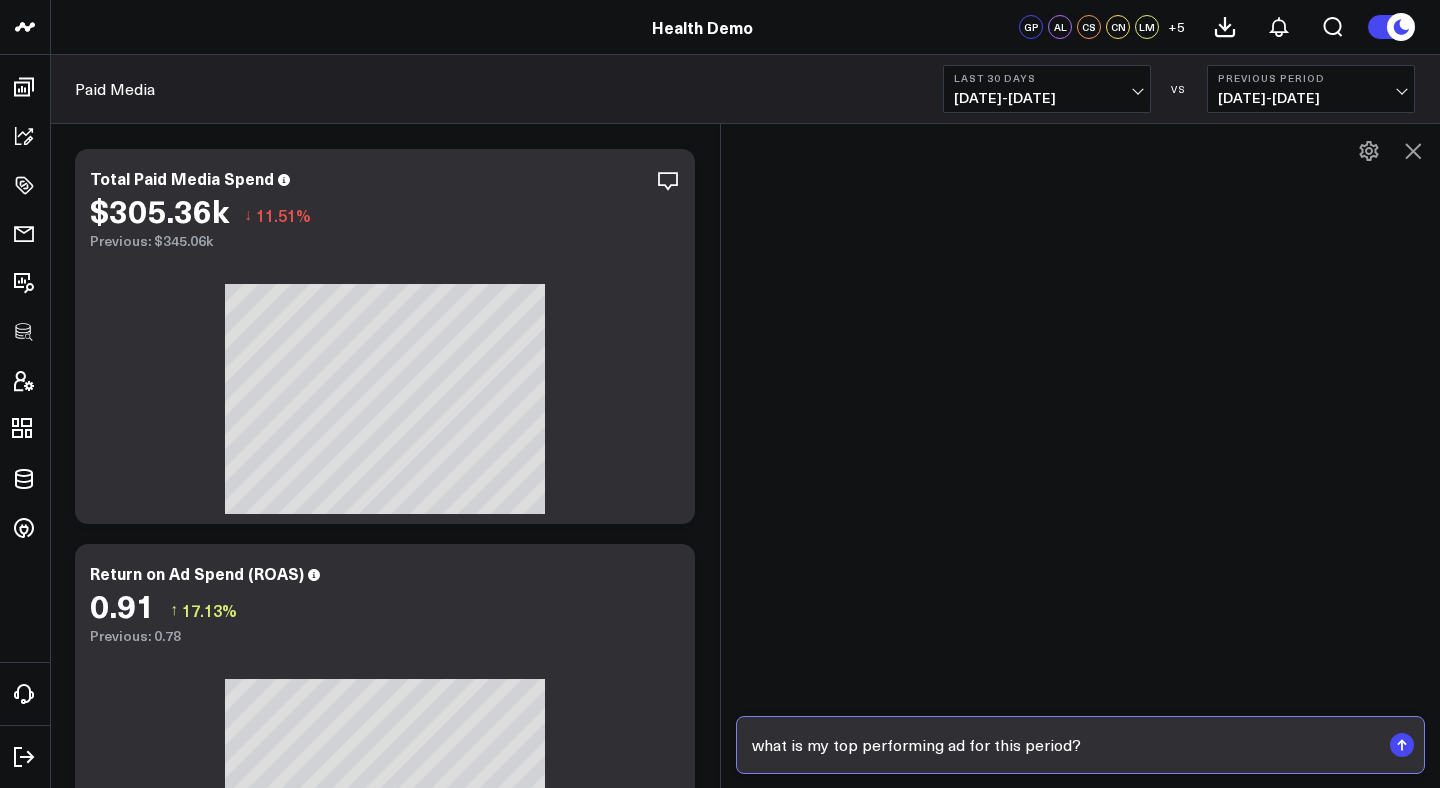 type 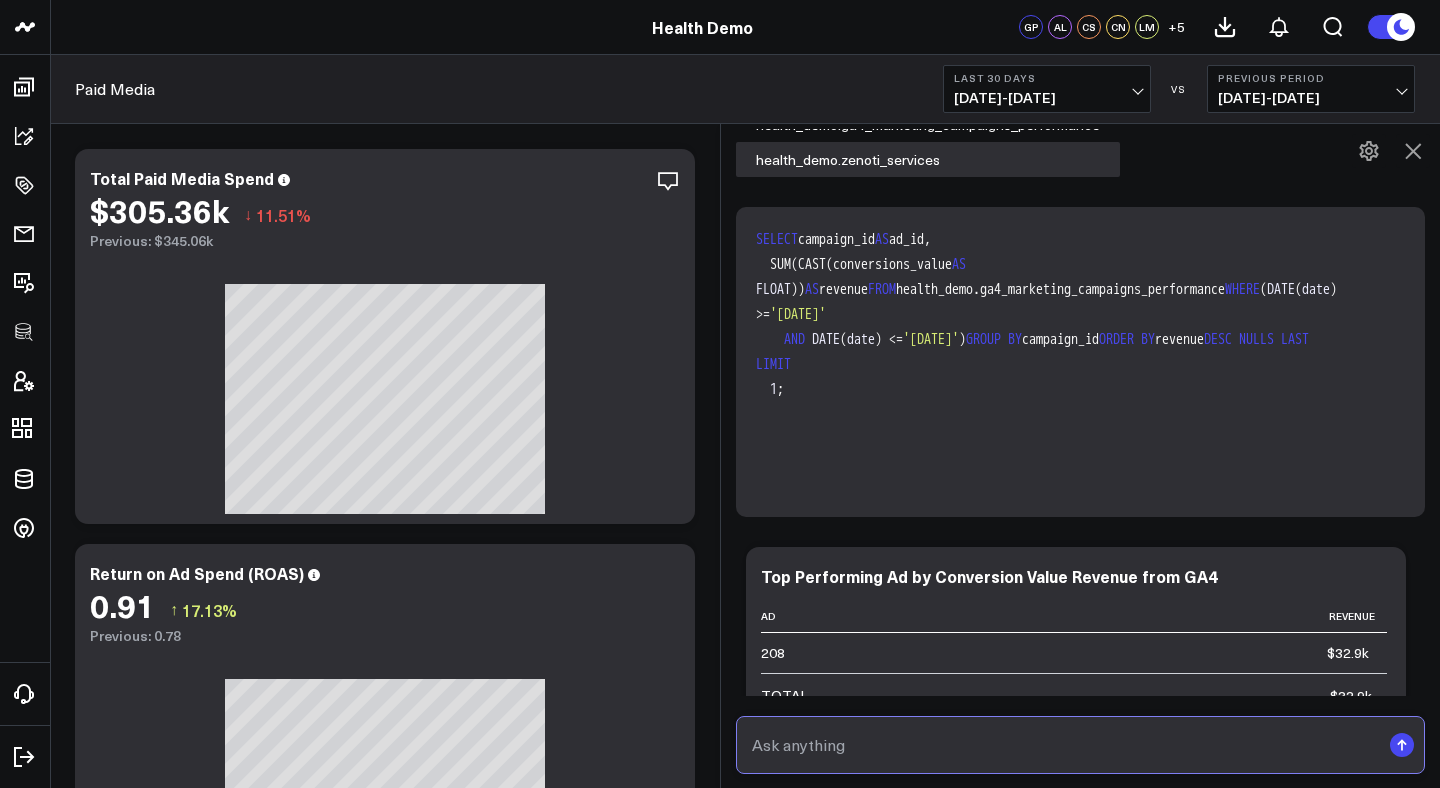 scroll, scrollTop: 2014, scrollLeft: 0, axis: vertical 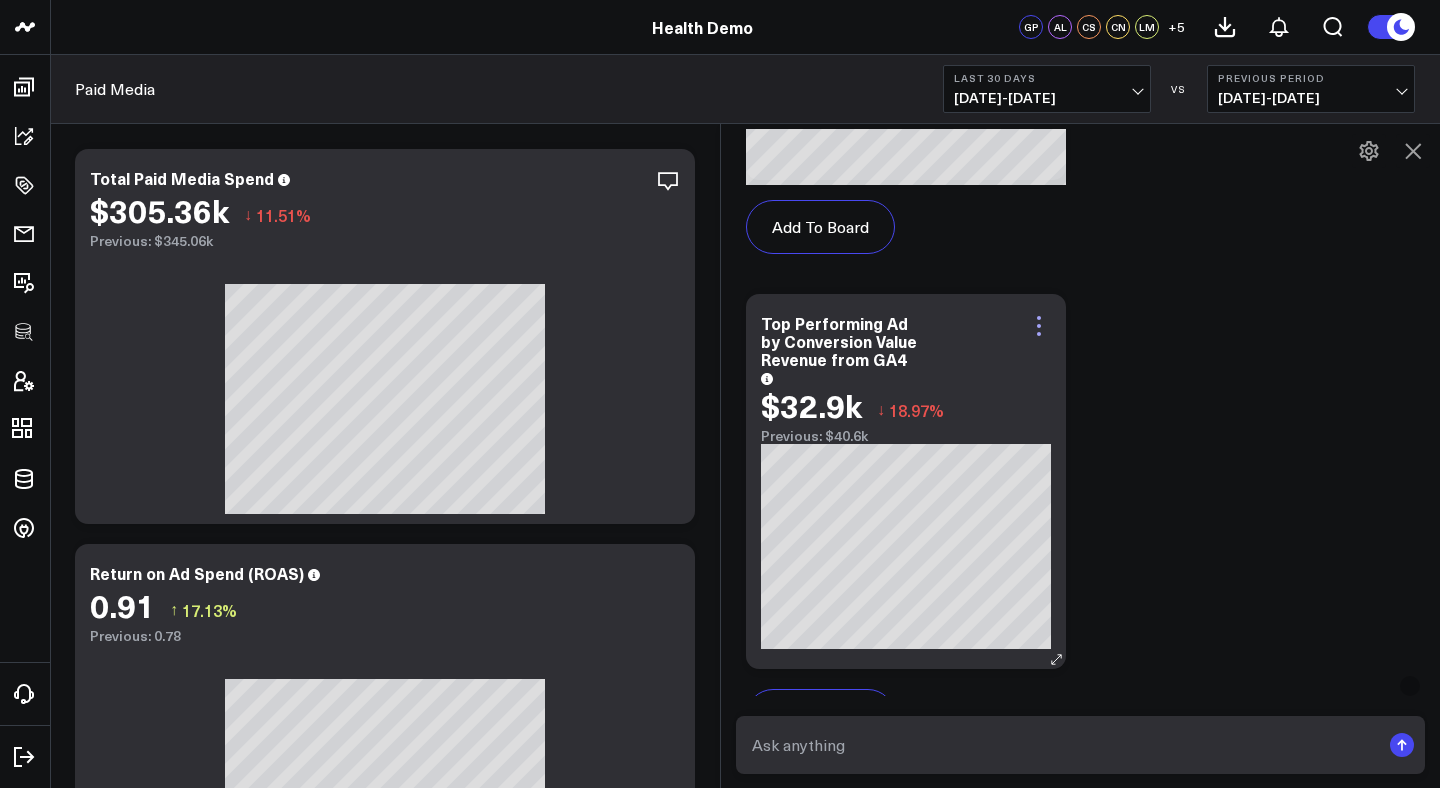 click 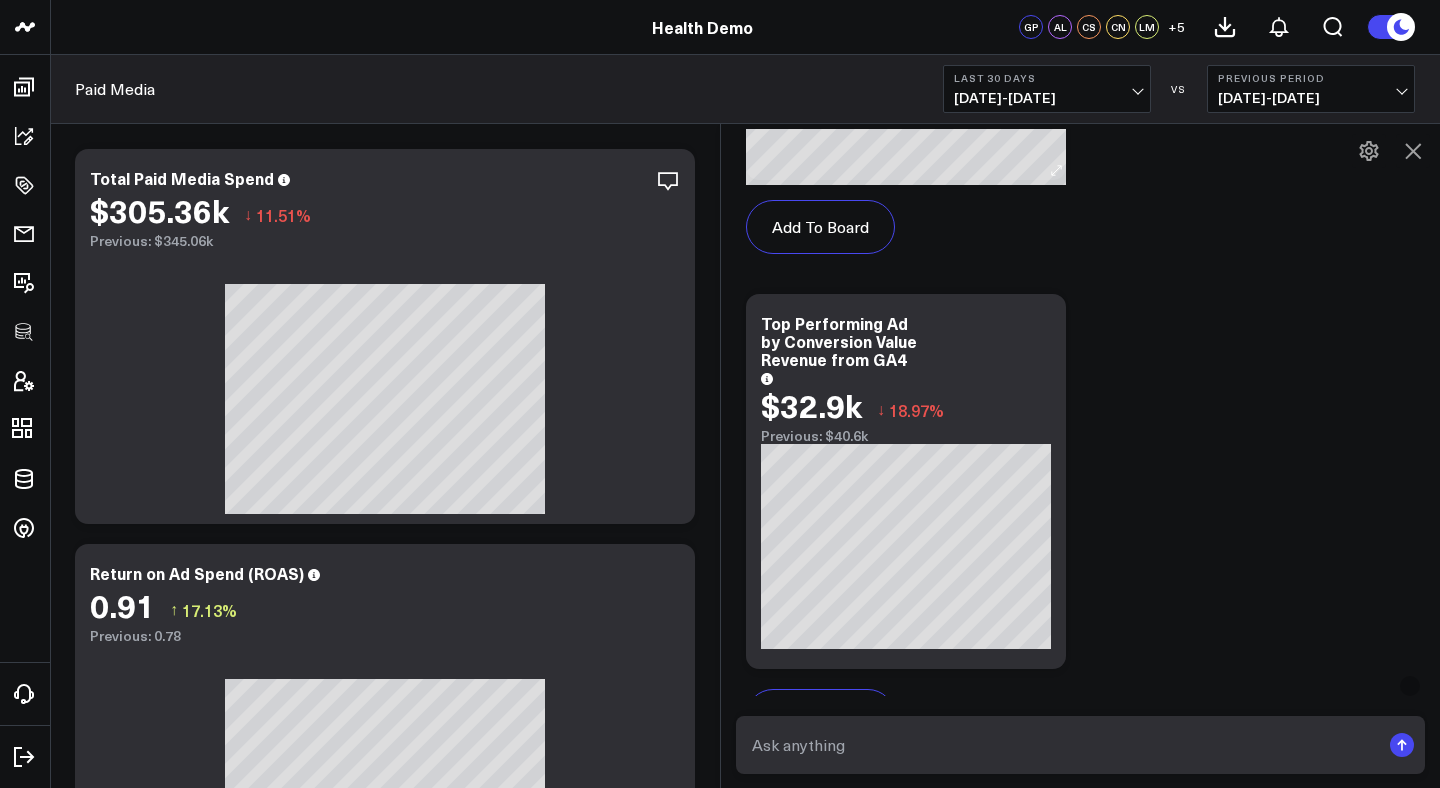 click on "Add To Board" at bounding box center (906, 227) 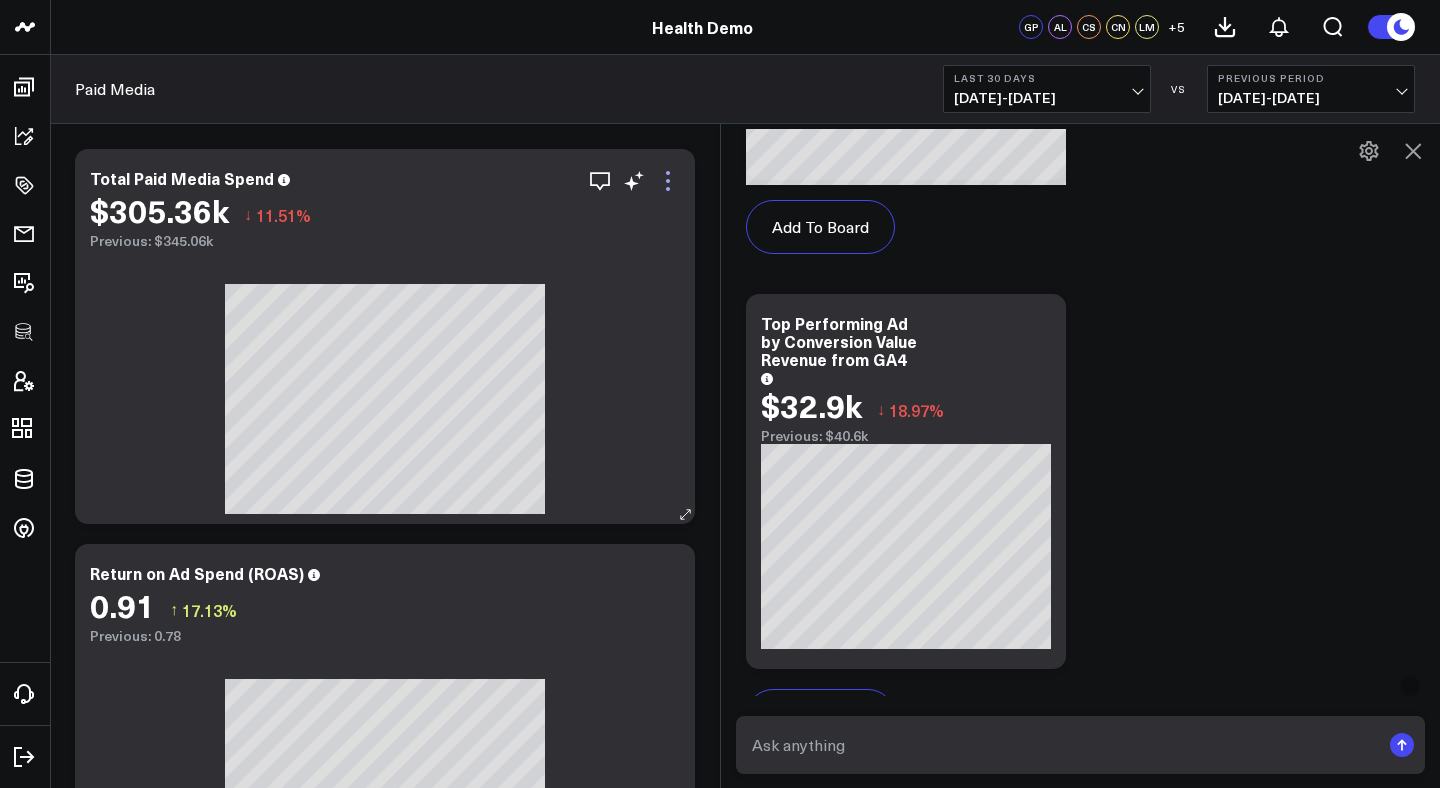 click 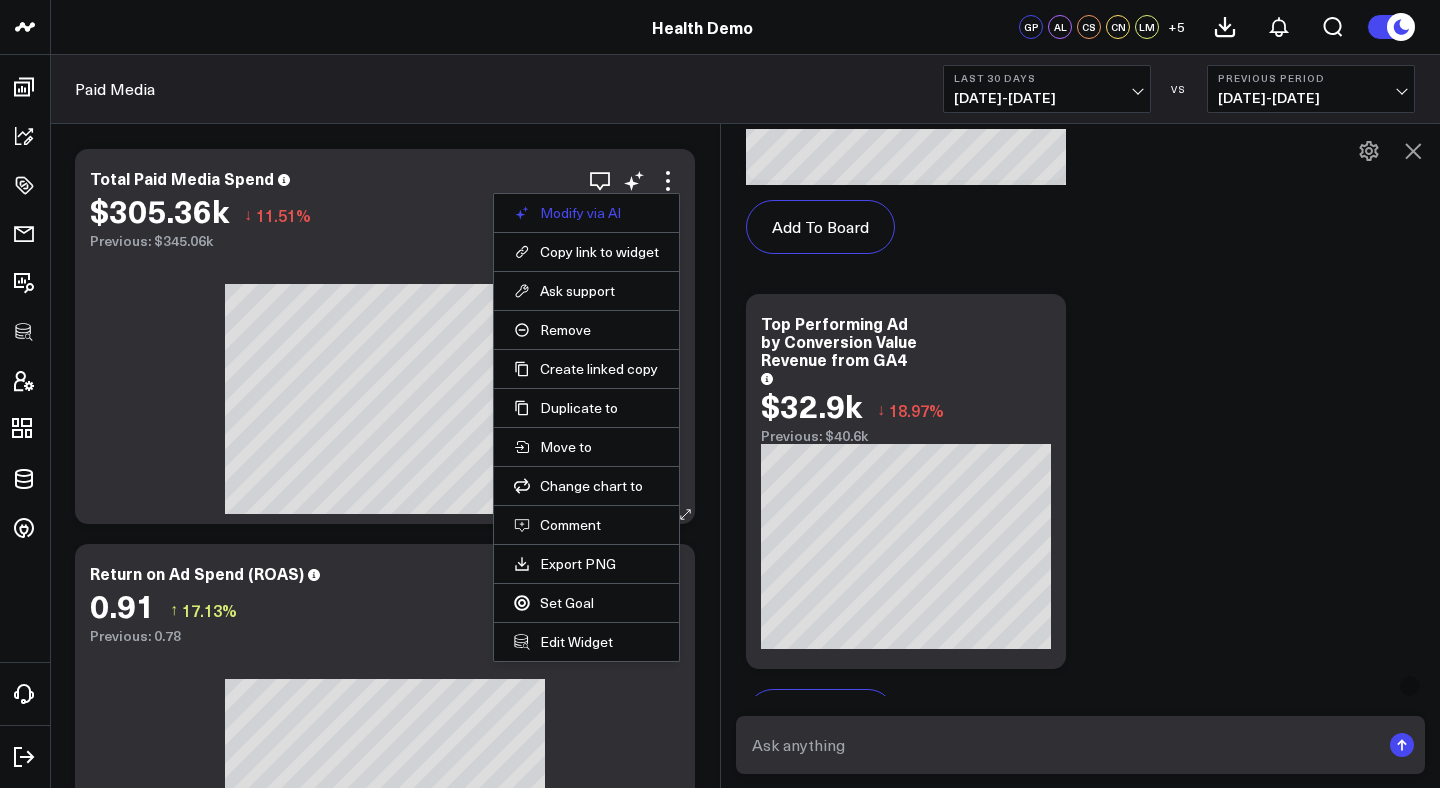 click on "Modify via AI" at bounding box center (586, 213) 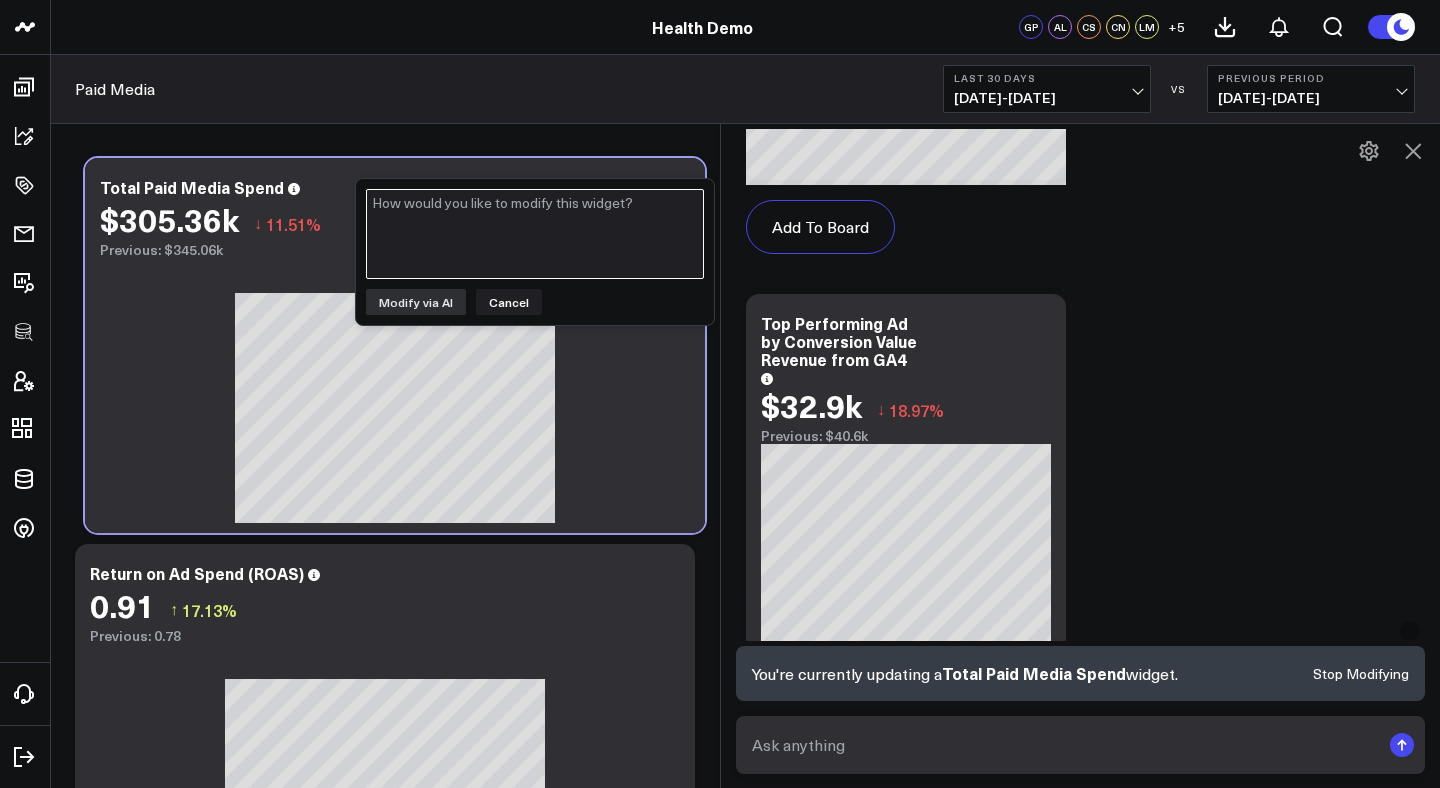 click at bounding box center (535, 234) 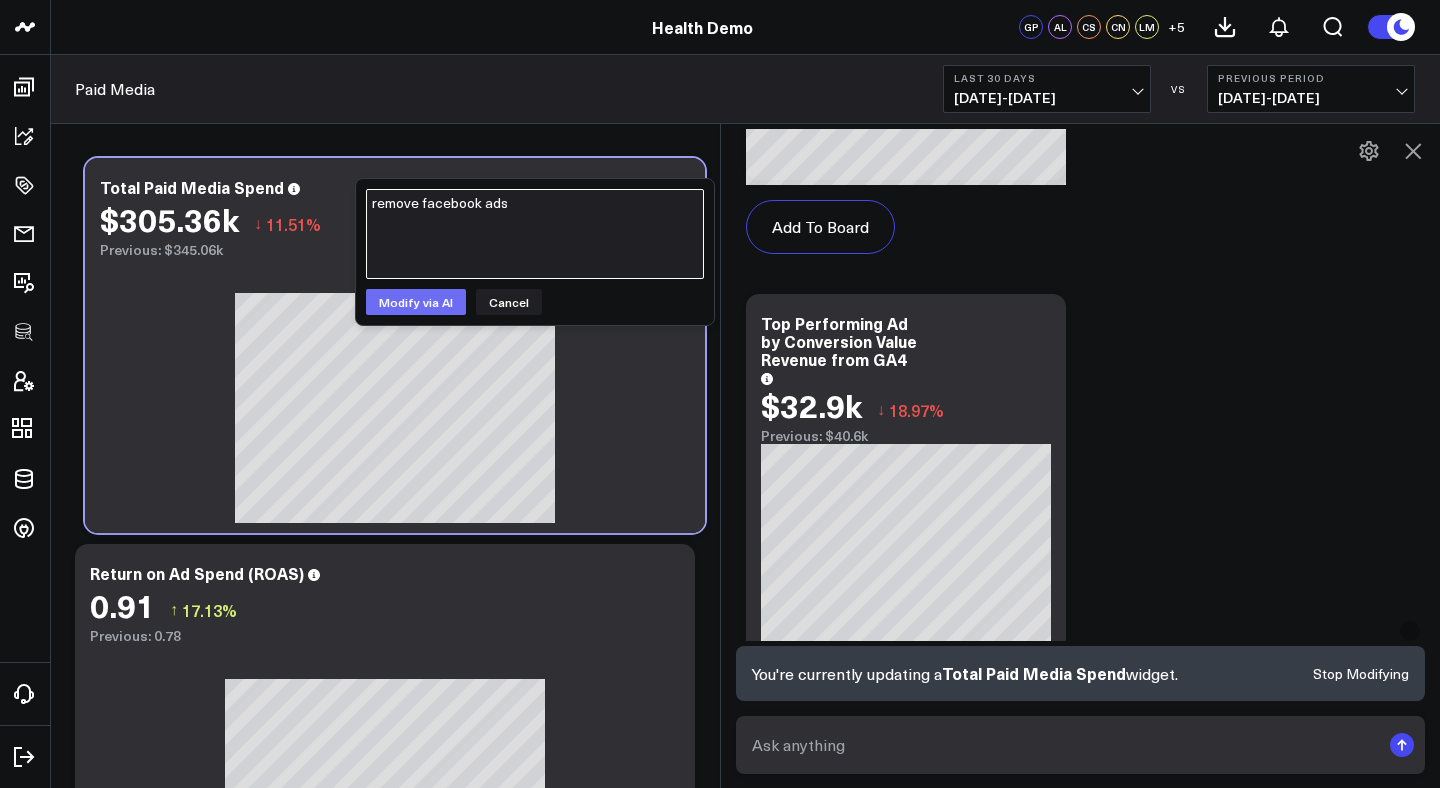 type on "remove facebook ads" 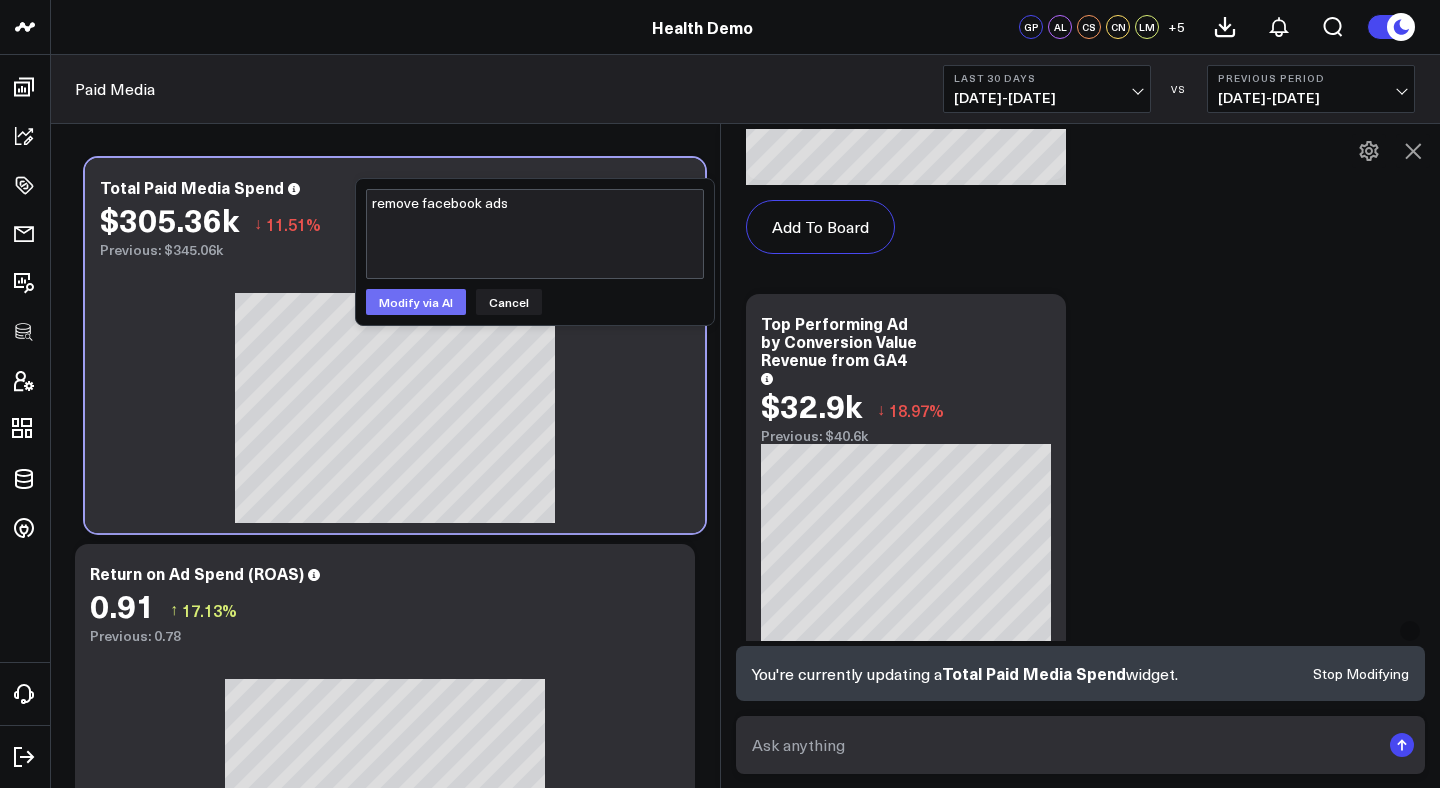 click on "Modify via AI" at bounding box center (416, 302) 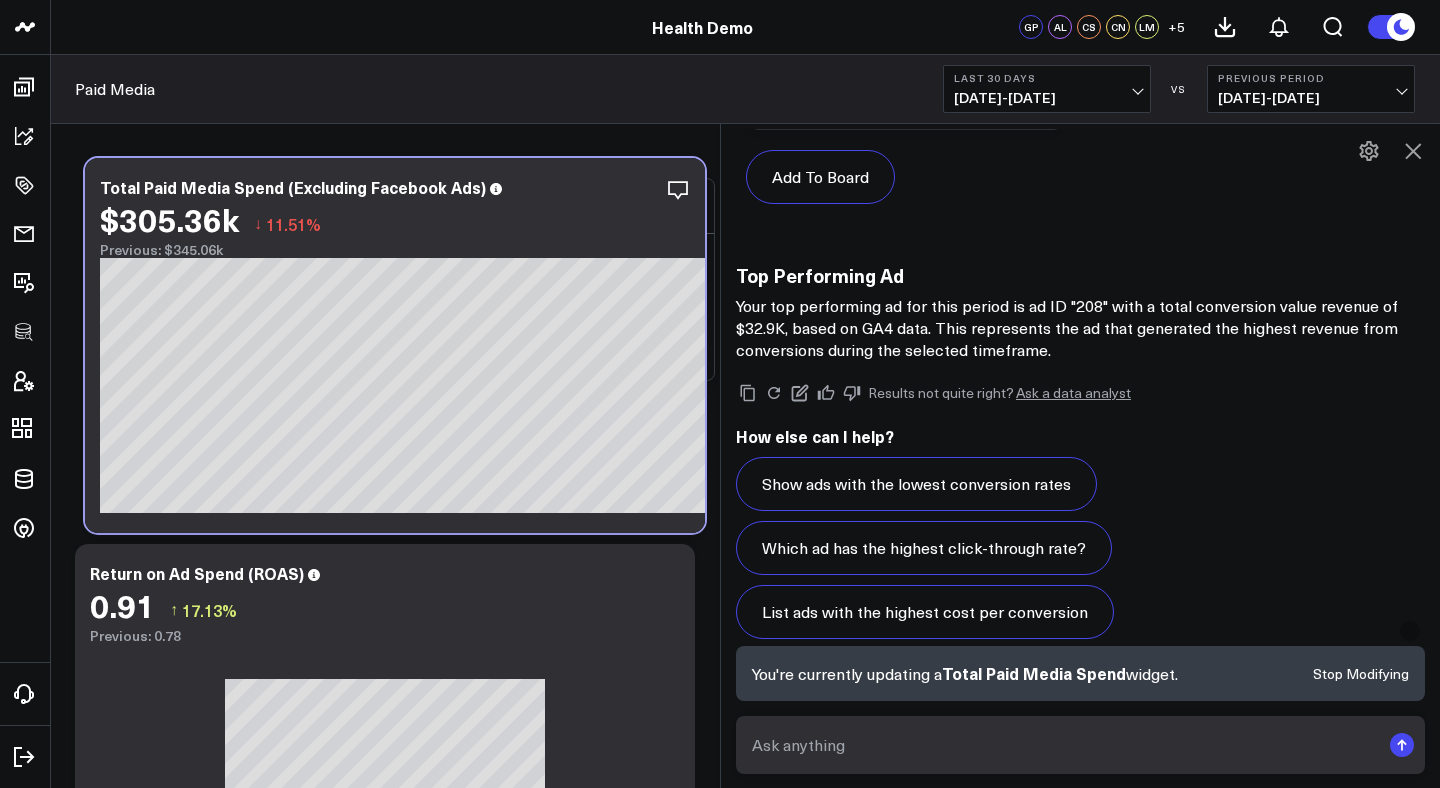 scroll, scrollTop: 2068, scrollLeft: 0, axis: vertical 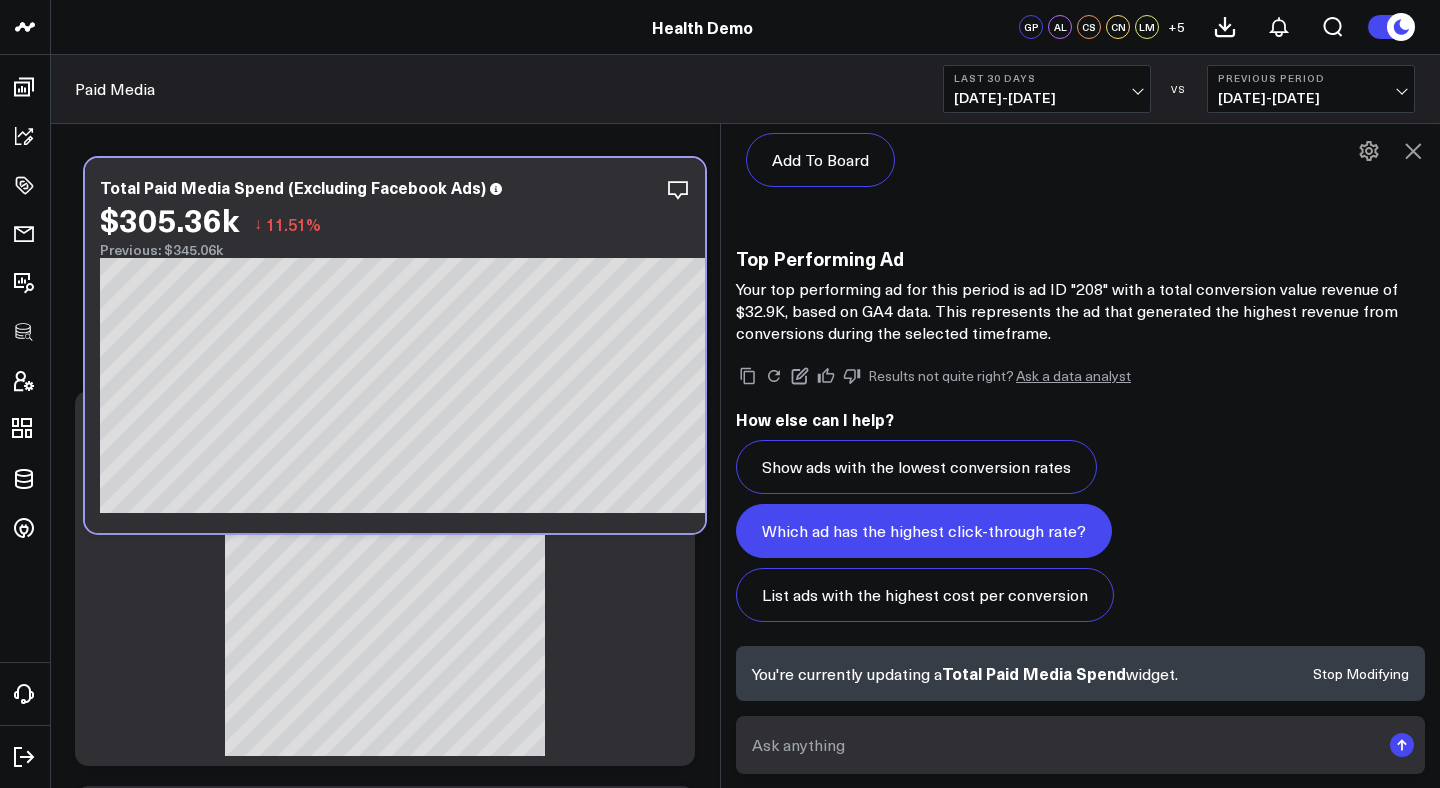 click on "Which ad has the highest click-through rate?" at bounding box center [924, 531] 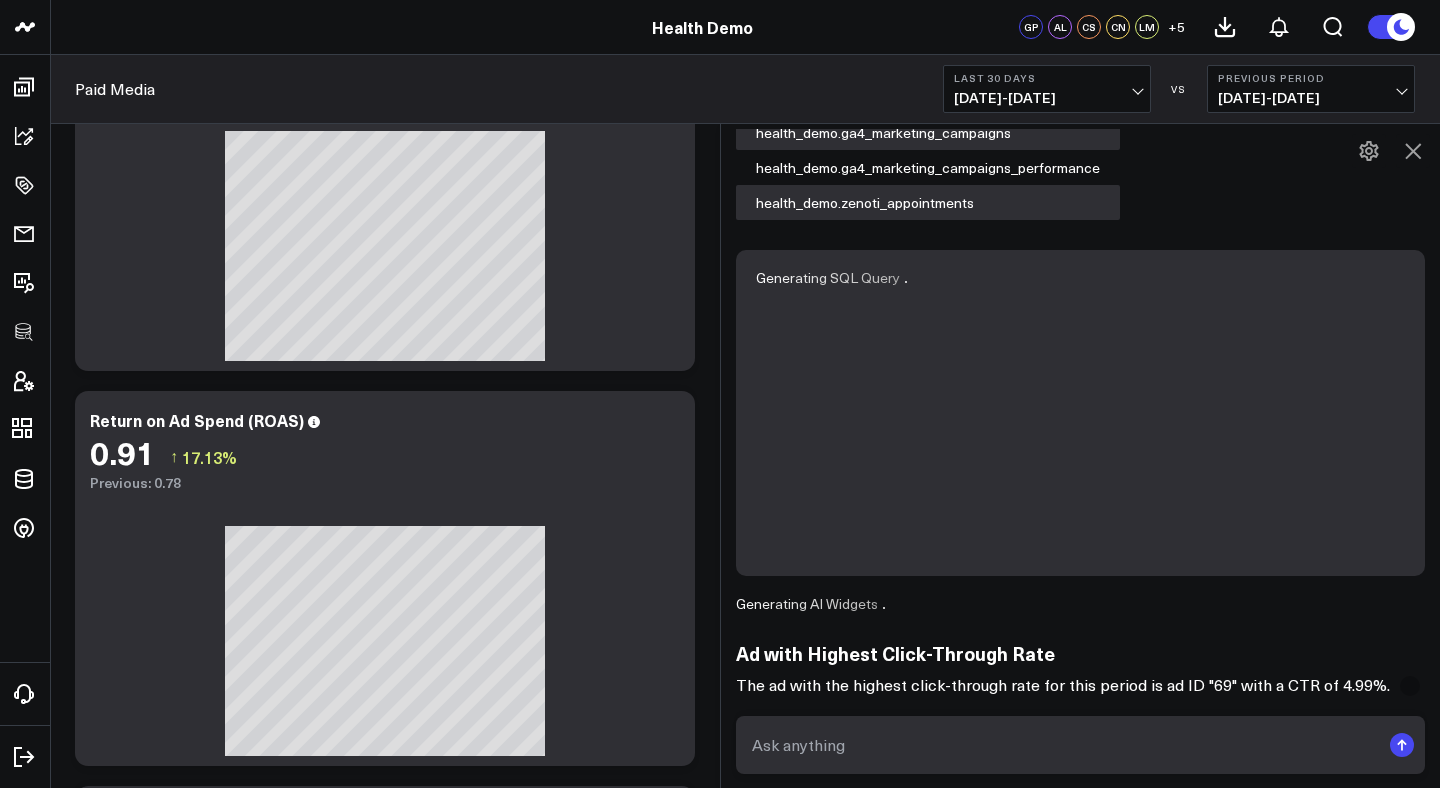 scroll, scrollTop: 2559, scrollLeft: 0, axis: vertical 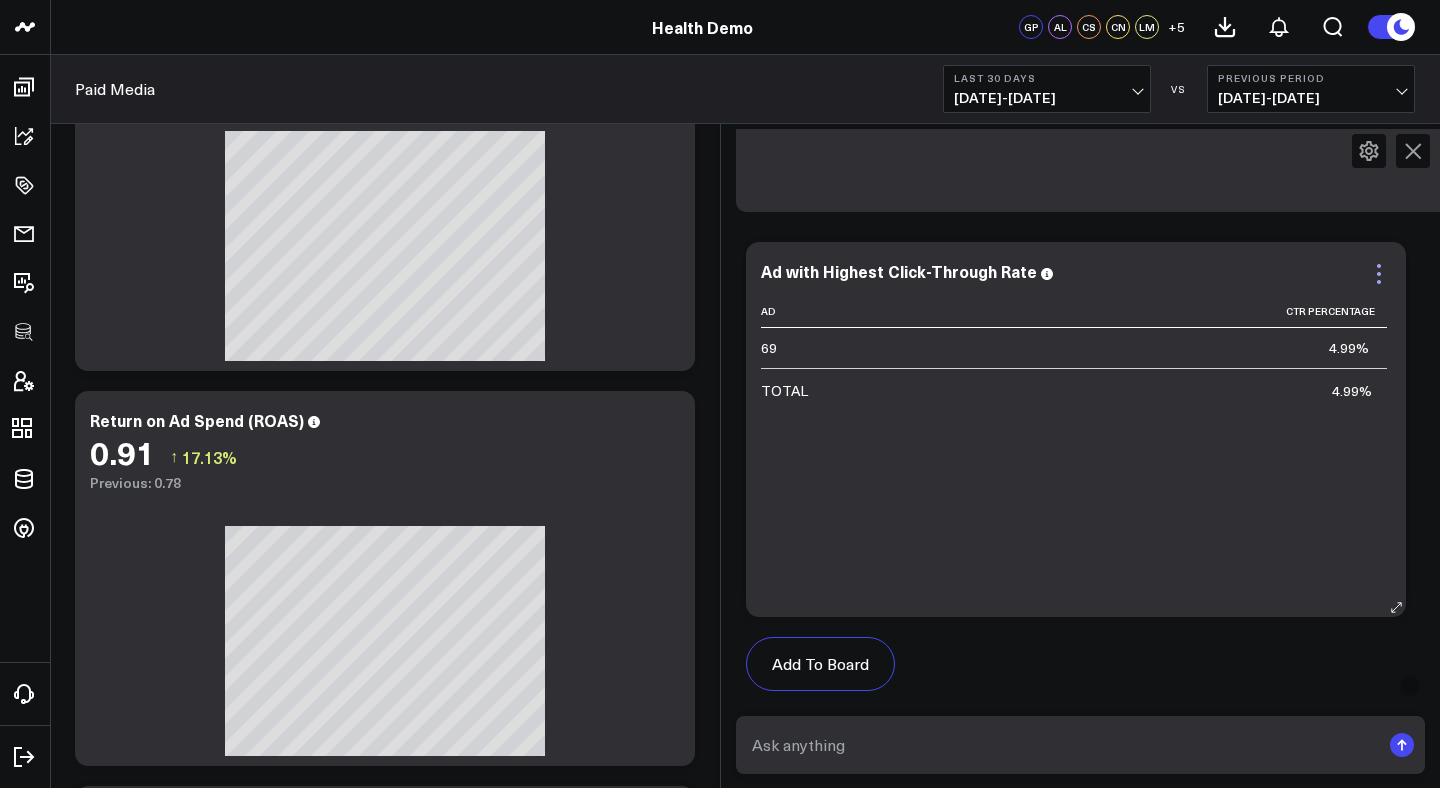 click 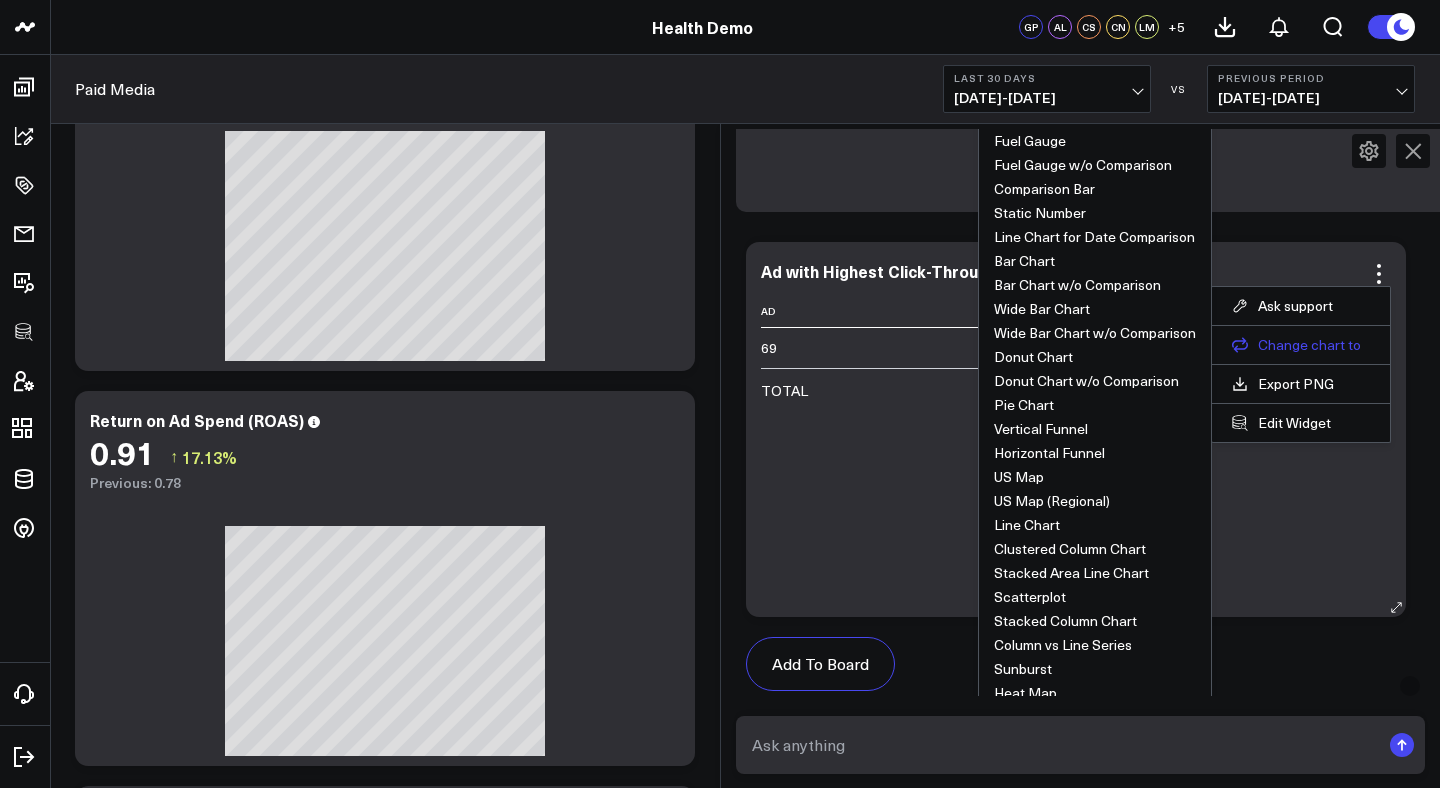 click on "Change chart to" at bounding box center [1301, 345] 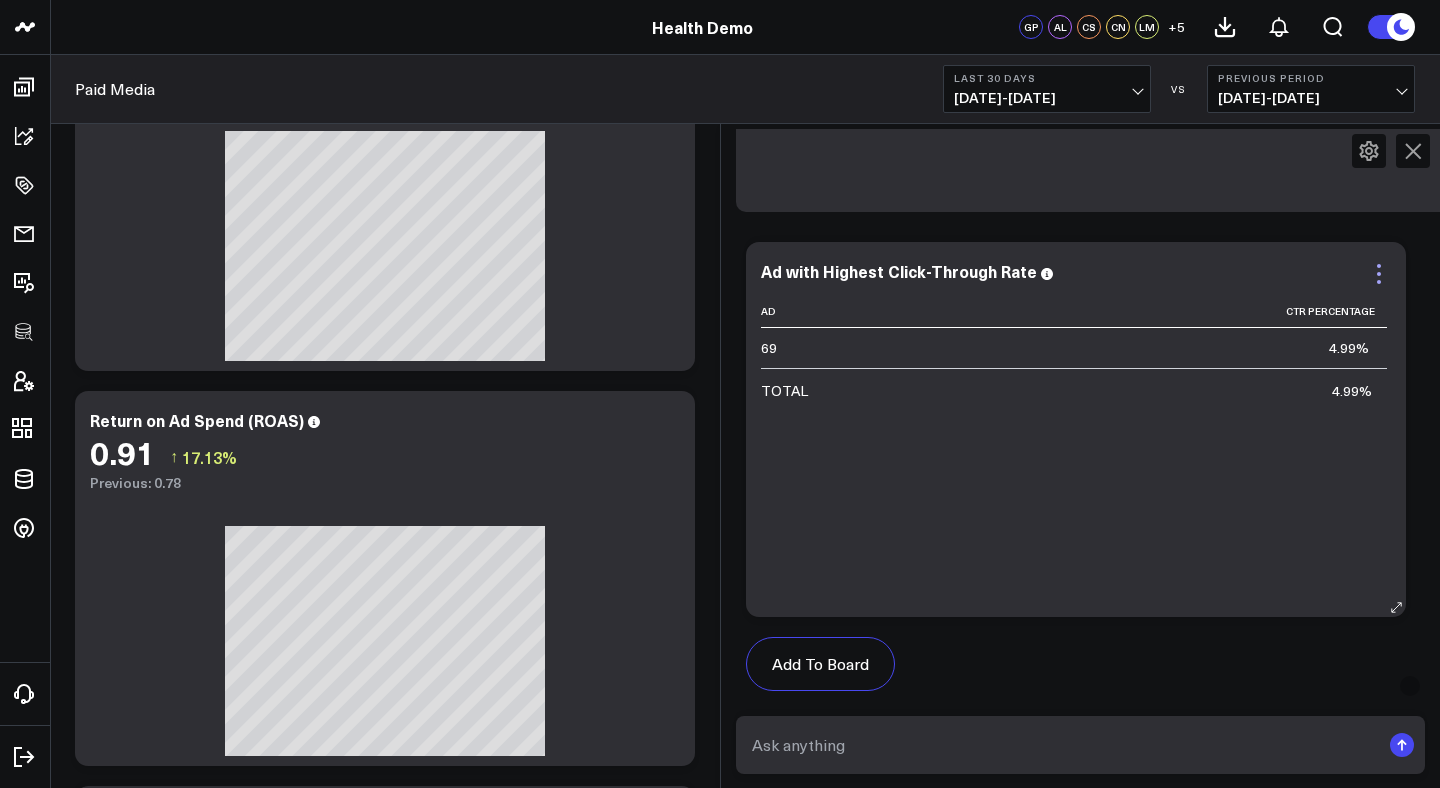 click 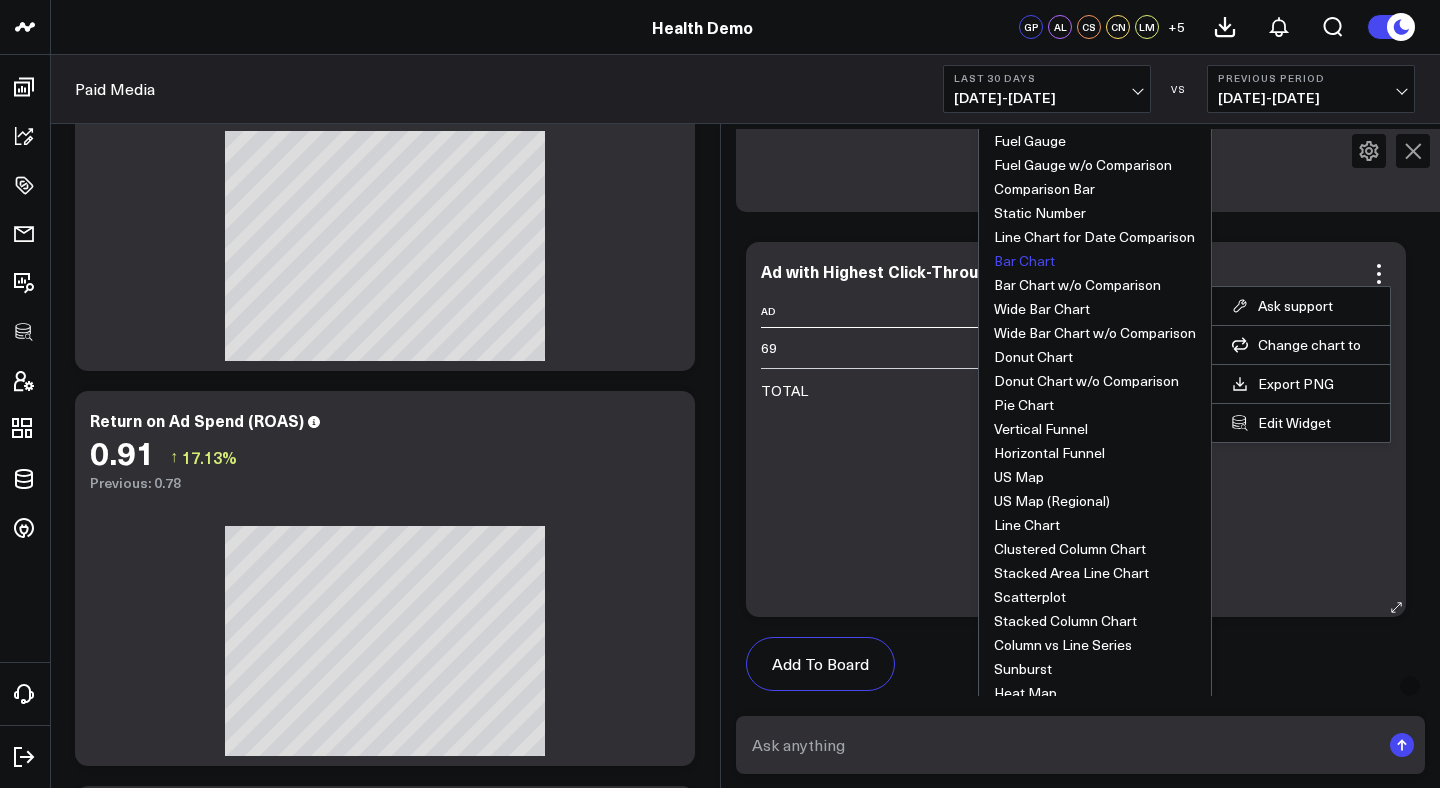 click on "Bar Chart" at bounding box center [1024, 261] 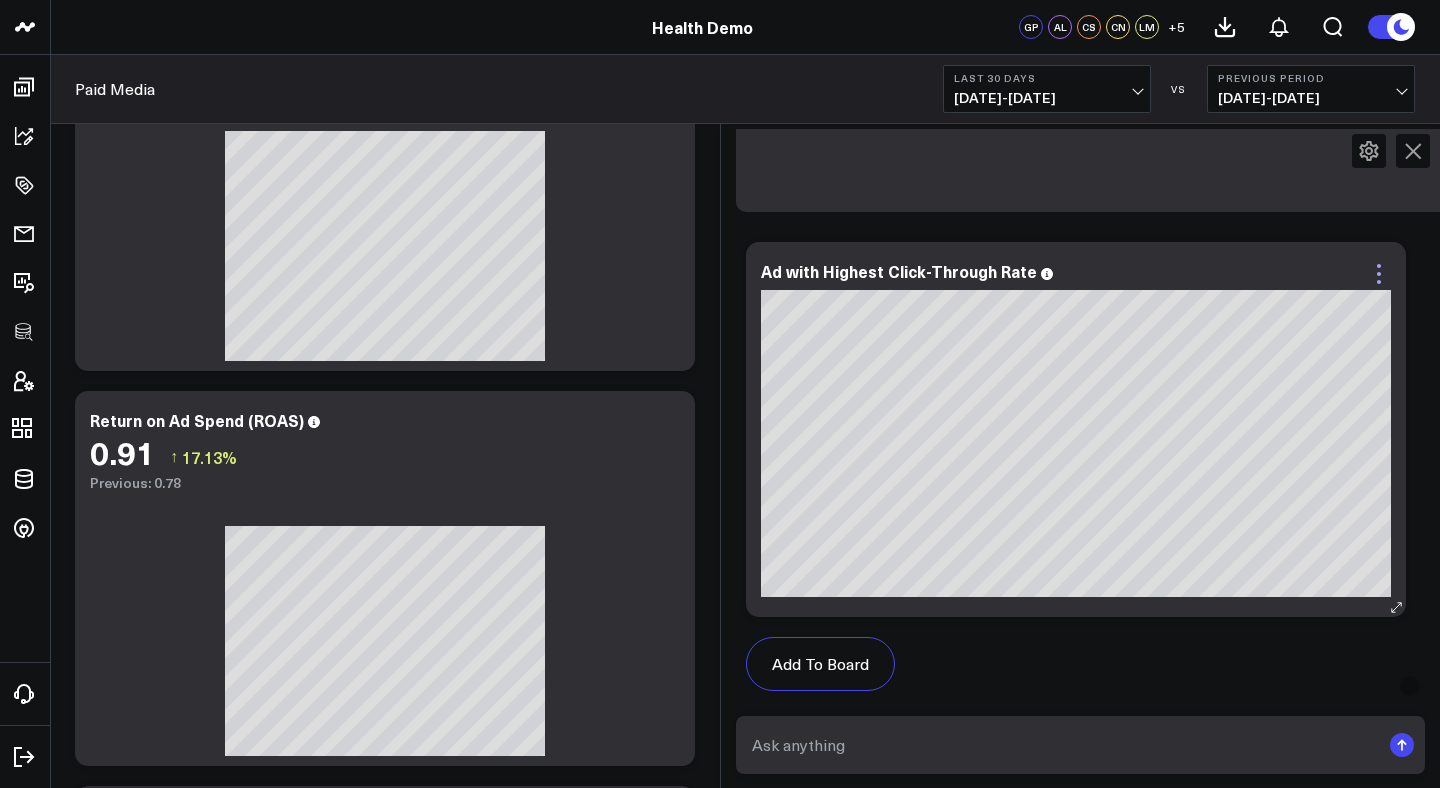 click 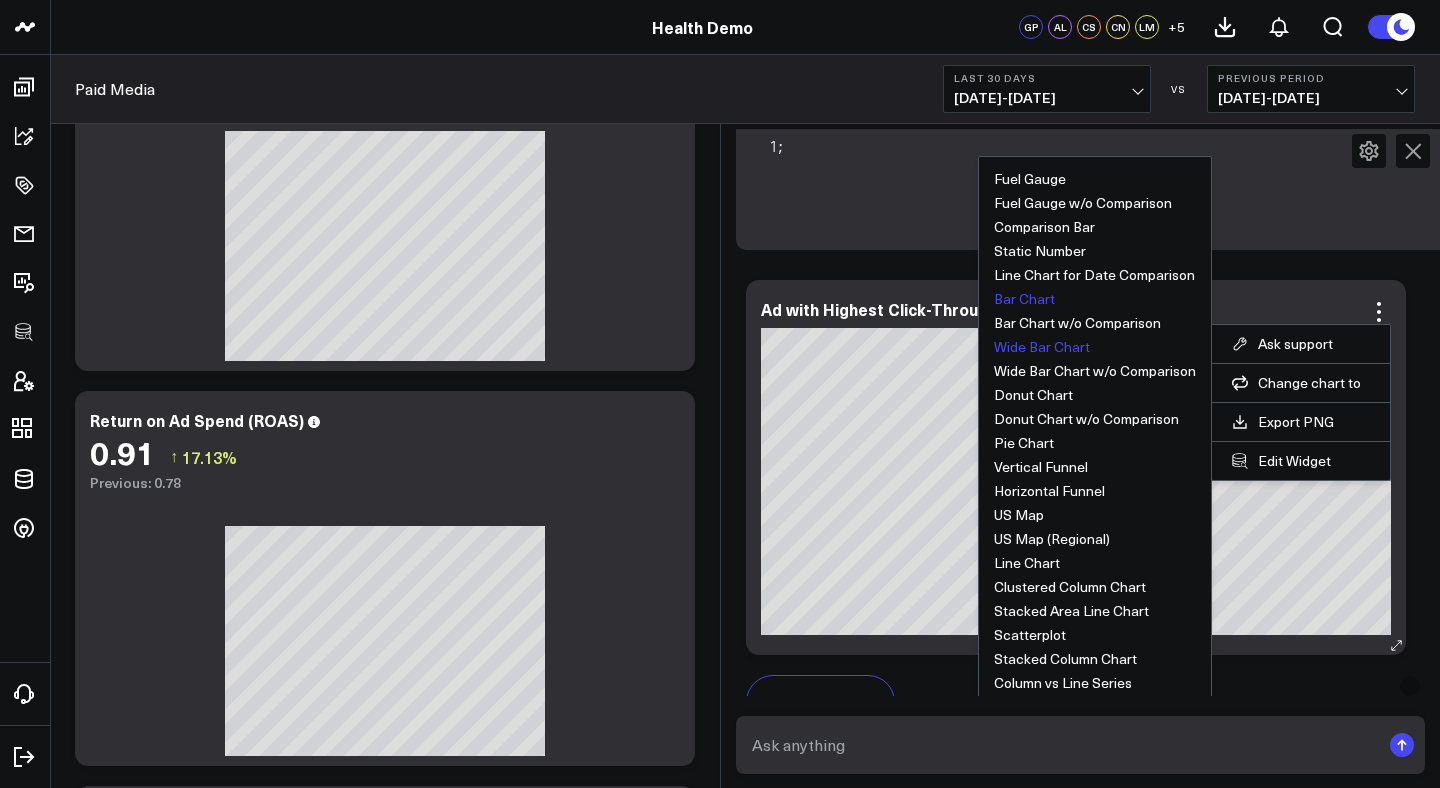 scroll, scrollTop: 2860, scrollLeft: 0, axis: vertical 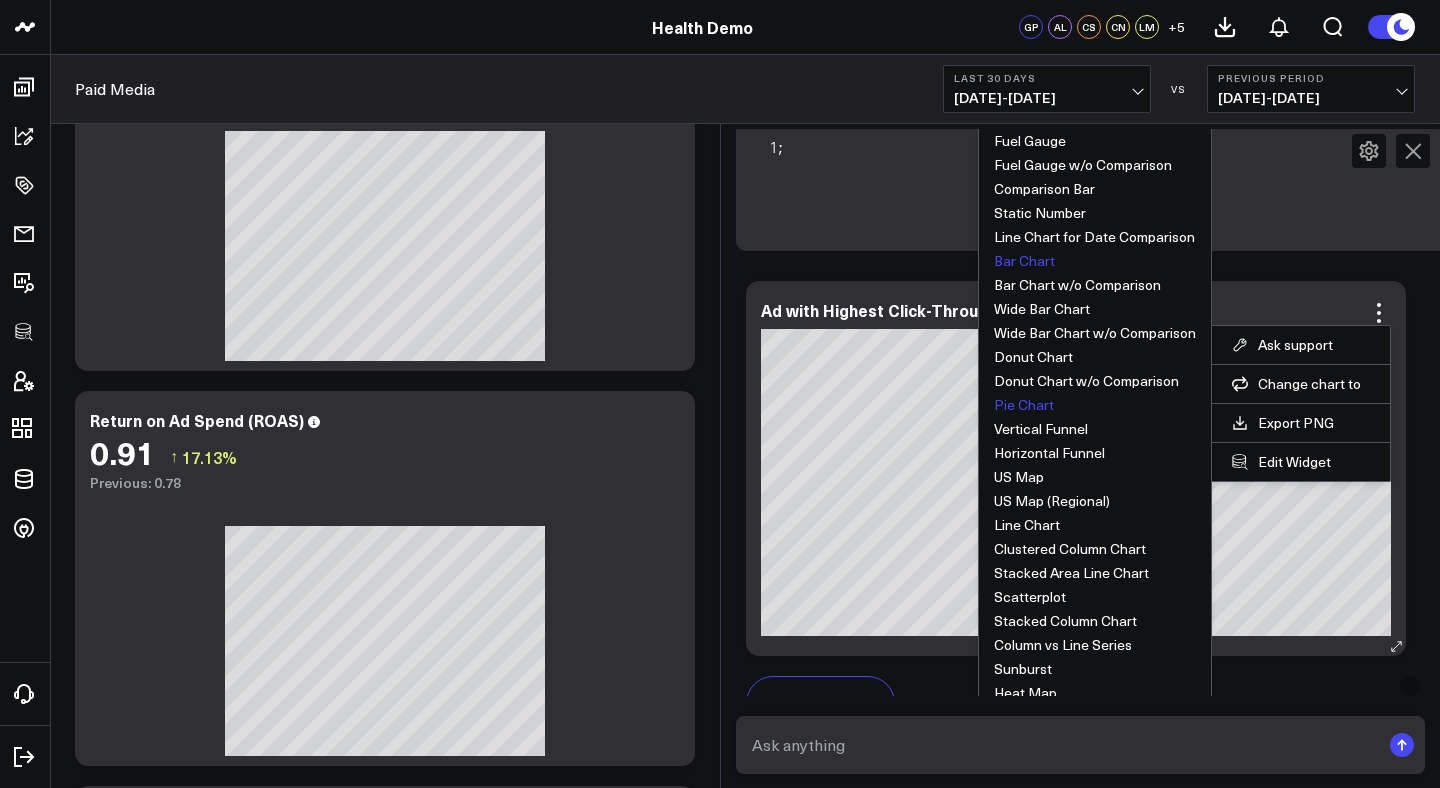 click on "Pie Chart" at bounding box center (1024, 405) 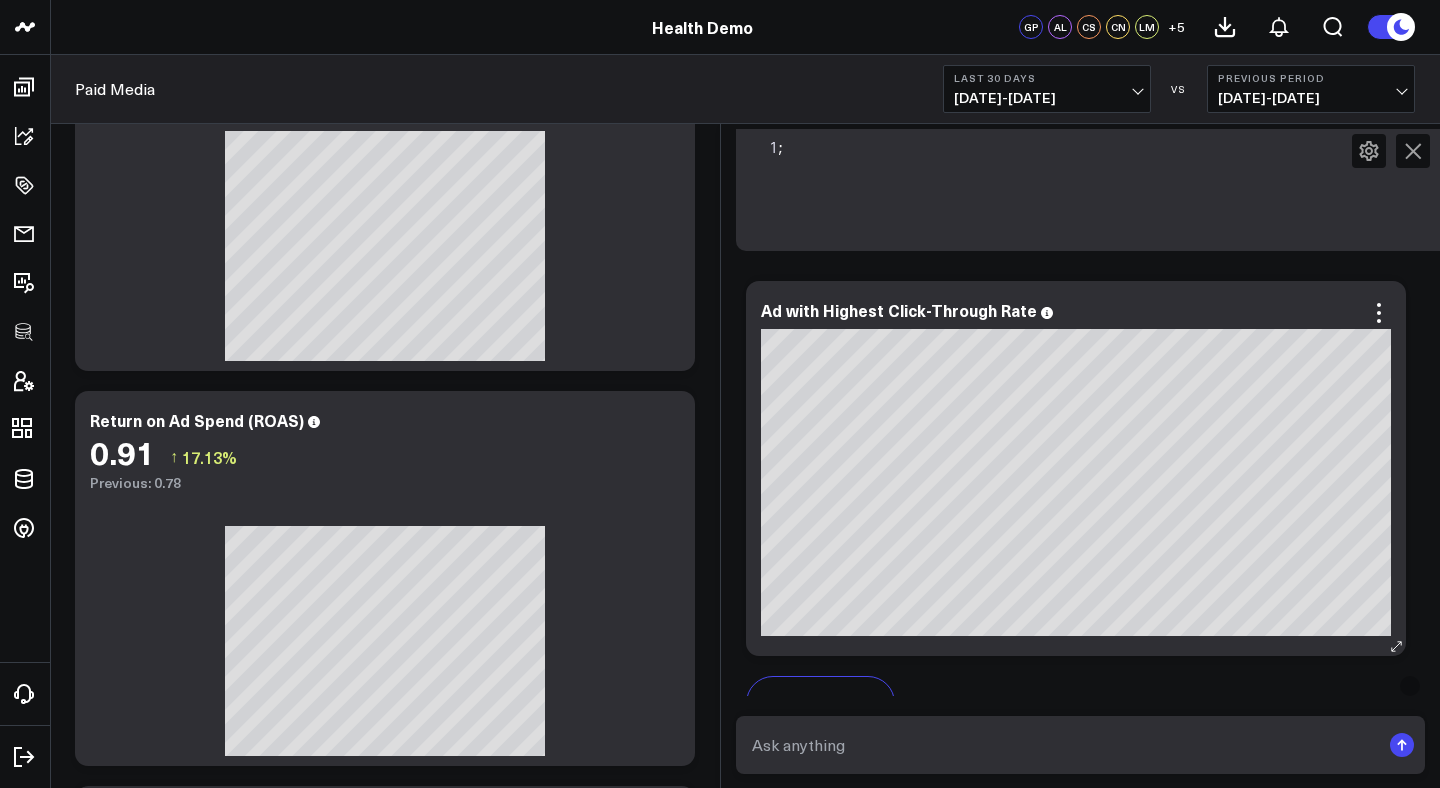 scroll, scrollTop: 0, scrollLeft: 1, axis: horizontal 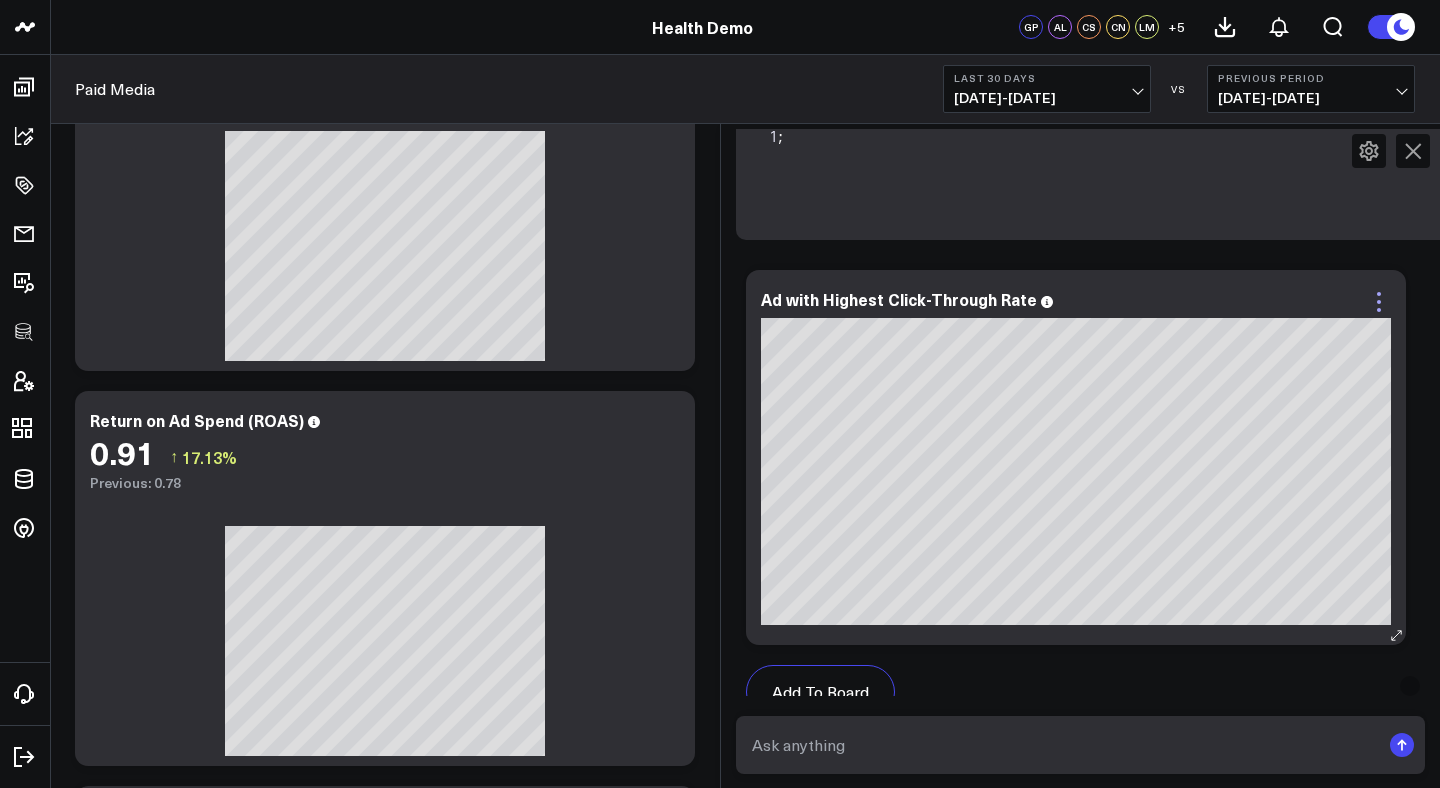 click 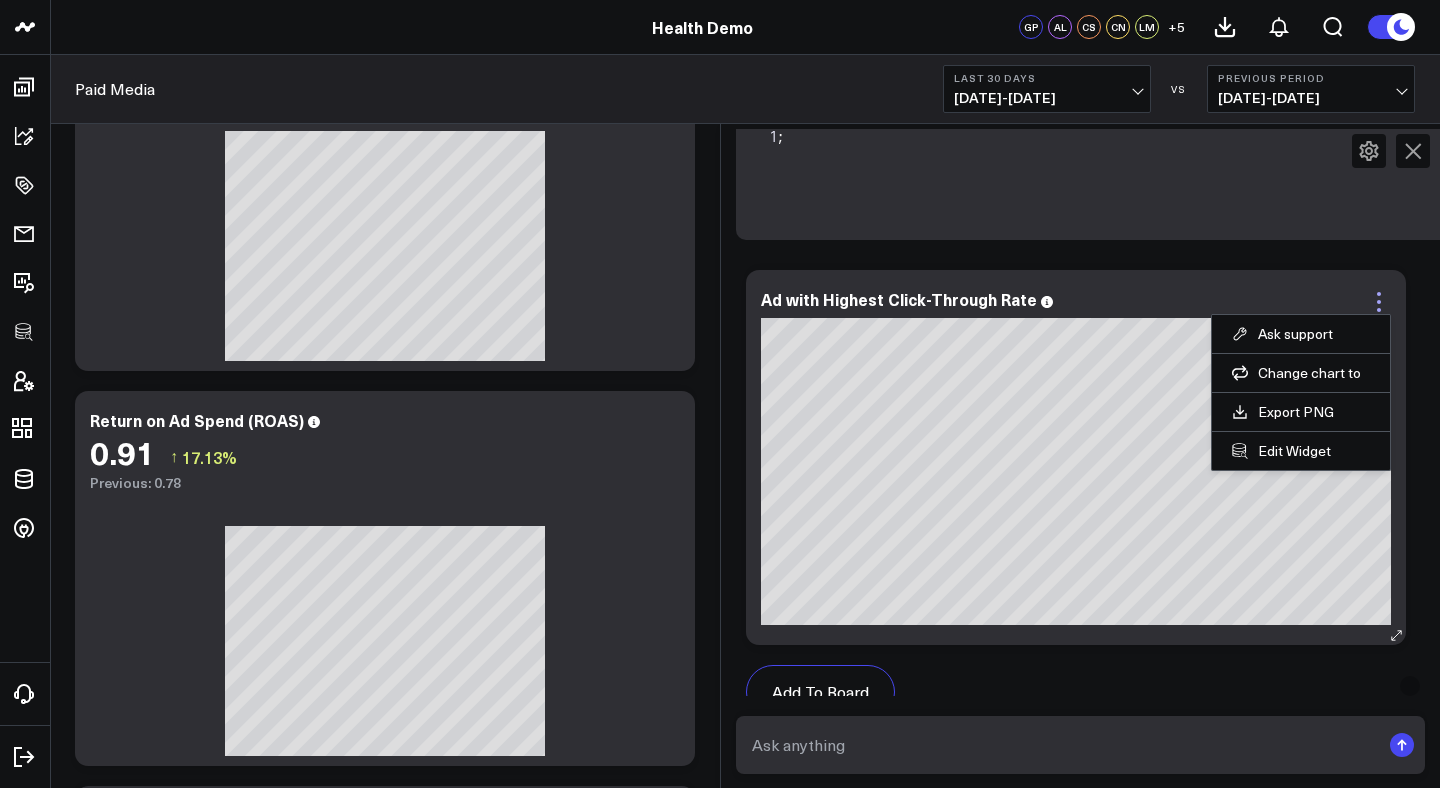 click 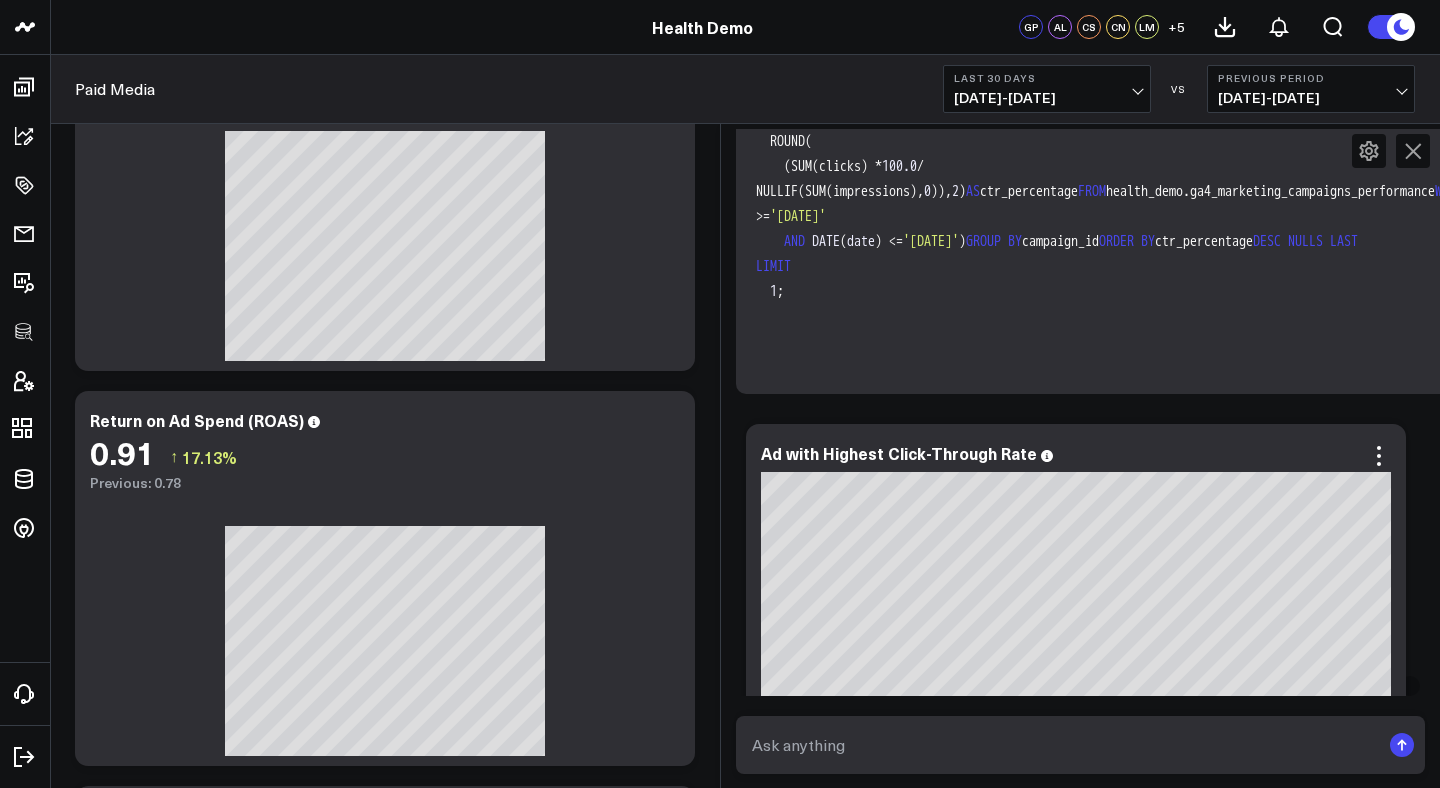 scroll, scrollTop: 2898, scrollLeft: 0, axis: vertical 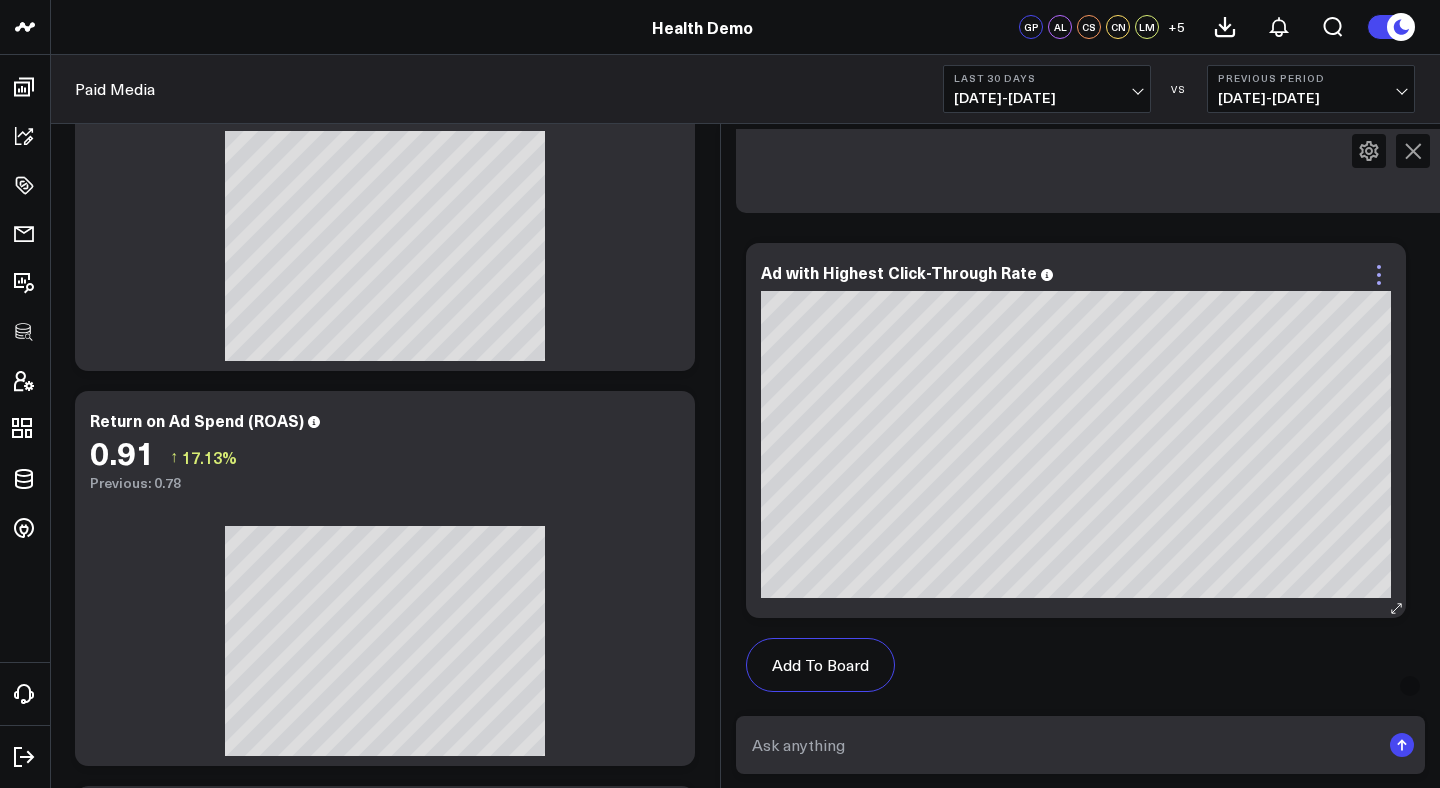 click 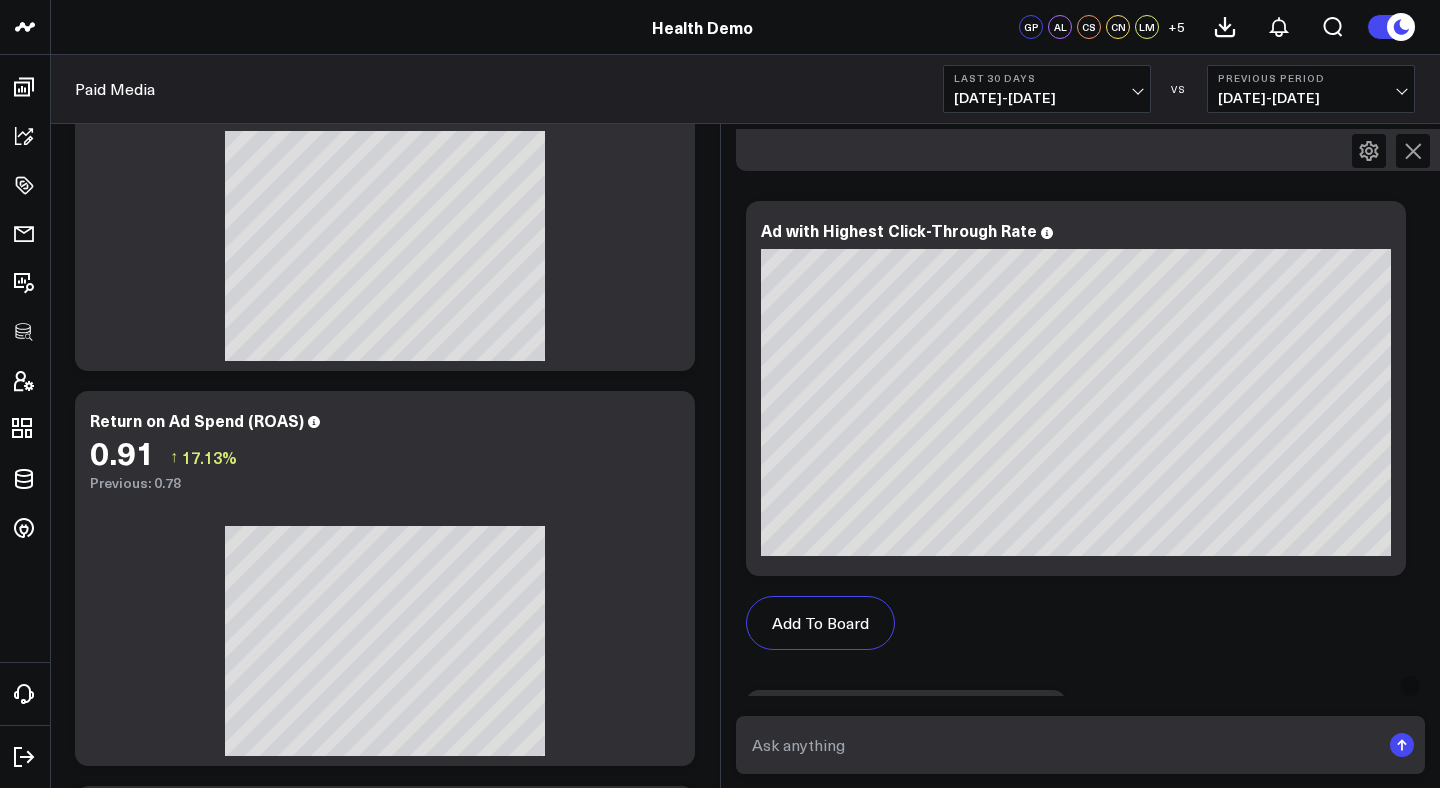 scroll, scrollTop: 2939, scrollLeft: 0, axis: vertical 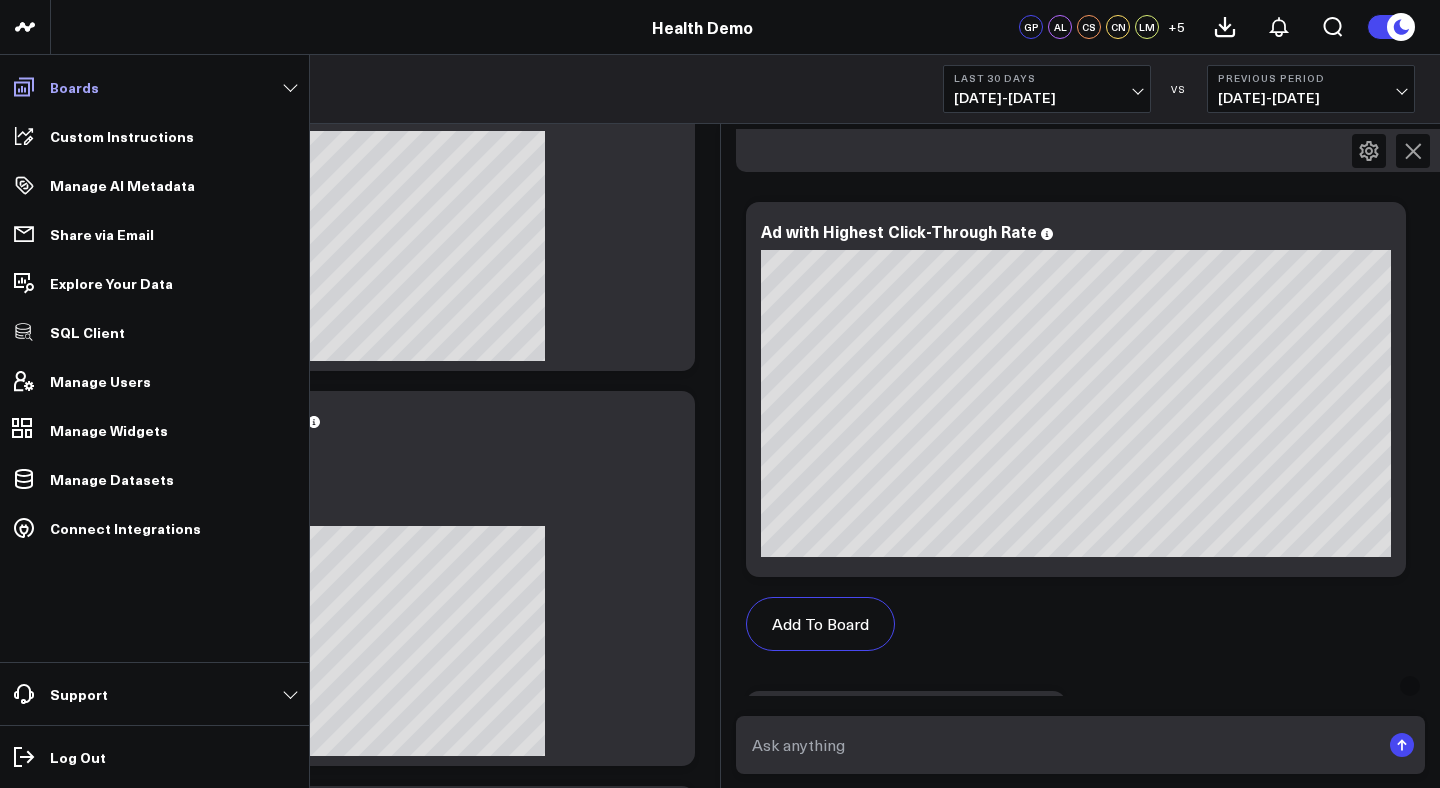 click 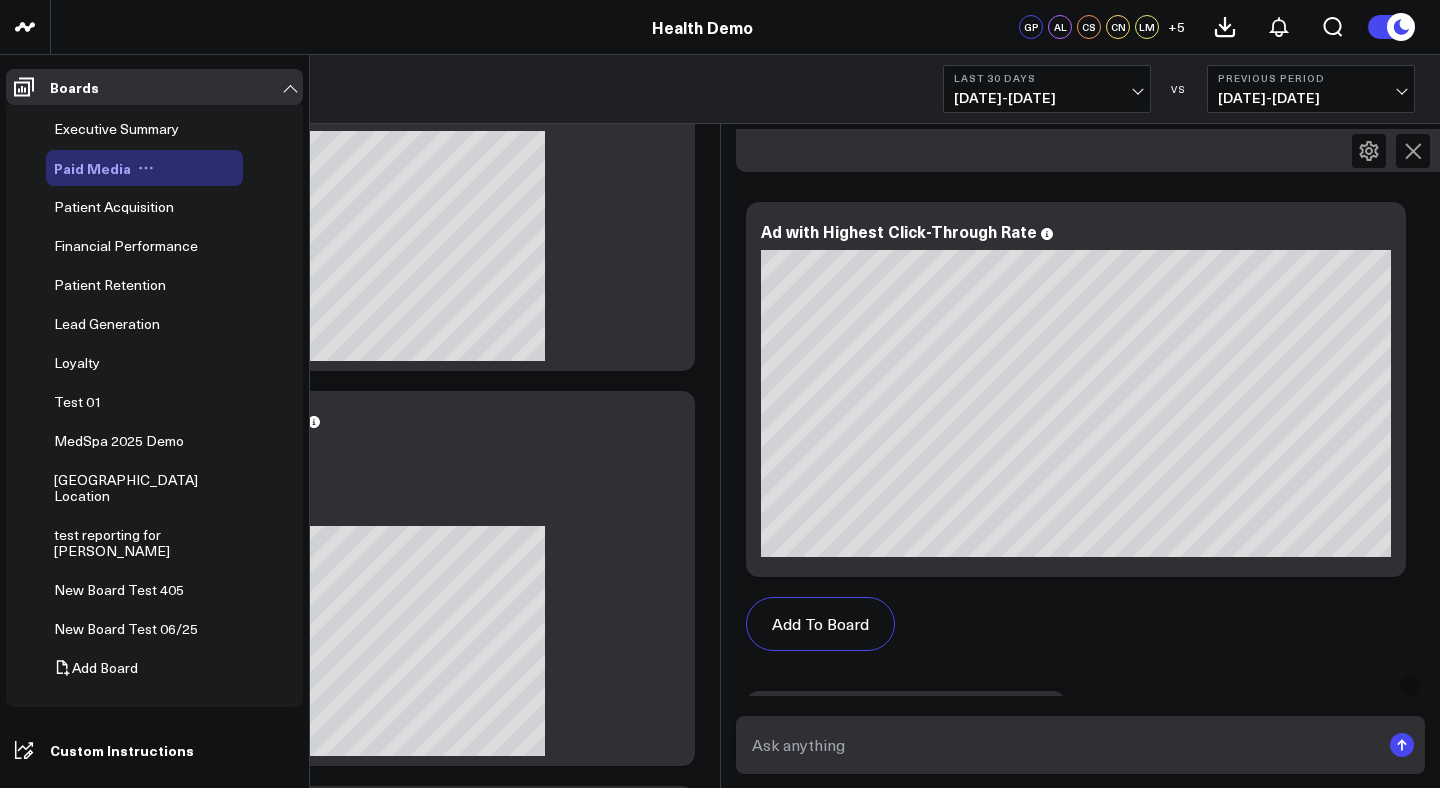 click on "Paid Media" at bounding box center (92, 168) 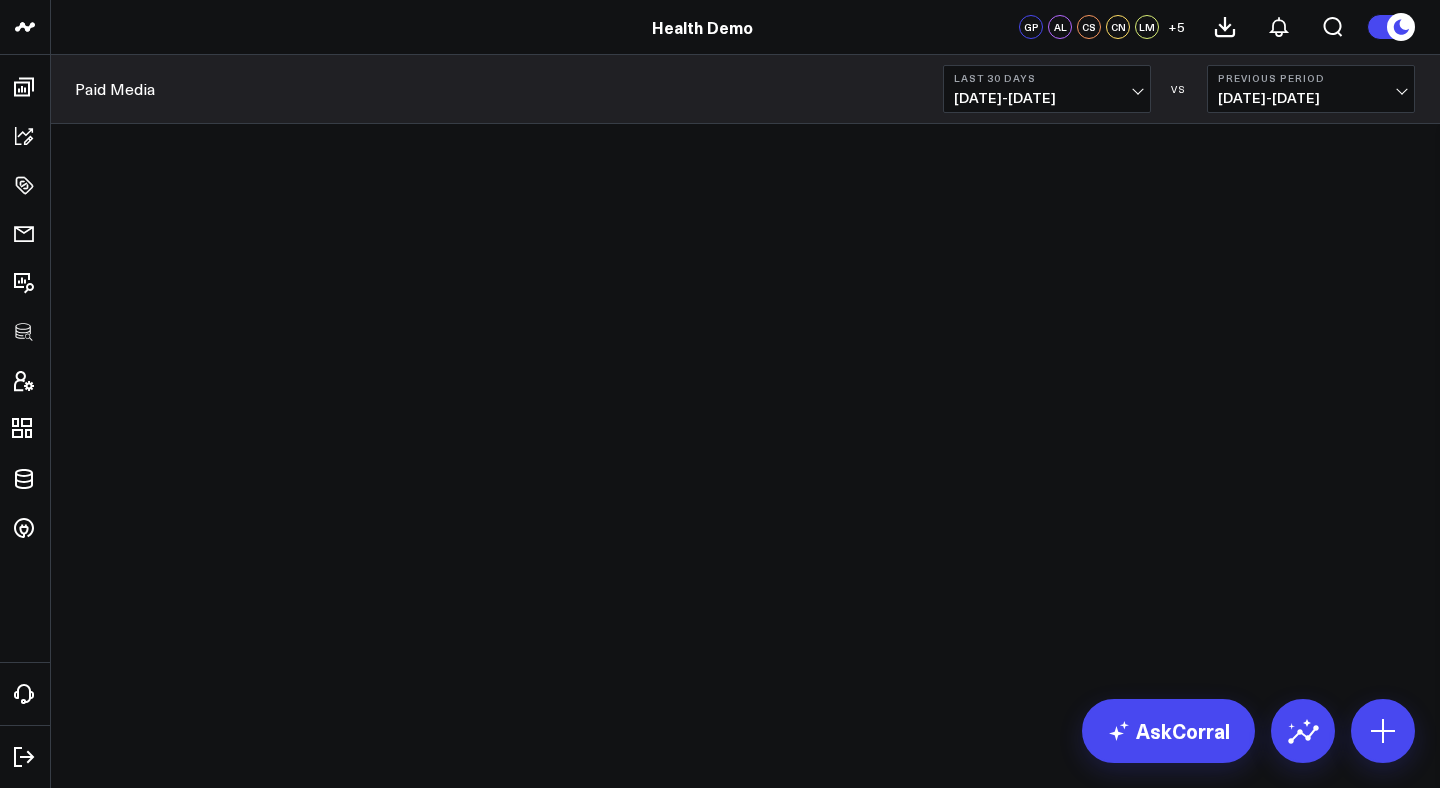 scroll, scrollTop: 0, scrollLeft: 0, axis: both 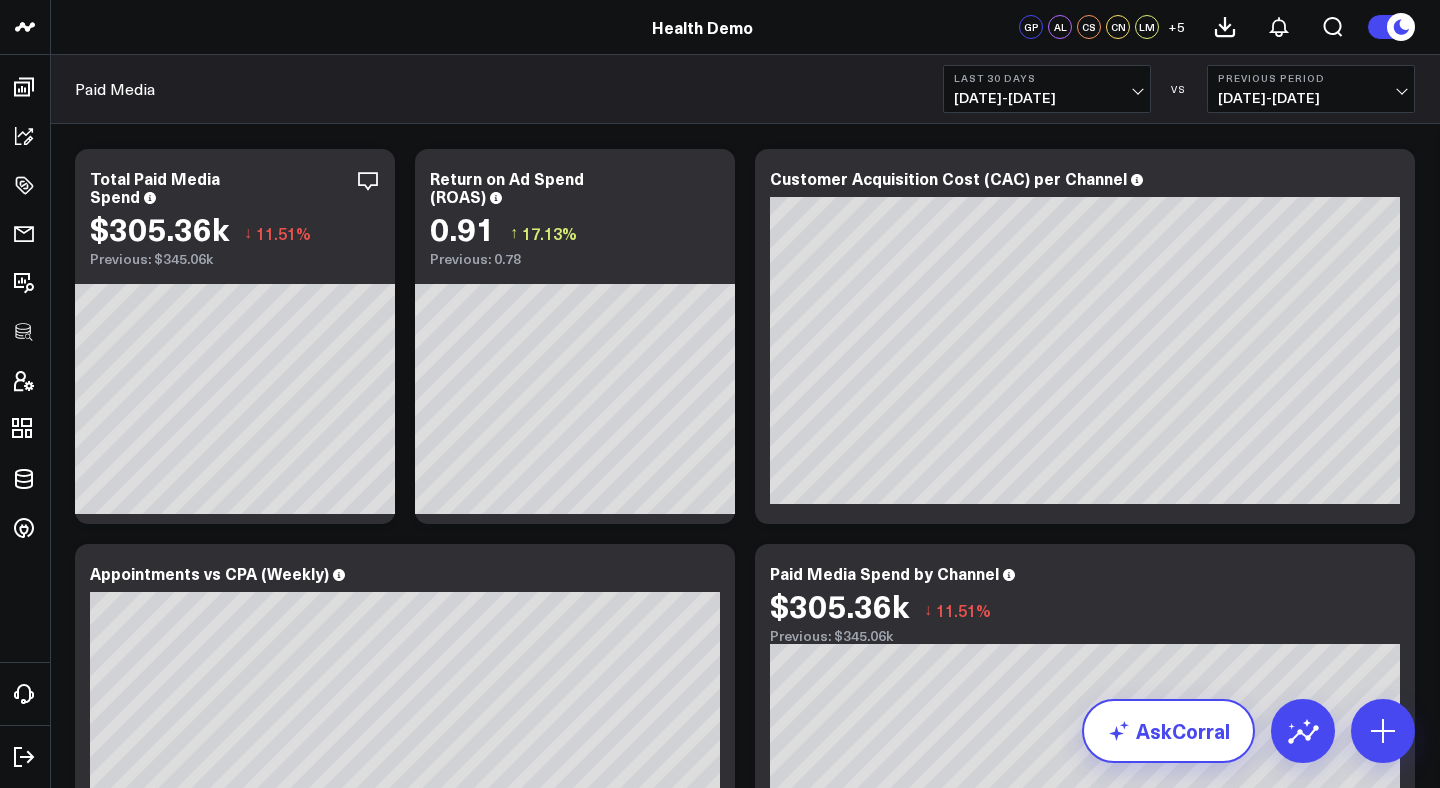 click on "AskCorral" at bounding box center (1168, 731) 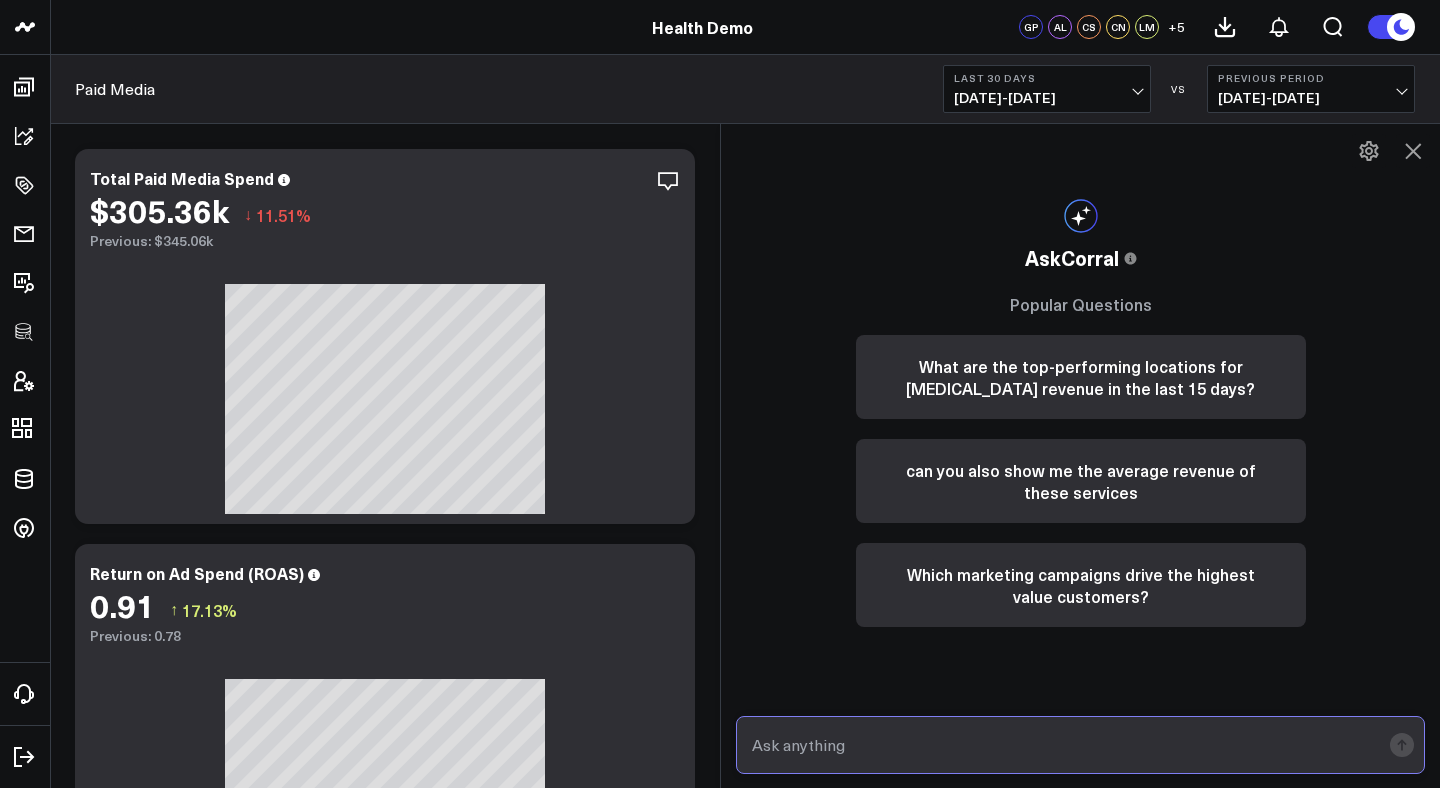 click at bounding box center [1063, 745] 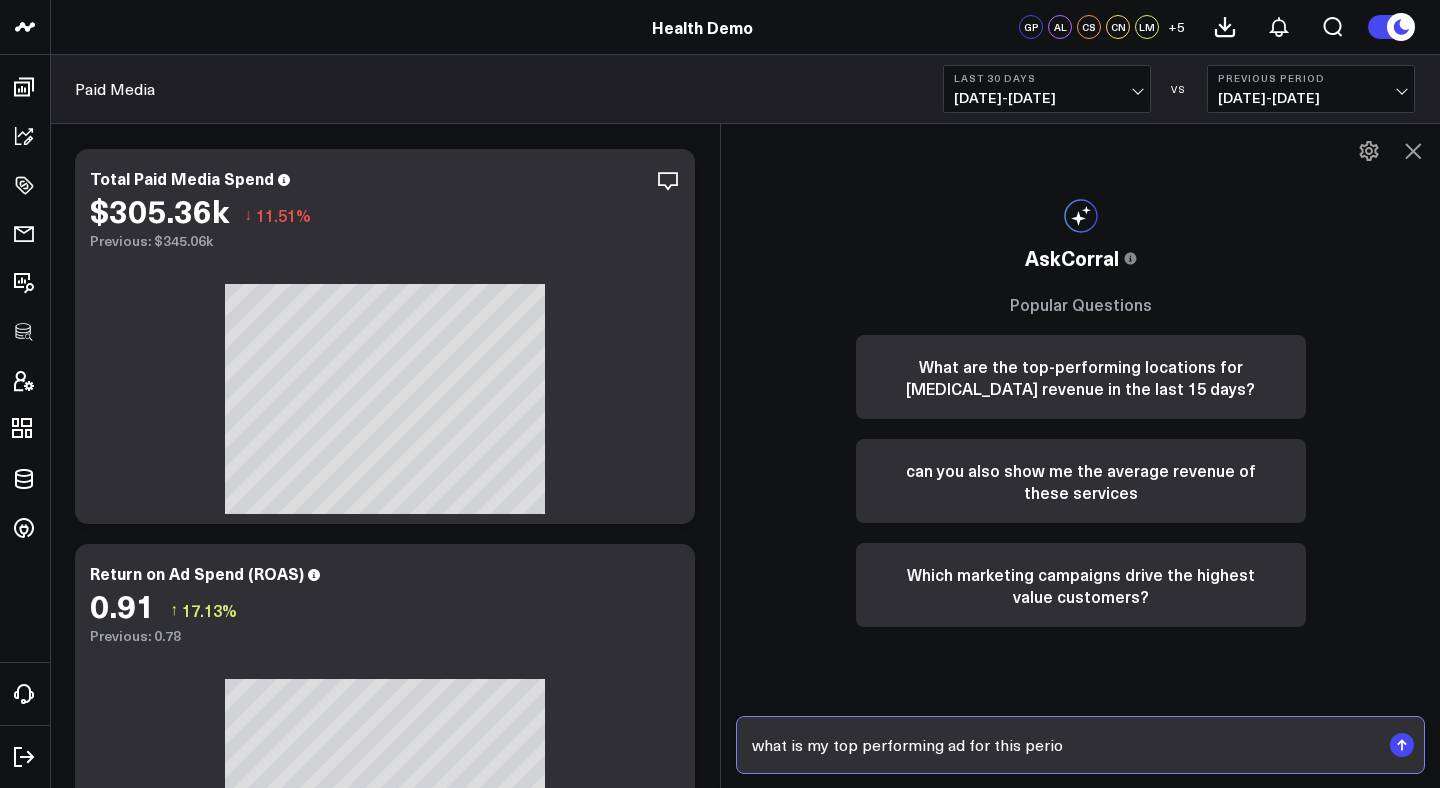 type on "what is my top performing ad for this period" 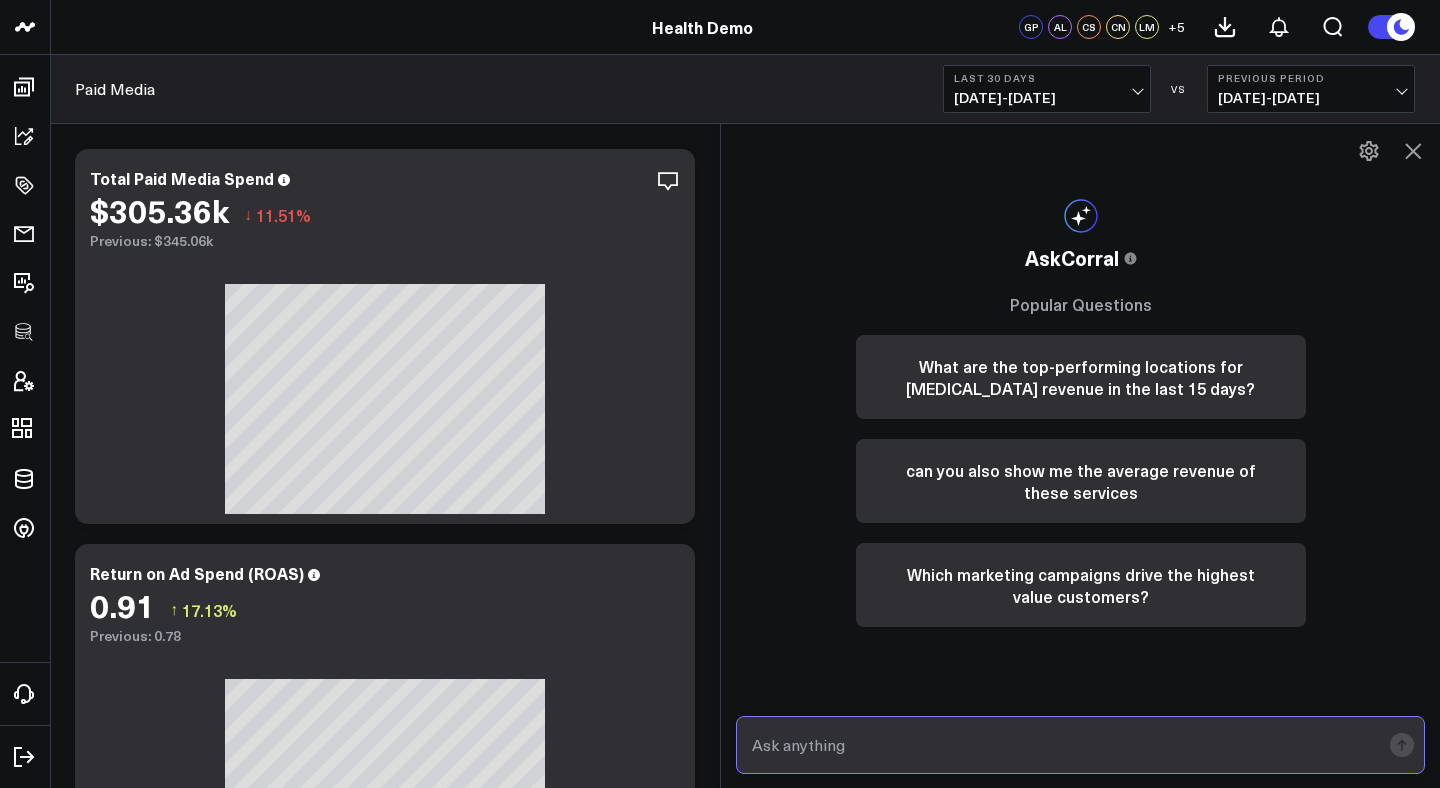 type on "h" 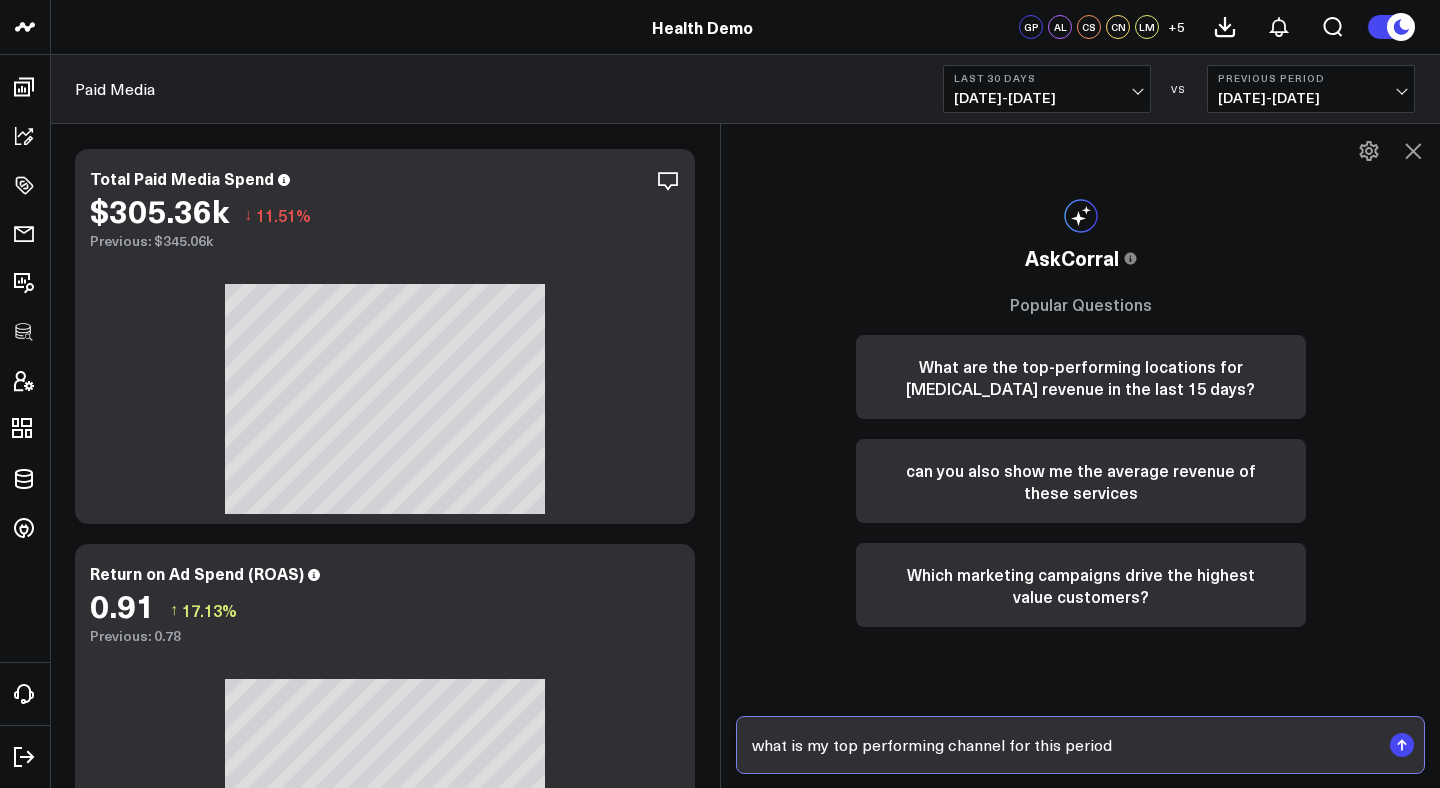 type on "what is my top performing channel for this period?" 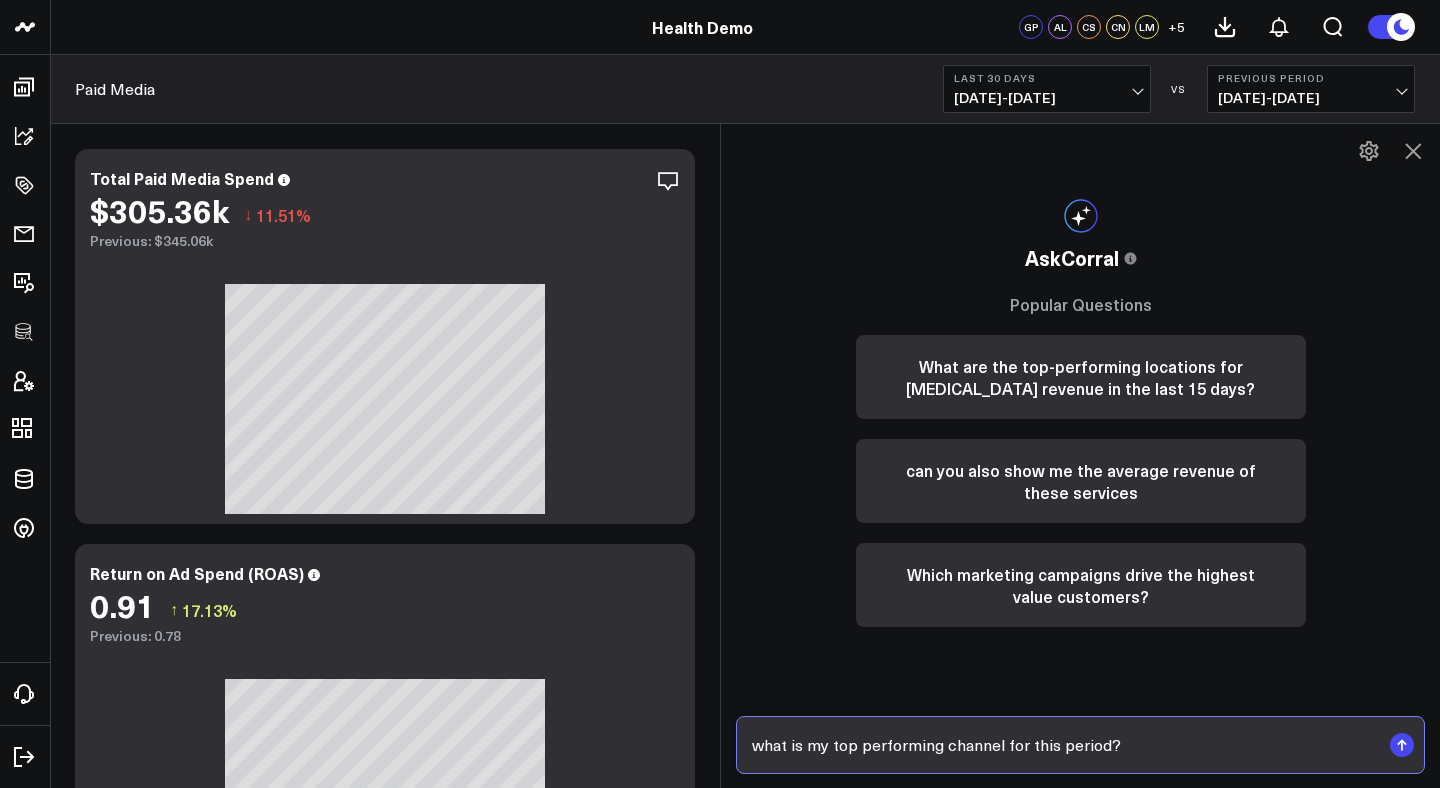 type 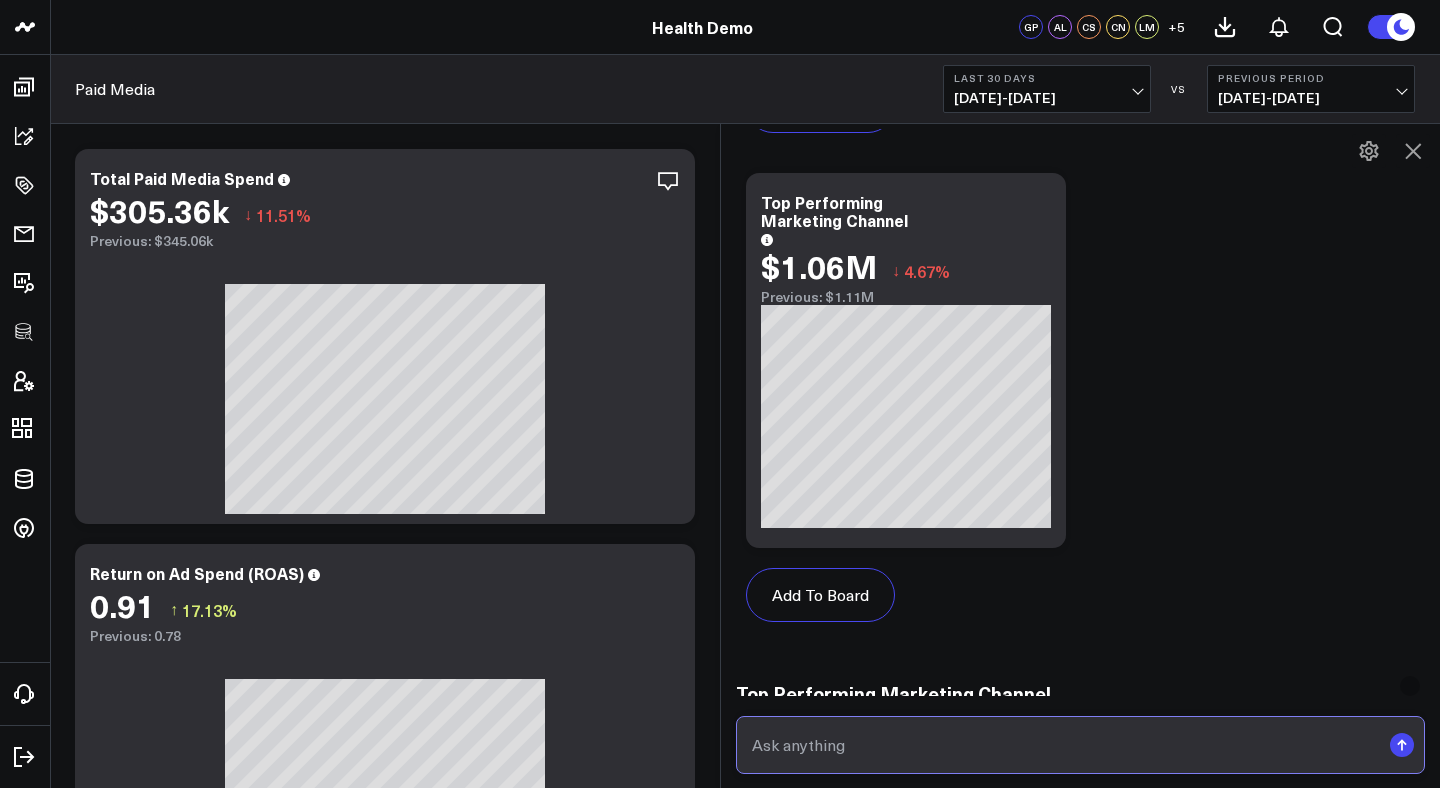 scroll, scrollTop: 1629, scrollLeft: 0, axis: vertical 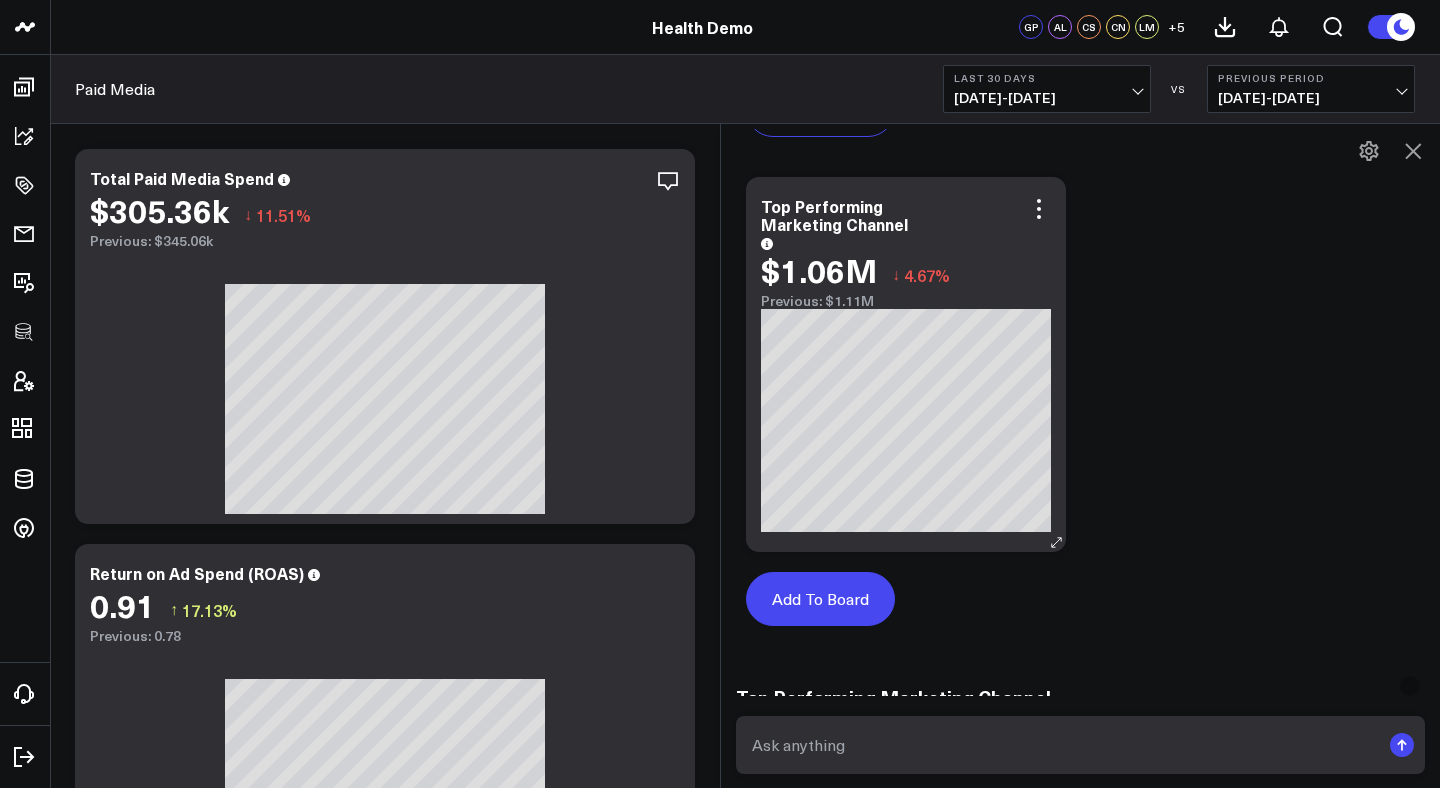 click on "Add To Board" at bounding box center (820, 599) 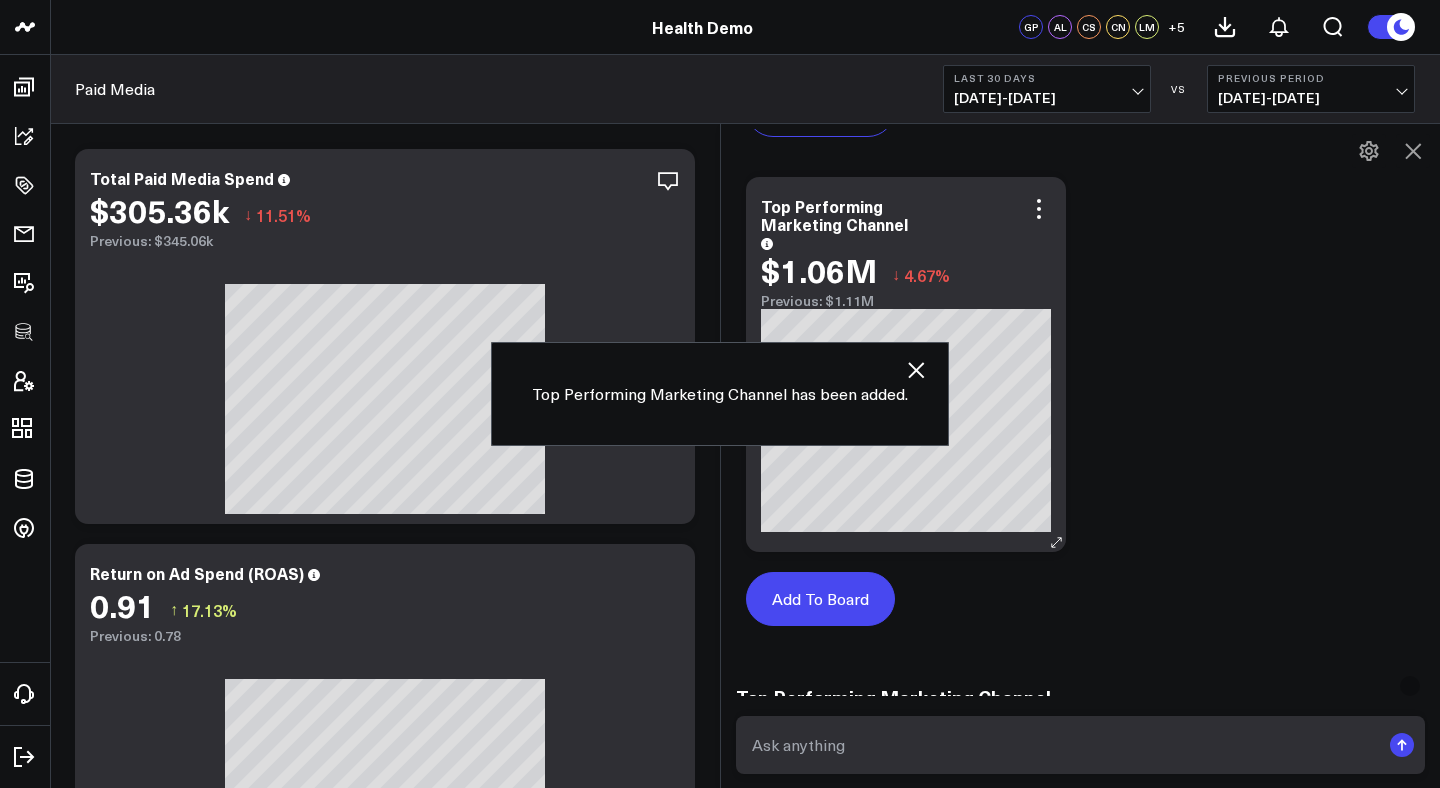 scroll, scrollTop: 3421, scrollLeft: 0, axis: vertical 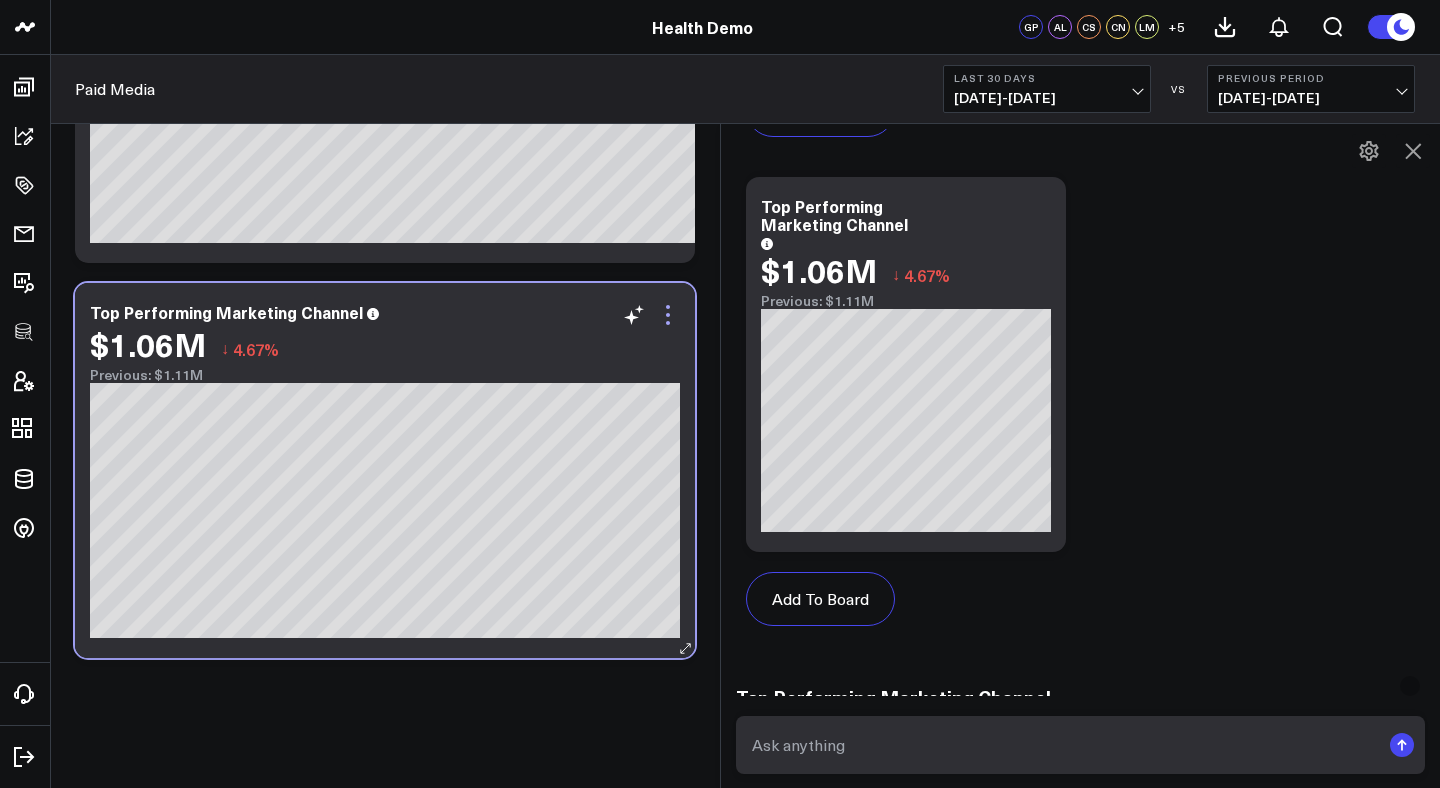 click 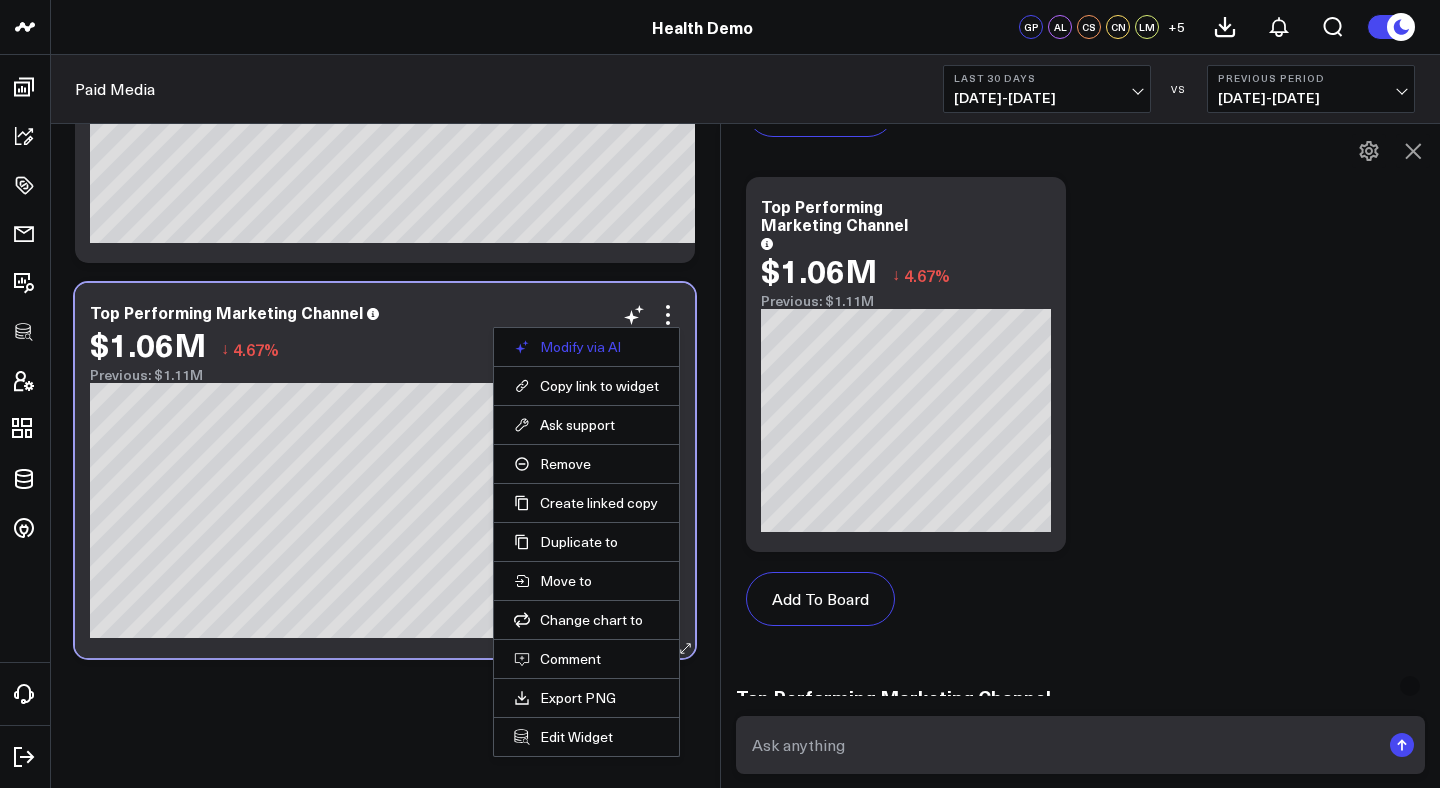 click on "Modify via AI" at bounding box center (586, 347) 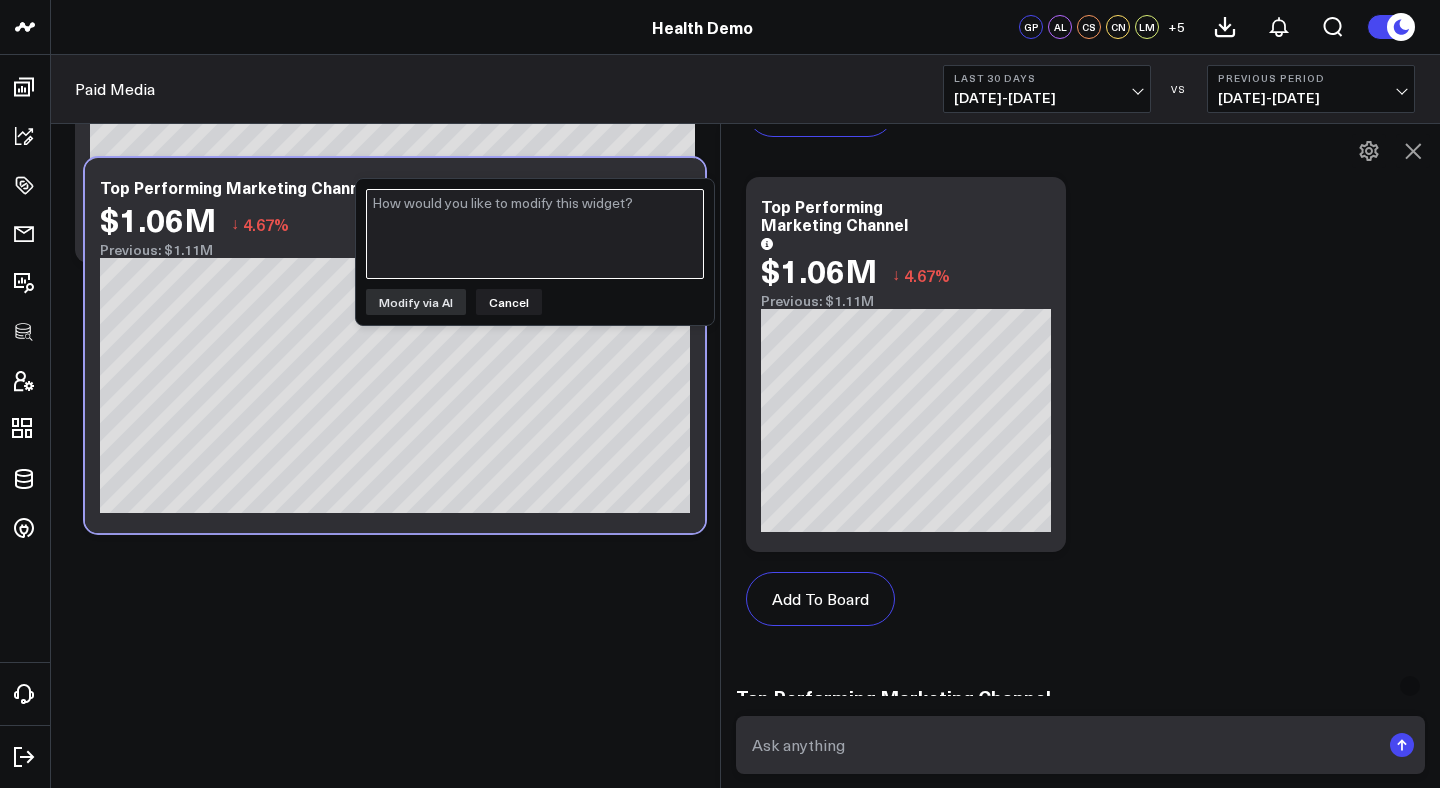 click at bounding box center [535, 234] 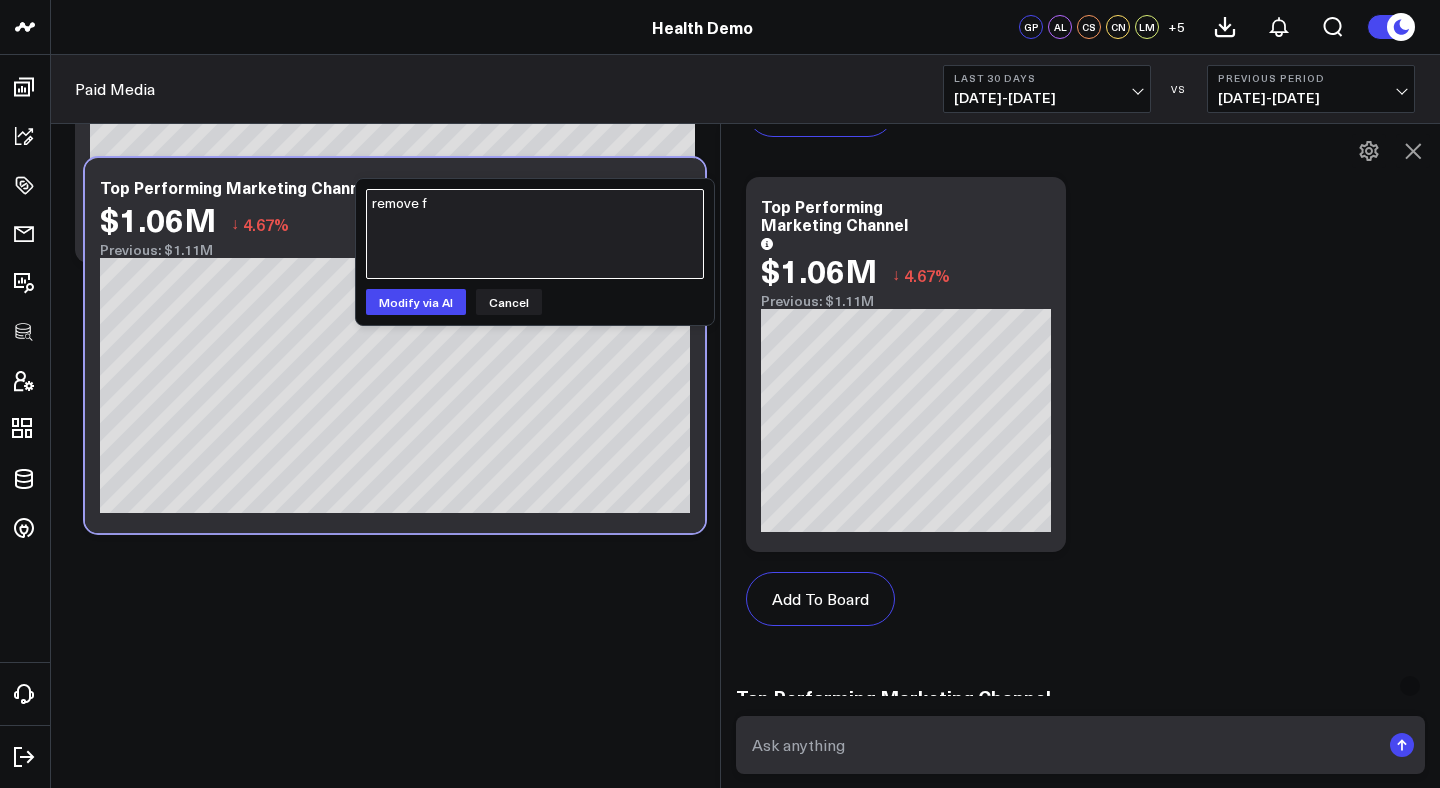 type on "remove fa" 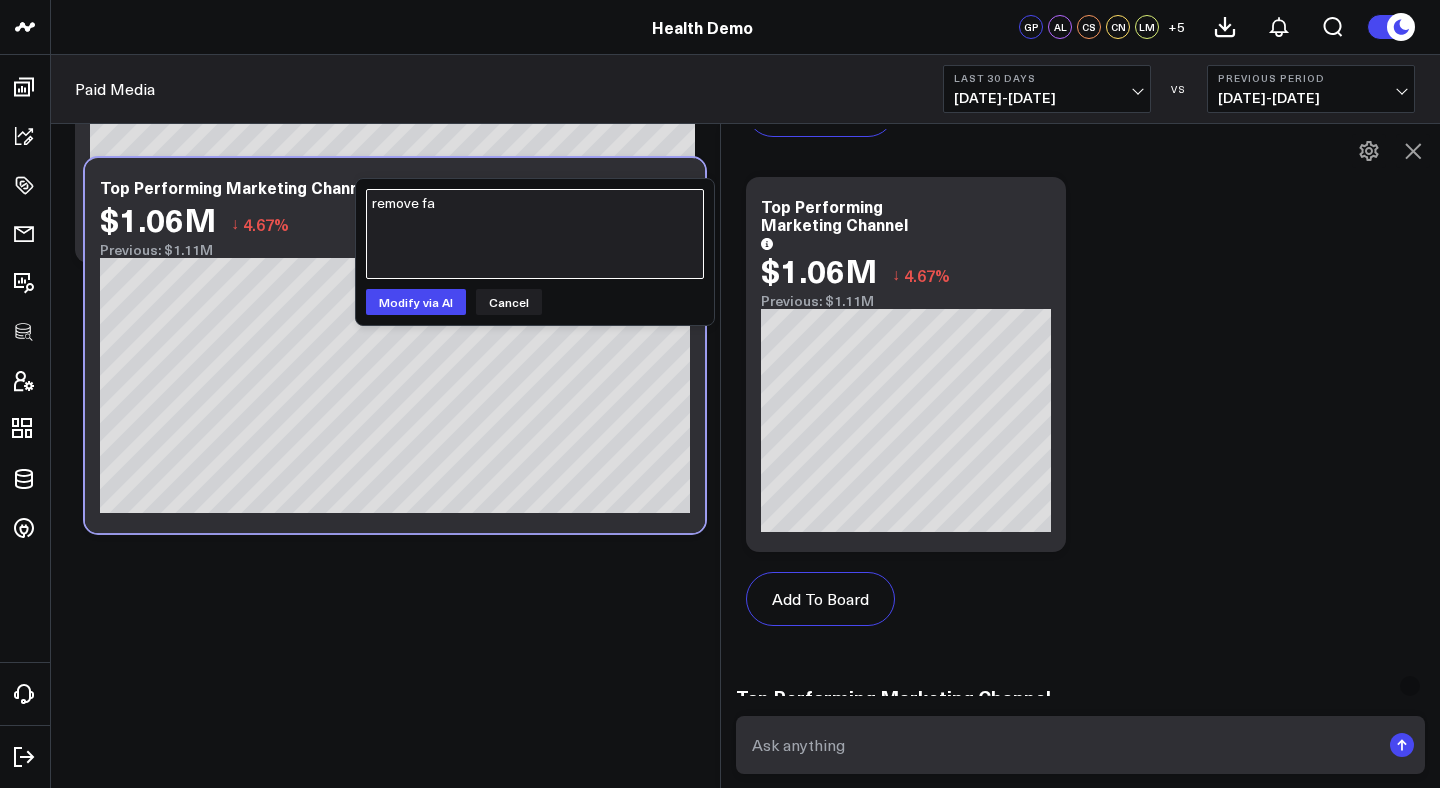 type 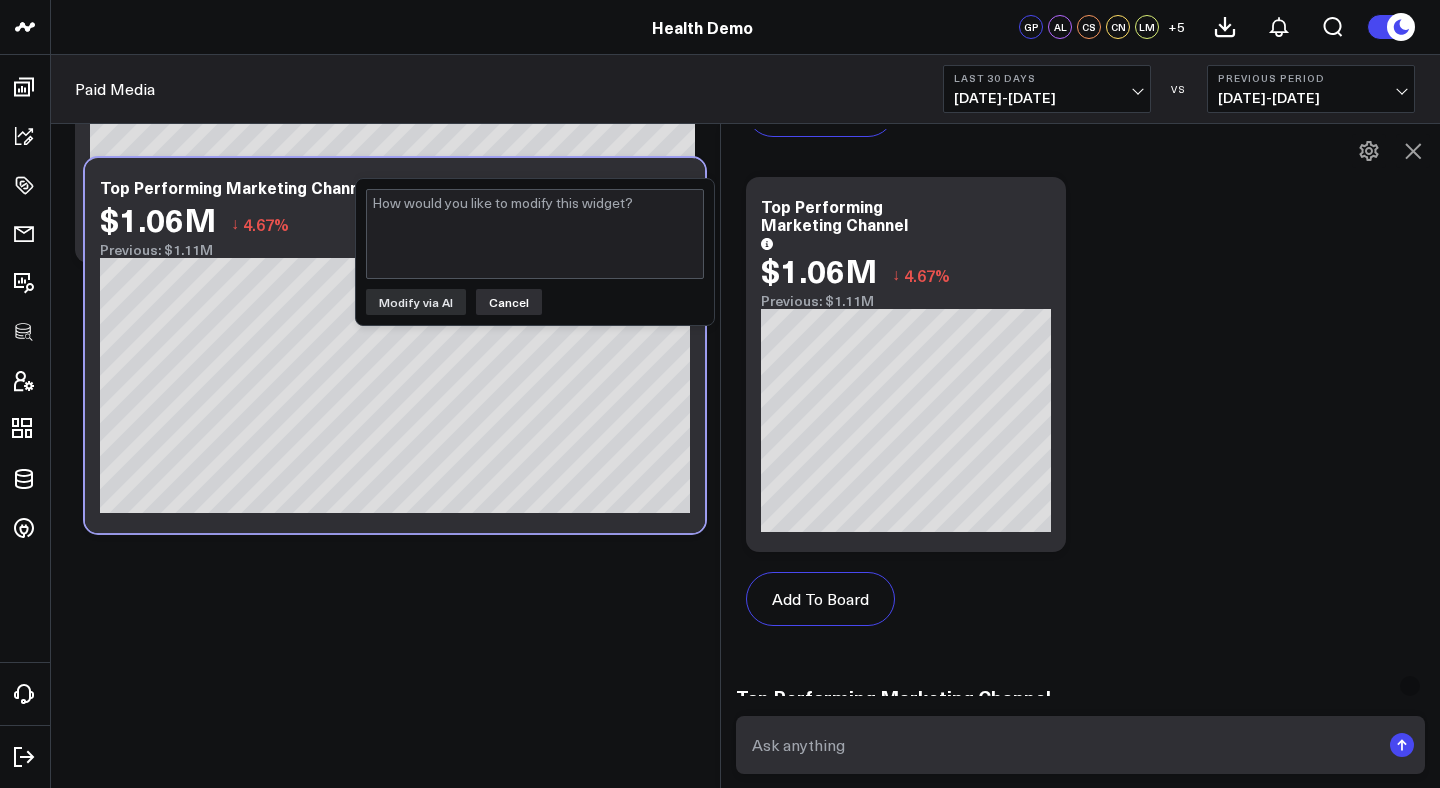 click on "Cancel" at bounding box center [509, 302] 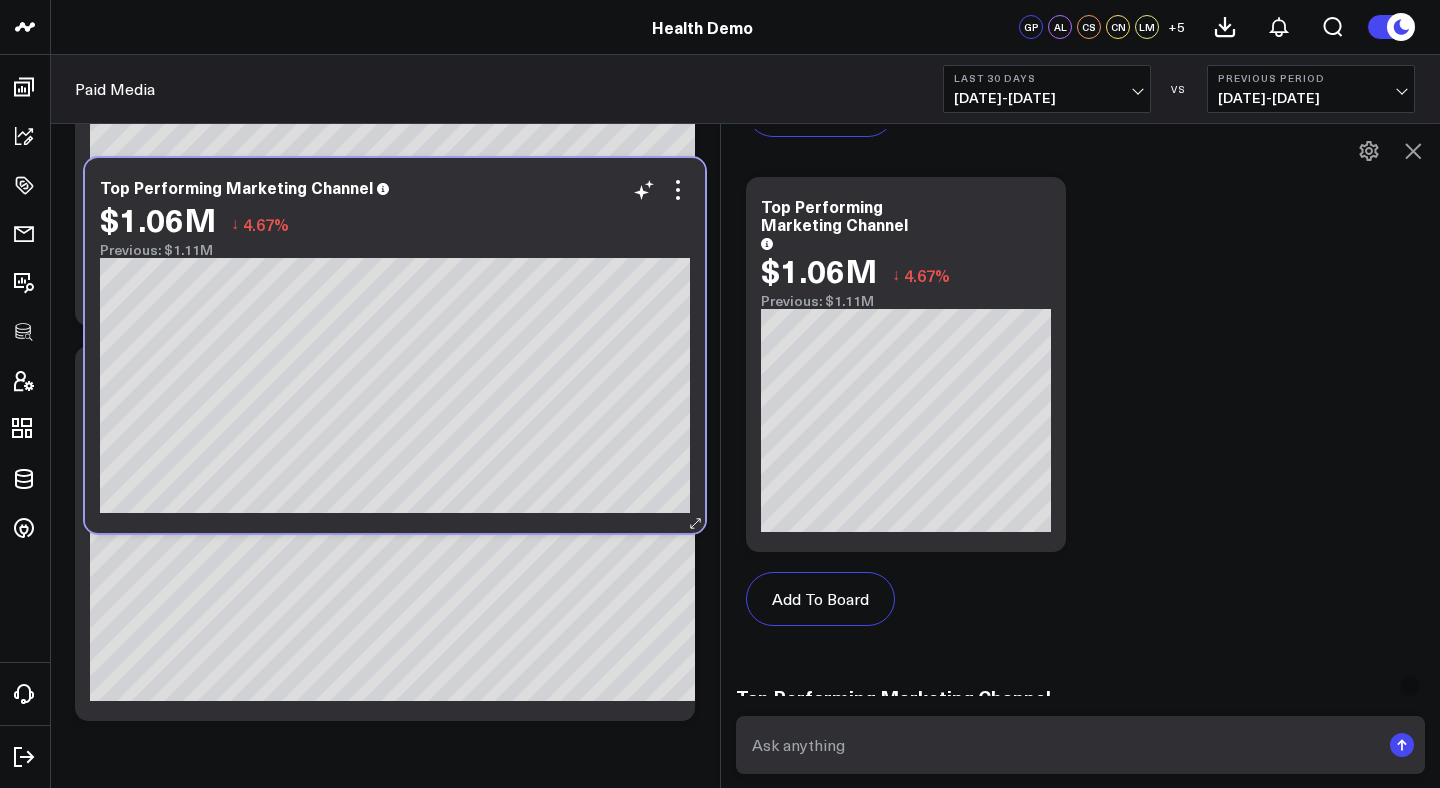 scroll, scrollTop: 3421, scrollLeft: 0, axis: vertical 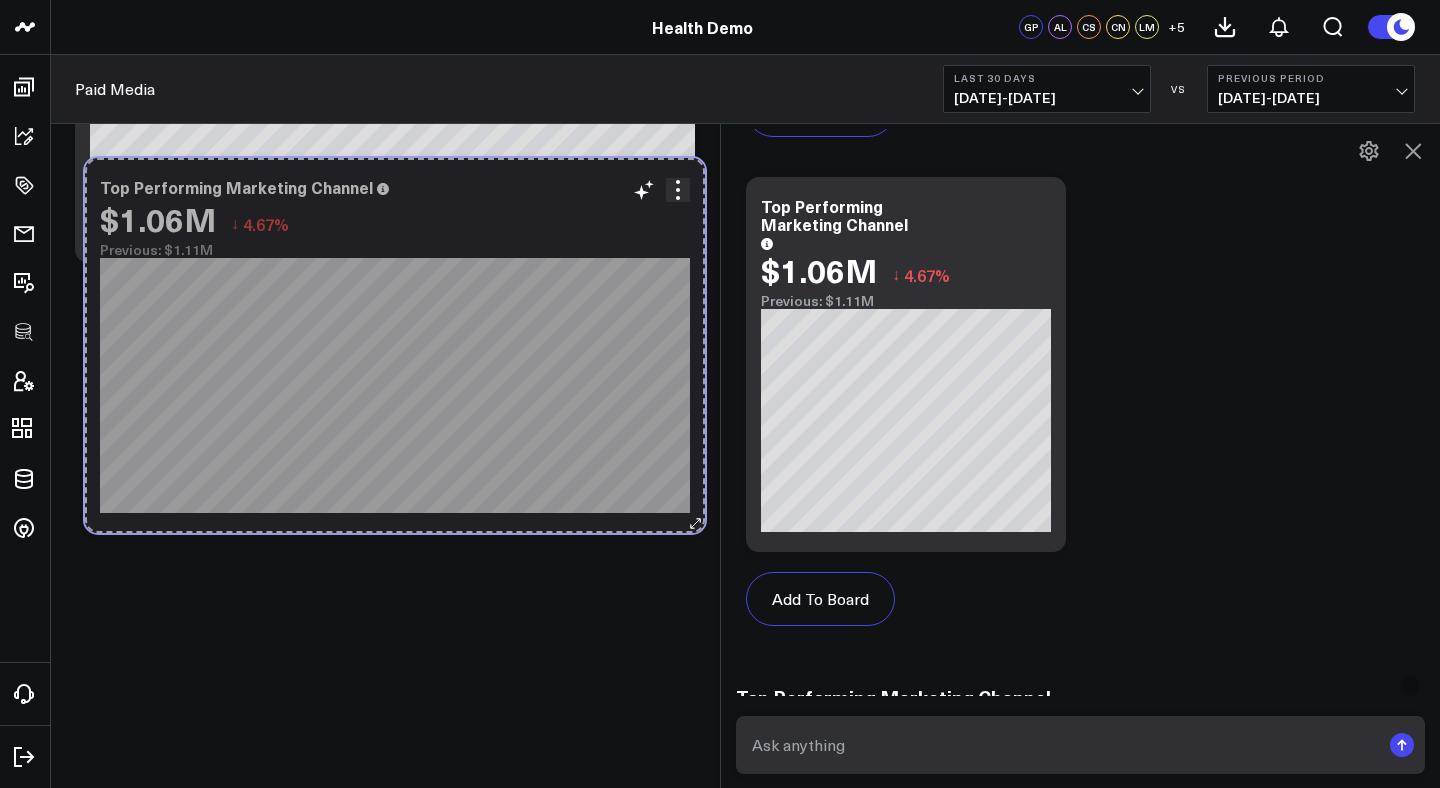click 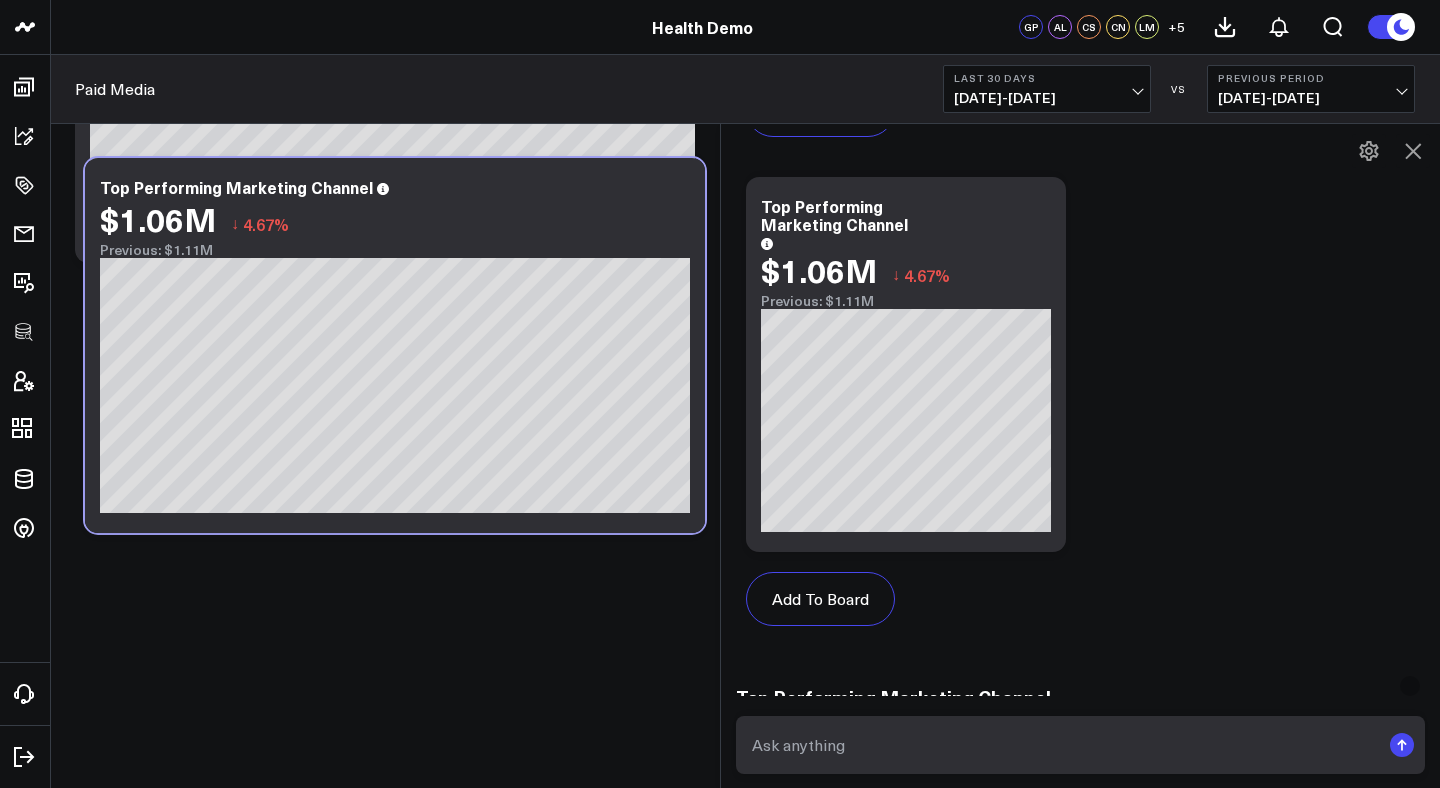 click on "Modify via AI Copy link to widget Ask support Remove Create linked copy Executive Summary Paid Media Patient Acquisition Financial Performance Patient Retention Lead Generation Loyalty Test 01 MedSpa 2025 Demo [GEOGRAPHIC_DATA] Location test reporting for [PERSON_NAME] New Board Test 405 New Board Test 06/25 Duplicate to Executive Summary Paid Media Patient Acquisition Financial Performance Patient Retention Lead Generation Loyalty Test 01 MedSpa 2025 Demo [GEOGRAPHIC_DATA] Location test reporting for [PERSON_NAME] New Board Test 405 New Board Test 06/25 Move to Executive Summary Paid Media Patient Acquisition Financial Performance Patient Retention Lead Generation Loyalty Test 01 MedSpa 2025 Demo [GEOGRAPHIC_DATA] Location test reporting for [PERSON_NAME] New Board Test 405 New Board Test 06/25 Change chart to Fuel Gauge Fuel Gauge w/o Comparison Comparison Bar Static Number Line Chart for Date Comparison Bar Chart Bar Chart w/o Comparison Wide Bar Chart Wide Bar Chart w/o Comparison Donut Chart Donut Chart w/o Comparison Pie Chart Vertical Funnel Horizontal Funnel" at bounding box center (385, -1307) 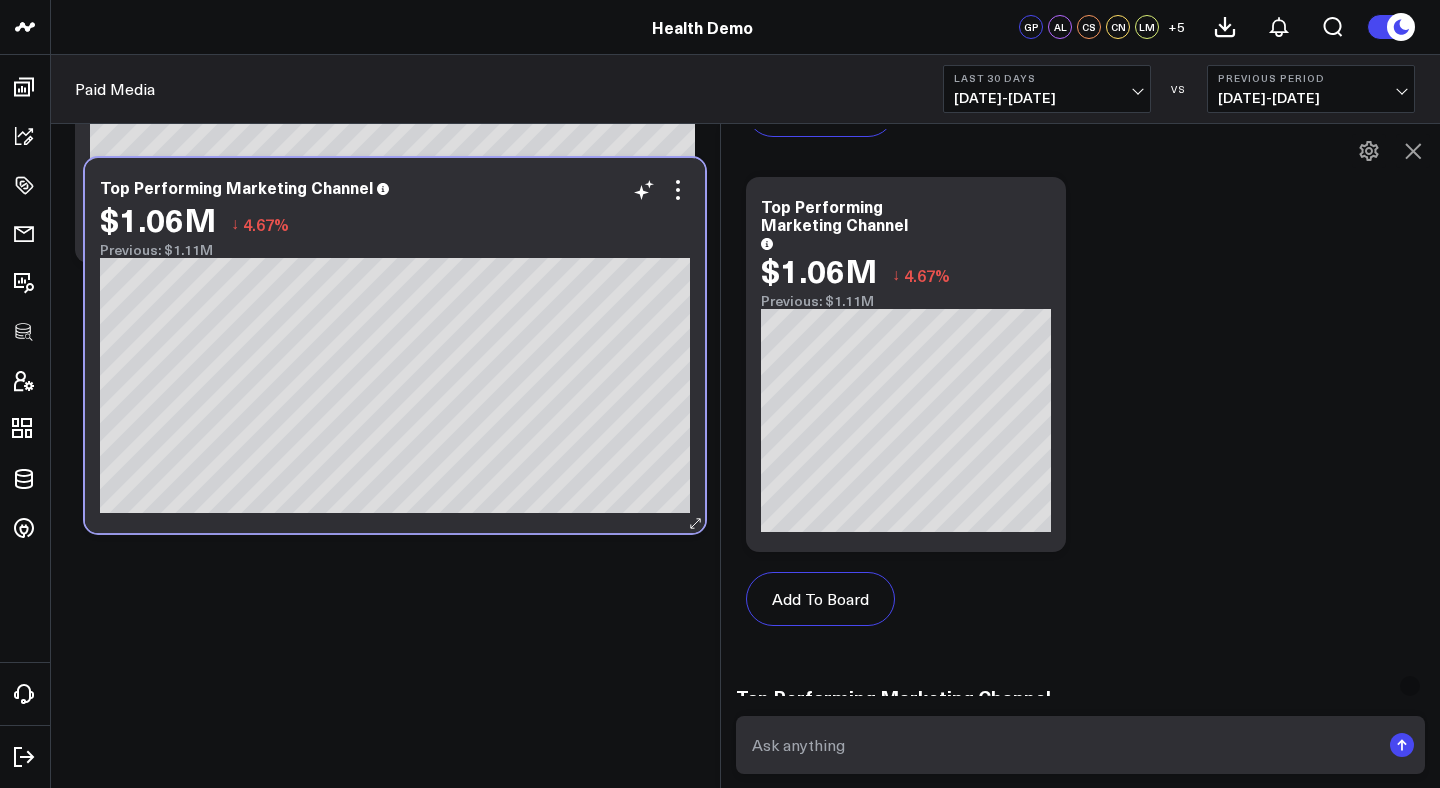 click on "Top Performing Marketing Channel $1.06M ↓   4.67% Previous: $1.11M" at bounding box center (395, 345) 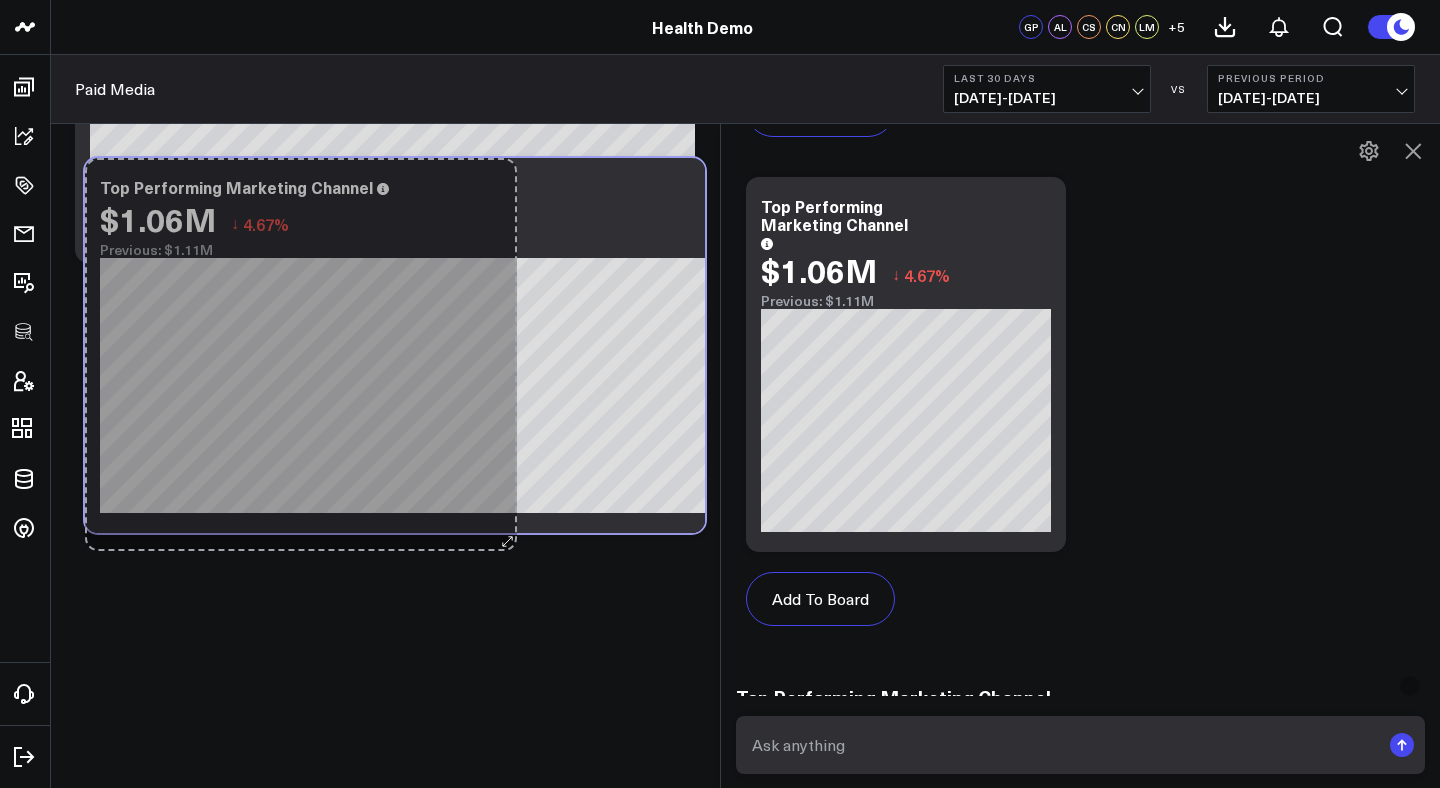 drag, startPoint x: 695, startPoint y: 526, endPoint x: 487, endPoint y: 544, distance: 208.77739 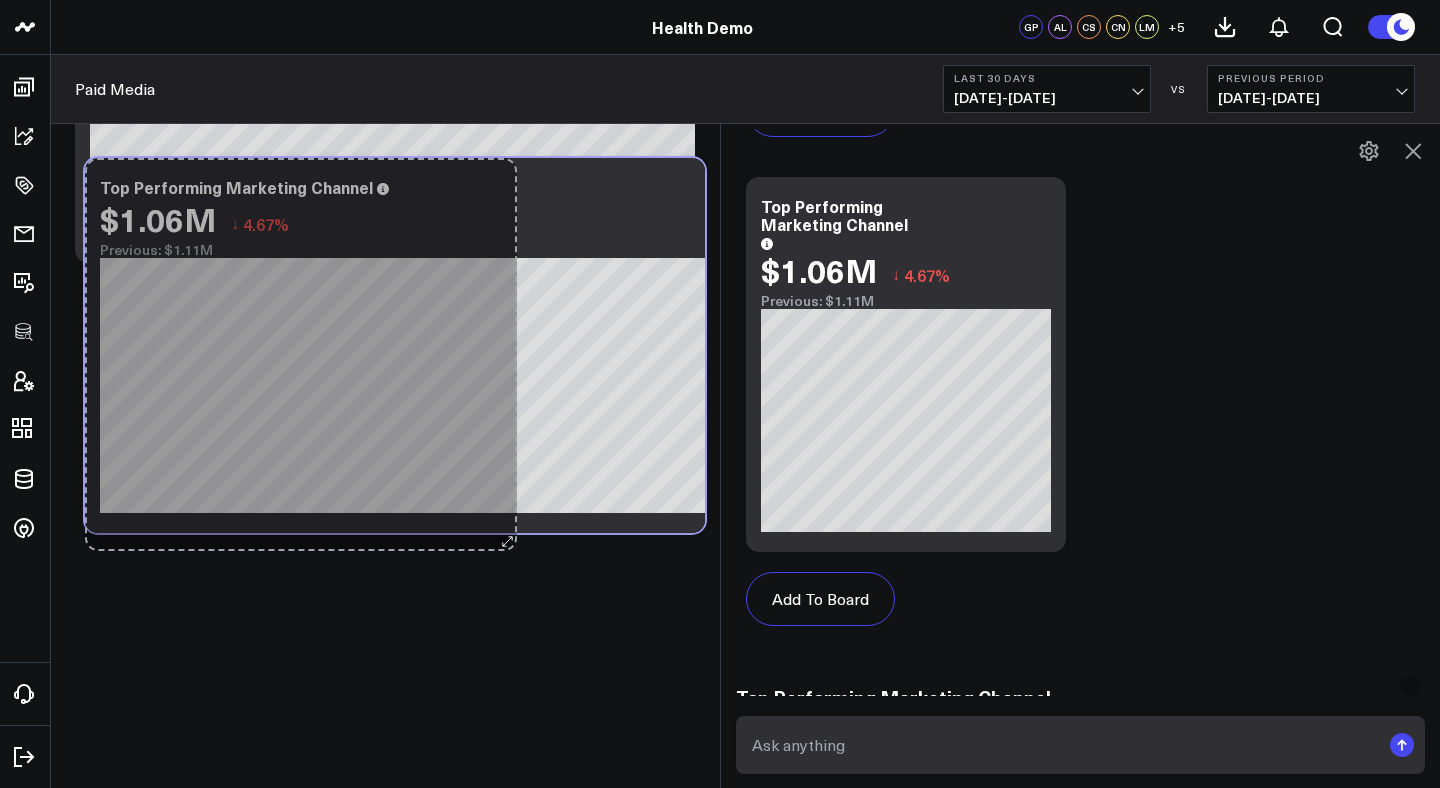 click on "Modify via AI Copy link to widget Ask support Remove Create linked copy Executive Summary Paid Media Patient Acquisition Financial Performance Patient Retention Lead Generation Loyalty Test 01 MedSpa 2025 Demo [GEOGRAPHIC_DATA] Location test reporting for [PERSON_NAME] New Board Test 405 New Board Test 06/25 Duplicate to Executive Summary Paid Media Patient Acquisition Financial Performance Patient Retention Lead Generation Loyalty Test 01 MedSpa 2025 Demo [GEOGRAPHIC_DATA] Location test reporting for [PERSON_NAME] New Board Test 405 New Board Test 06/25 Move to Executive Summary Paid Media Patient Acquisition Financial Performance Patient Retention Lead Generation Loyalty Test 01 MedSpa 2025 Demo [GEOGRAPHIC_DATA] Location test reporting for [PERSON_NAME] New Board Test 405 New Board Test 06/25 Change chart to Fuel Gauge Fuel Gauge w/o Comparison Comparison Bar Static Number Line Chart for Date Comparison Bar Chart Bar Chart w/o Comparison Wide Bar Chart Wide Bar Chart w/o Comparison Donut Chart Donut Chart w/o Comparison Pie Chart Vertical Funnel Horizontal Funnel" at bounding box center [385, -1307] 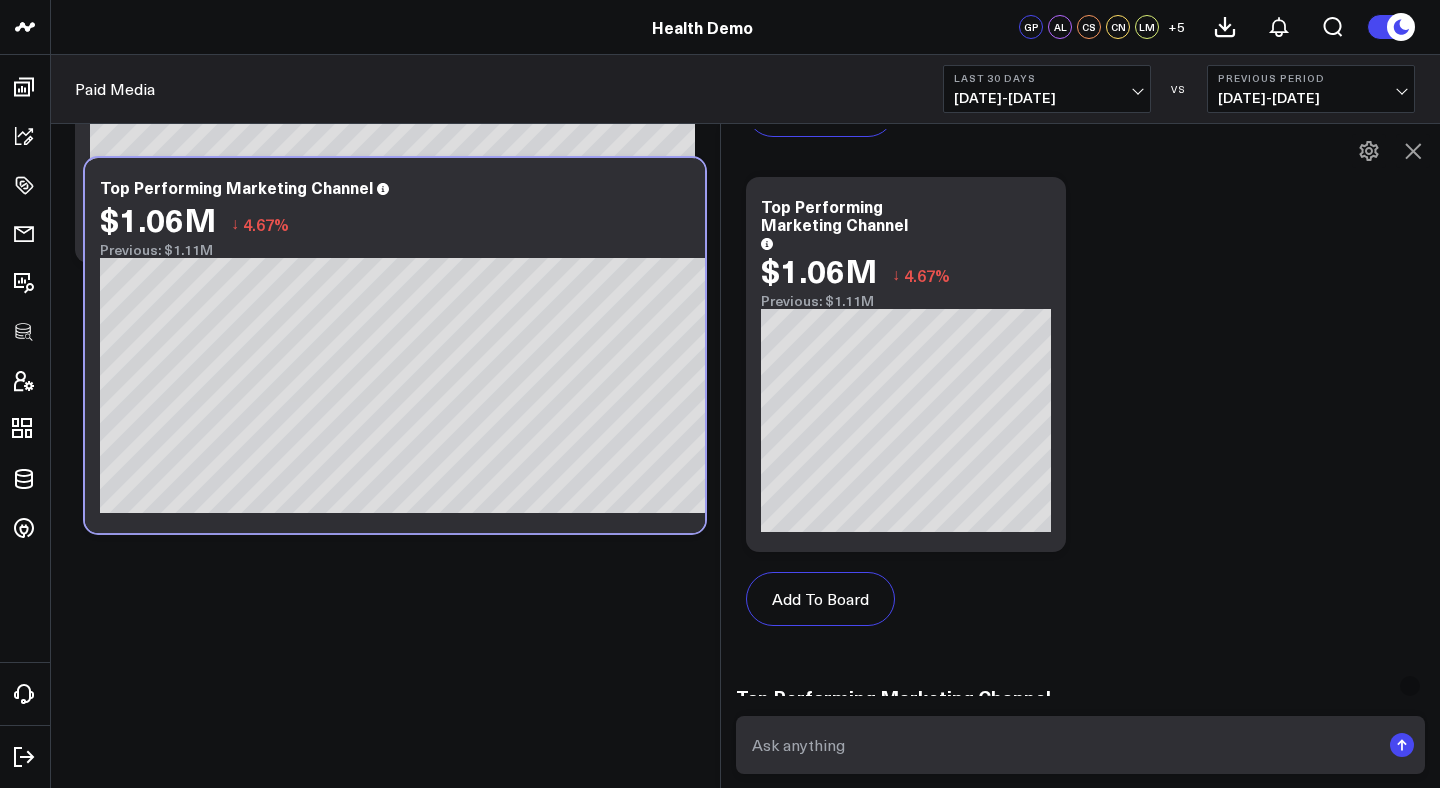 click on "Modify via AI Copy link to widget Ask support Remove Create linked copy Executive Summary Paid Media Patient Acquisition Financial Performance Patient Retention Lead Generation Loyalty Test 01 MedSpa 2025 Demo [GEOGRAPHIC_DATA] Location test reporting for [PERSON_NAME] New Board Test 405 New Board Test 06/25 Duplicate to Executive Summary Paid Media Patient Acquisition Financial Performance Patient Retention Lead Generation Loyalty Test 01 MedSpa 2025 Demo [GEOGRAPHIC_DATA] Location test reporting for [PERSON_NAME] New Board Test 405 New Board Test 06/25 Move to Executive Summary Paid Media Patient Acquisition Financial Performance Patient Retention Lead Generation Loyalty Test 01 MedSpa 2025 Demo [GEOGRAPHIC_DATA] Location test reporting for [PERSON_NAME] New Board Test 405 New Board Test 06/25 Change chart to Fuel Gauge Fuel Gauge w/o Comparison Comparison Bar Static Number Line Chart for Date Comparison Bar Chart Bar Chart w/o Comparison Wide Bar Chart Wide Bar Chart w/o Comparison Donut Chart Donut Chart w/o Comparison Pie Chart Vertical Funnel Horizontal Funnel" at bounding box center (385, -1307) 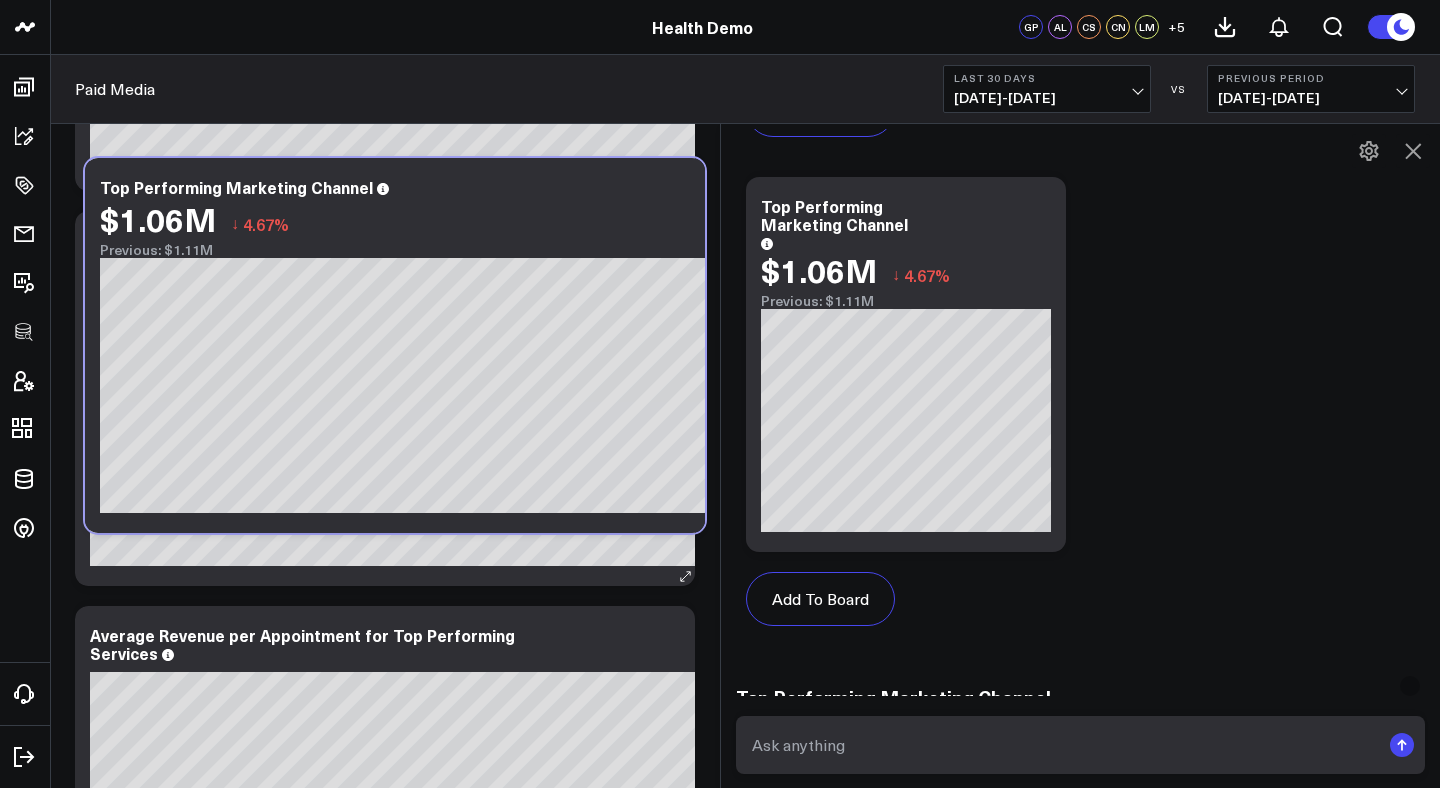 scroll, scrollTop: 0, scrollLeft: 0, axis: both 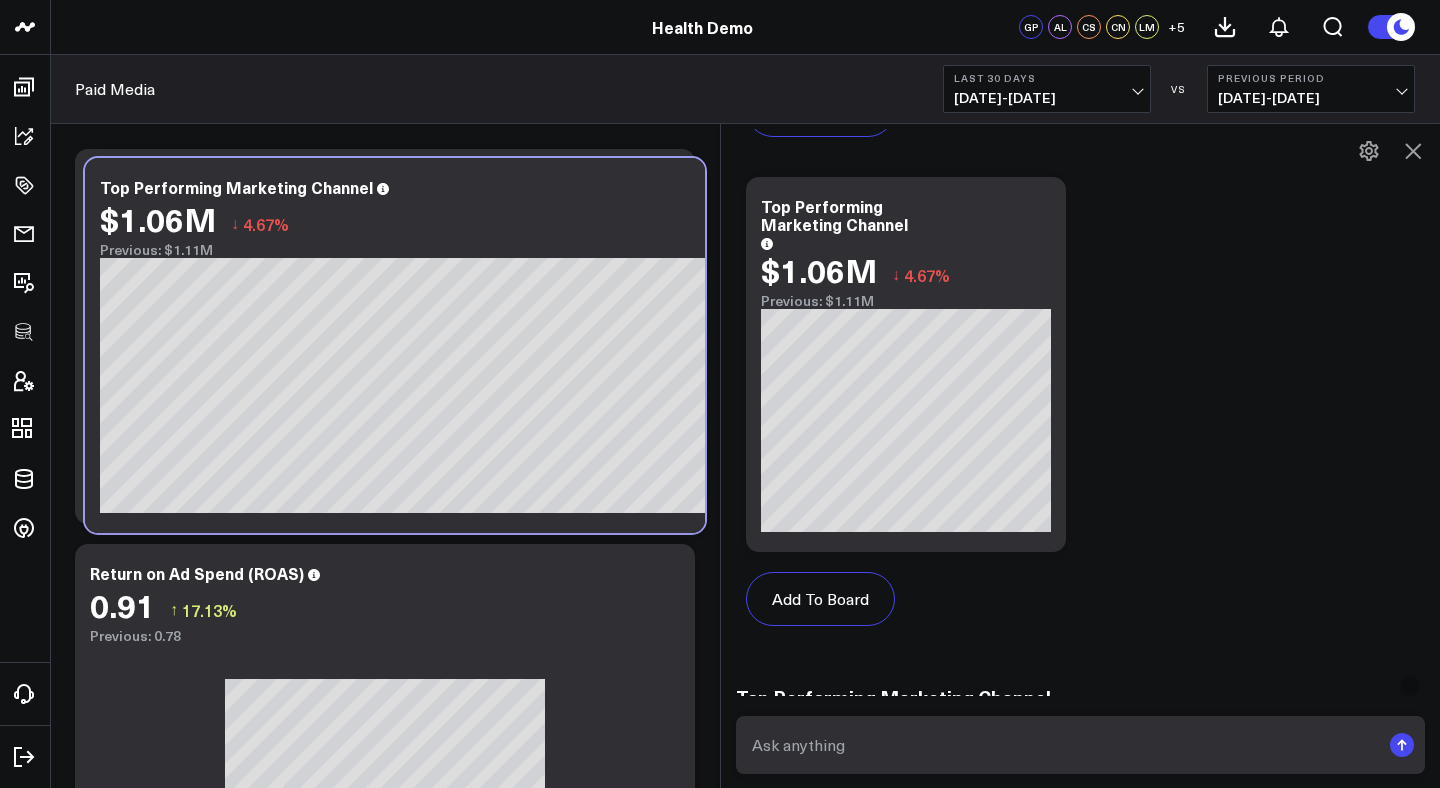 click on "Modify via AI Copy link to widget Ask support Remove Create linked copy Executive Summary Paid Media Patient Acquisition Financial Performance Patient Retention Lead Generation Loyalty Test 01 MedSpa 2025 Demo [GEOGRAPHIC_DATA] Location test reporting for [PERSON_NAME] New Board Test 405 New Board Test 06/25 Duplicate to Executive Summary Paid Media Patient Acquisition Financial Performance Patient Retention Lead Generation Loyalty Test 01 MedSpa 2025 Demo [GEOGRAPHIC_DATA] Location test reporting for [PERSON_NAME] New Board Test 405 New Board Test 06/25 Move to Executive Summary Paid Media Patient Acquisition Financial Performance Patient Retention Lead Generation Loyalty Test 01 MedSpa 2025 Demo [GEOGRAPHIC_DATA] Location test reporting for [PERSON_NAME] New Board Test 405 New Board Test 06/25 Change chart to Fuel Gauge Fuel Gauge w/o Comparison Comparison Bar Static Number Line Chart for Date Comparison Bar Chart Bar Chart w/o Comparison Wide Bar Chart Wide Bar Chart w/o Comparison Donut Chart Donut Chart w/o Comparison Pie Chart Vertical Funnel Horizontal Funnel" at bounding box center (385, 2114) 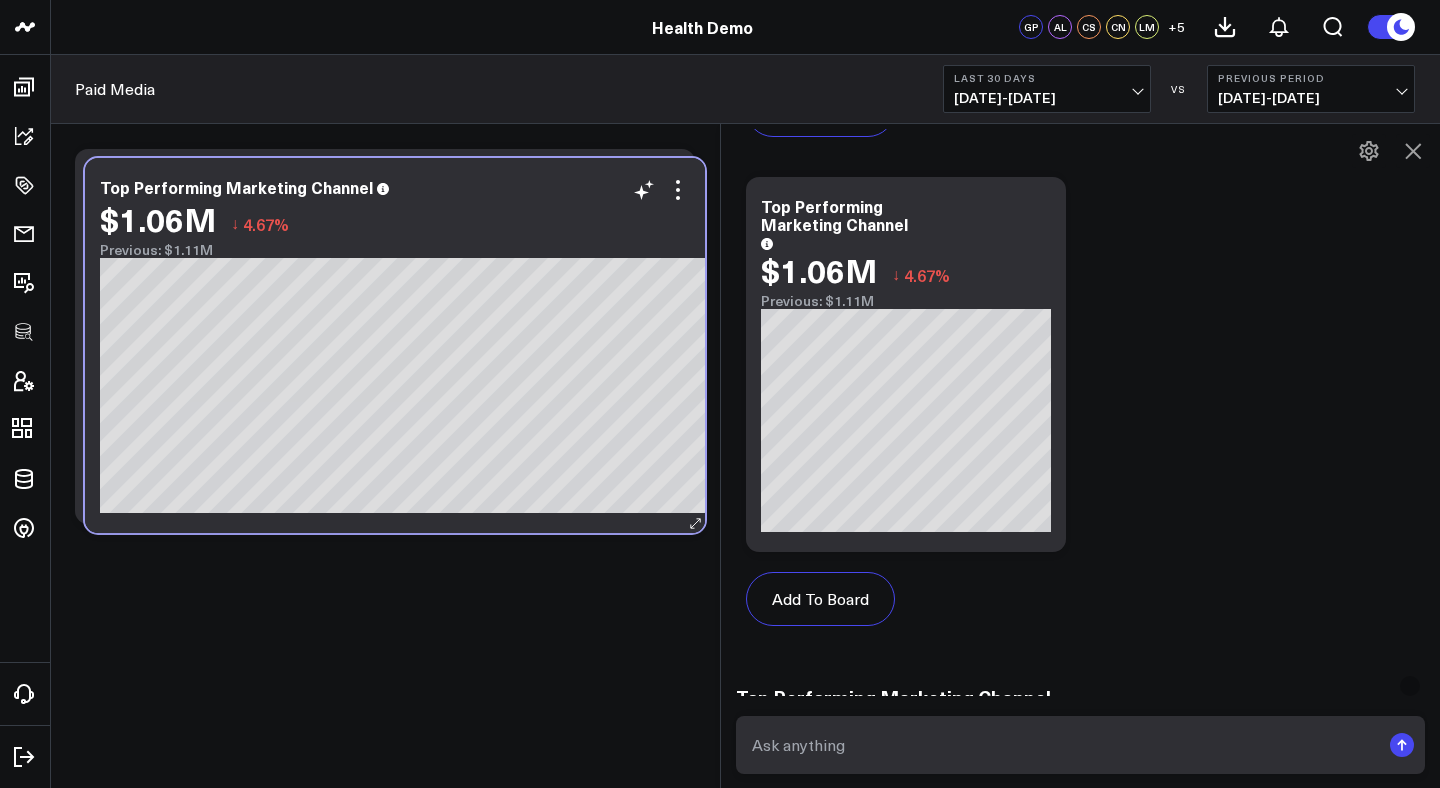 click on "$1.06M ↓   4.67%" at bounding box center (415, 219) 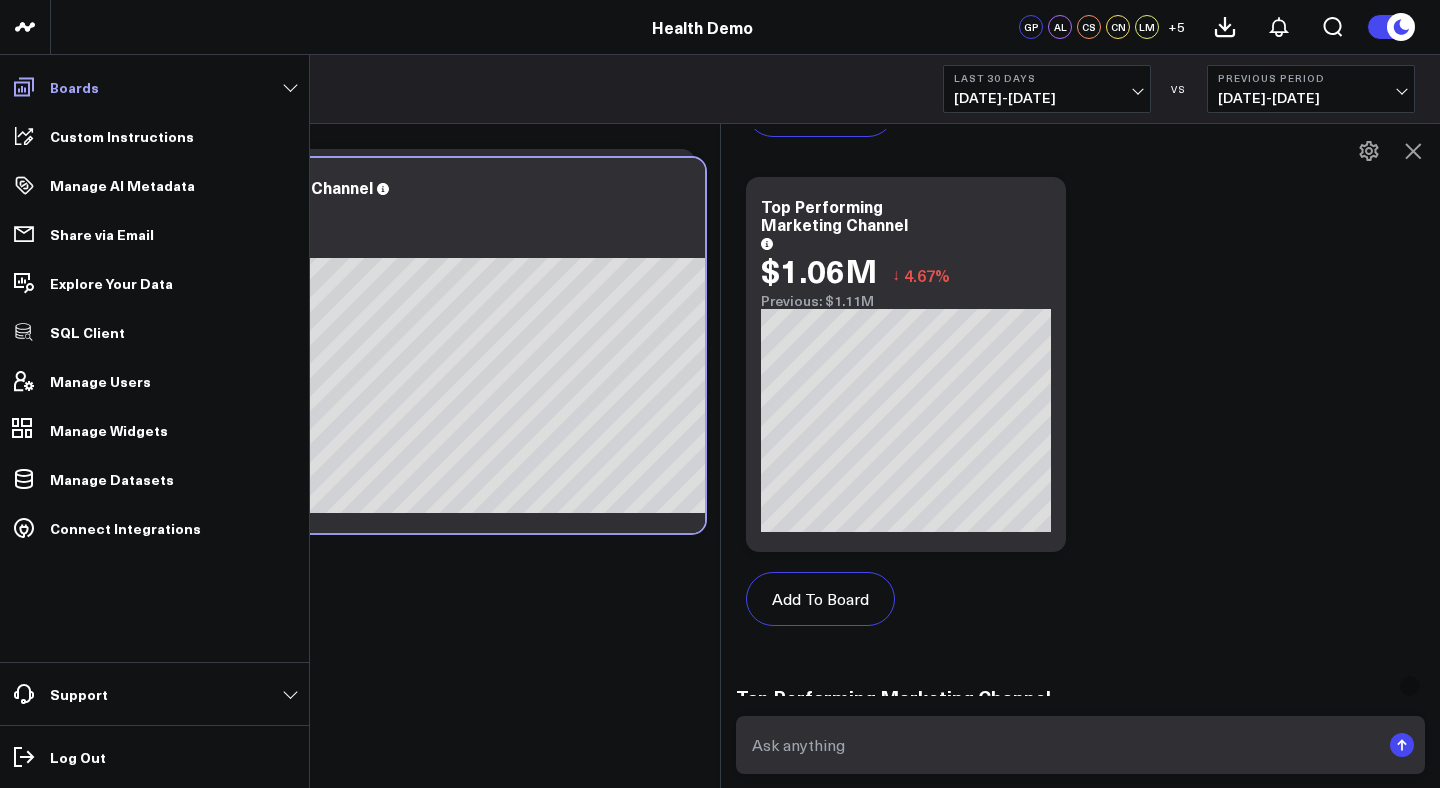 click 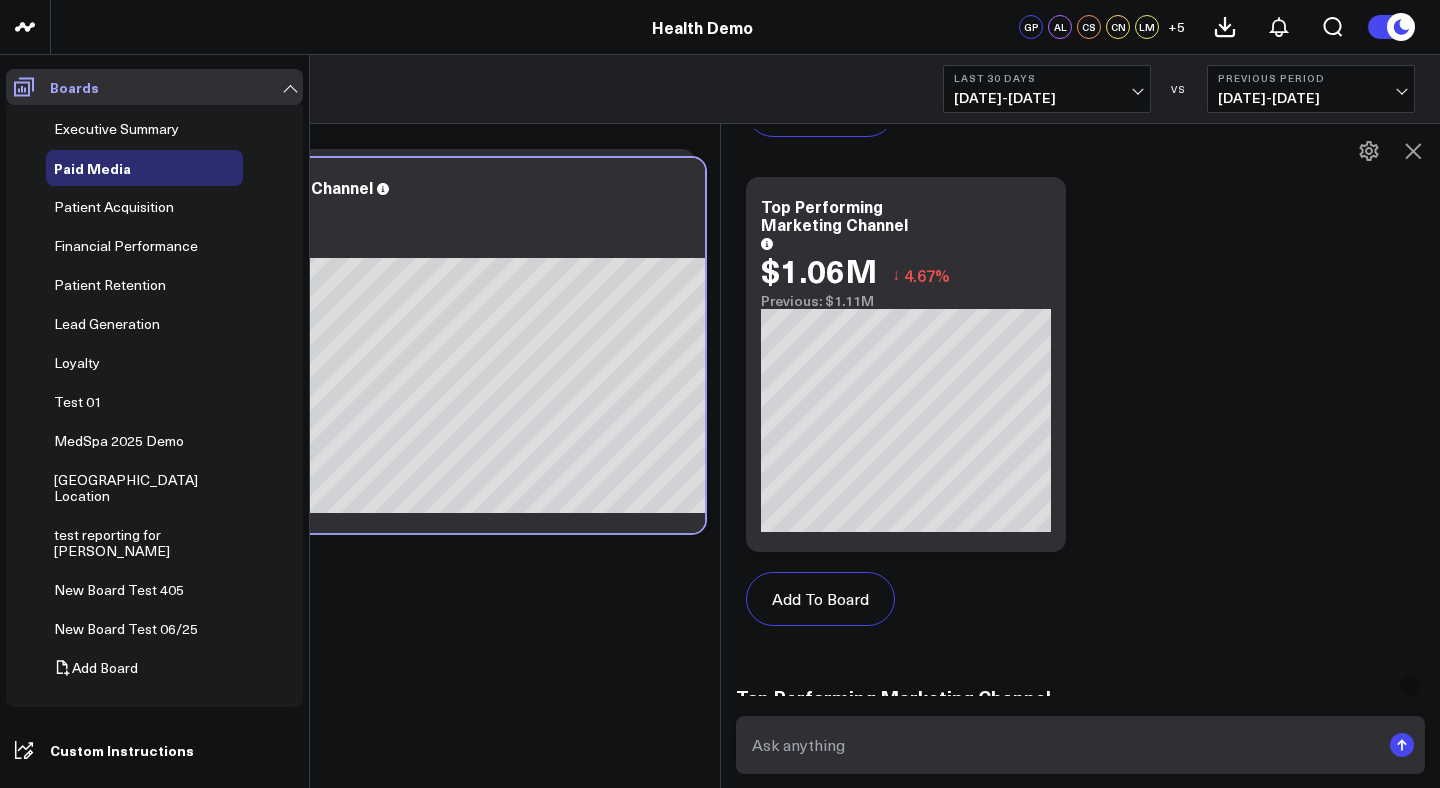 click on "Boards" at bounding box center (74, 87) 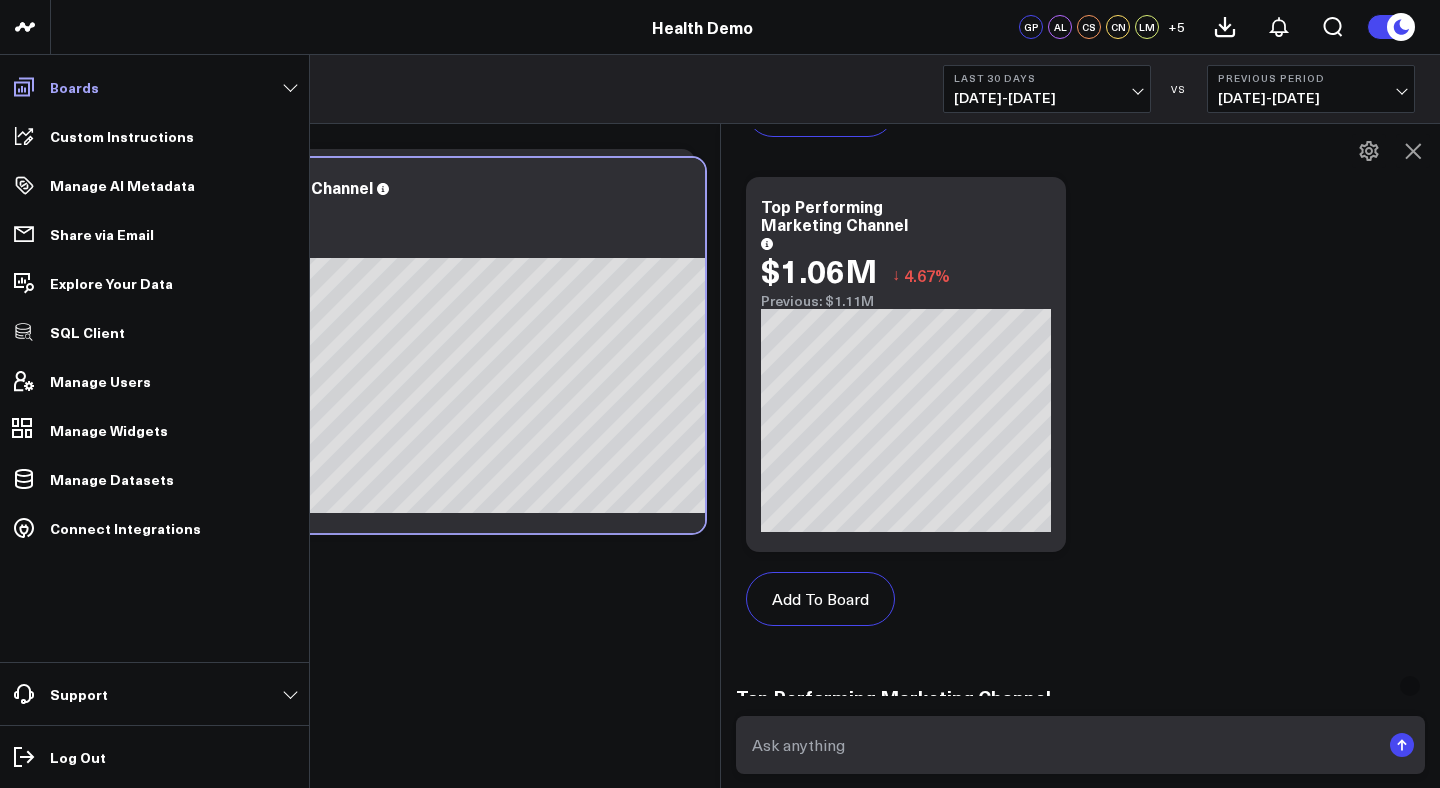 click on "Boards" at bounding box center (74, 87) 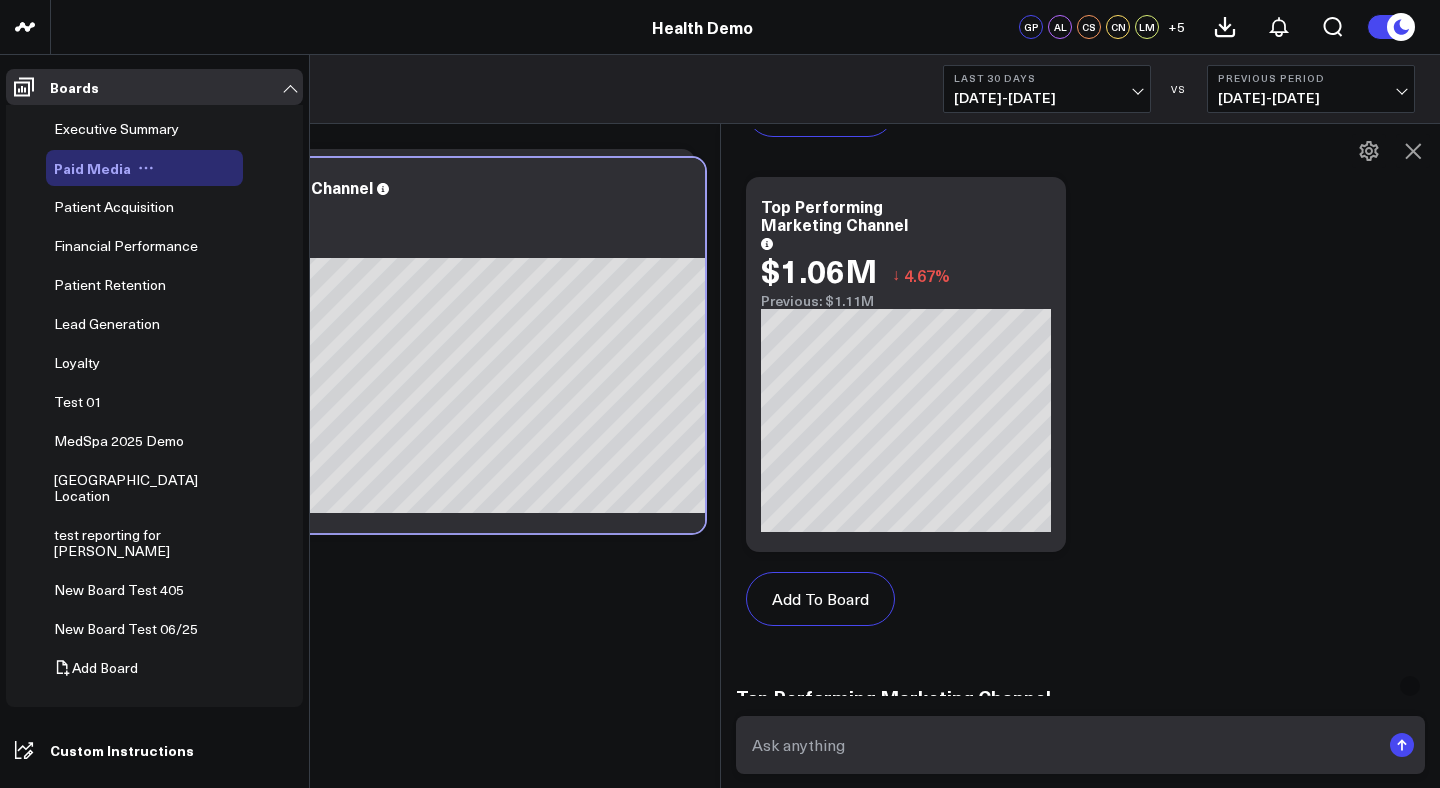 click on "Paid Media" at bounding box center [92, 168] 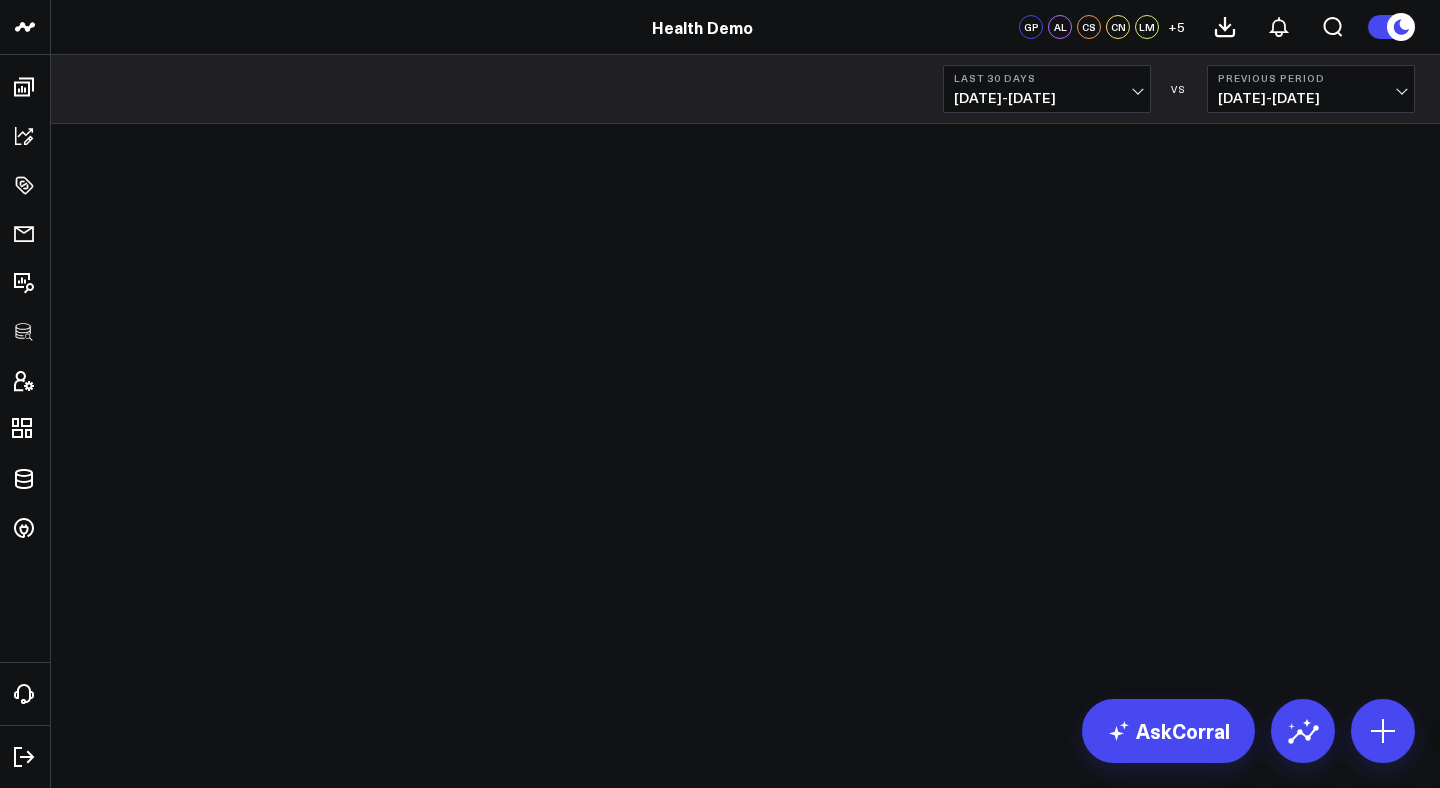 scroll, scrollTop: 0, scrollLeft: 0, axis: both 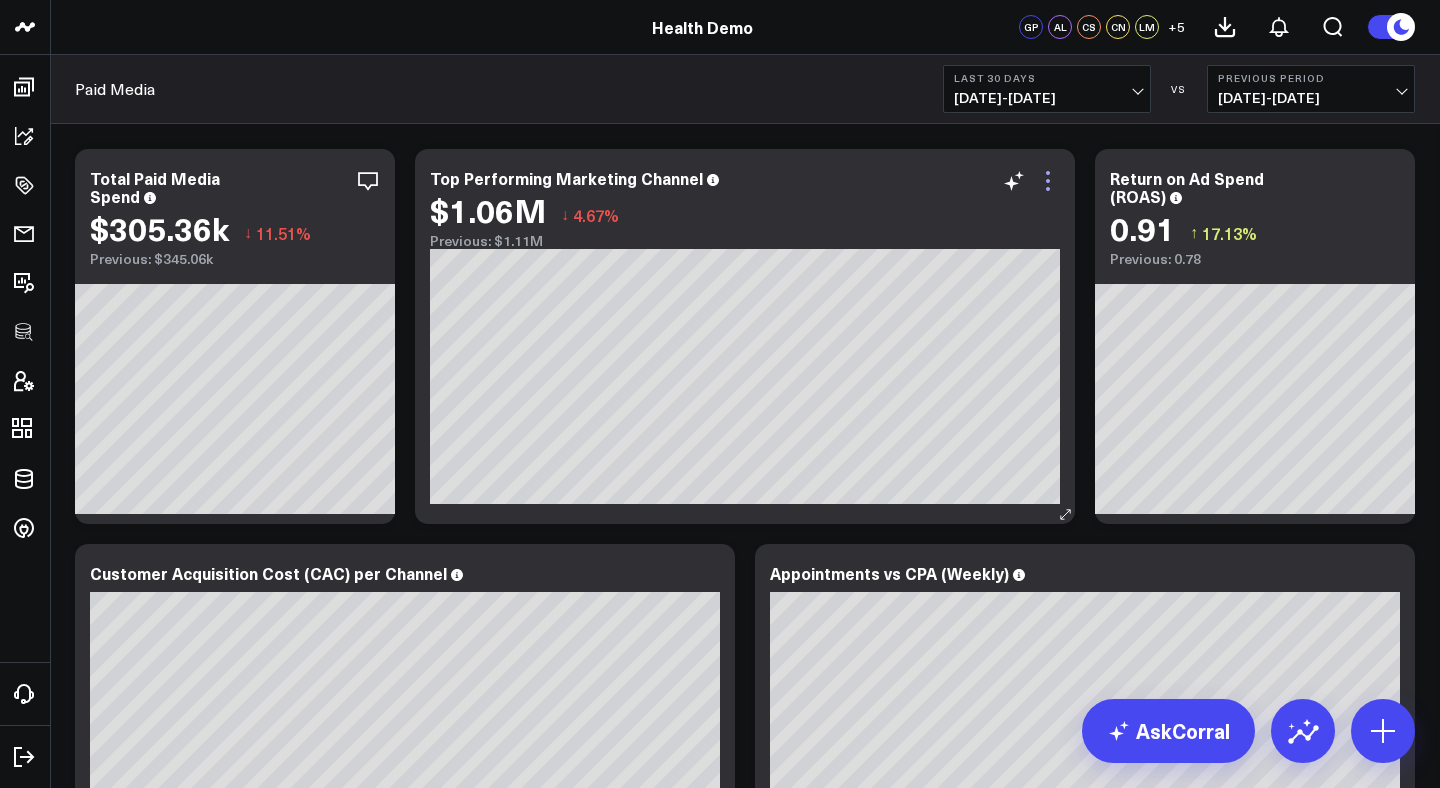 click 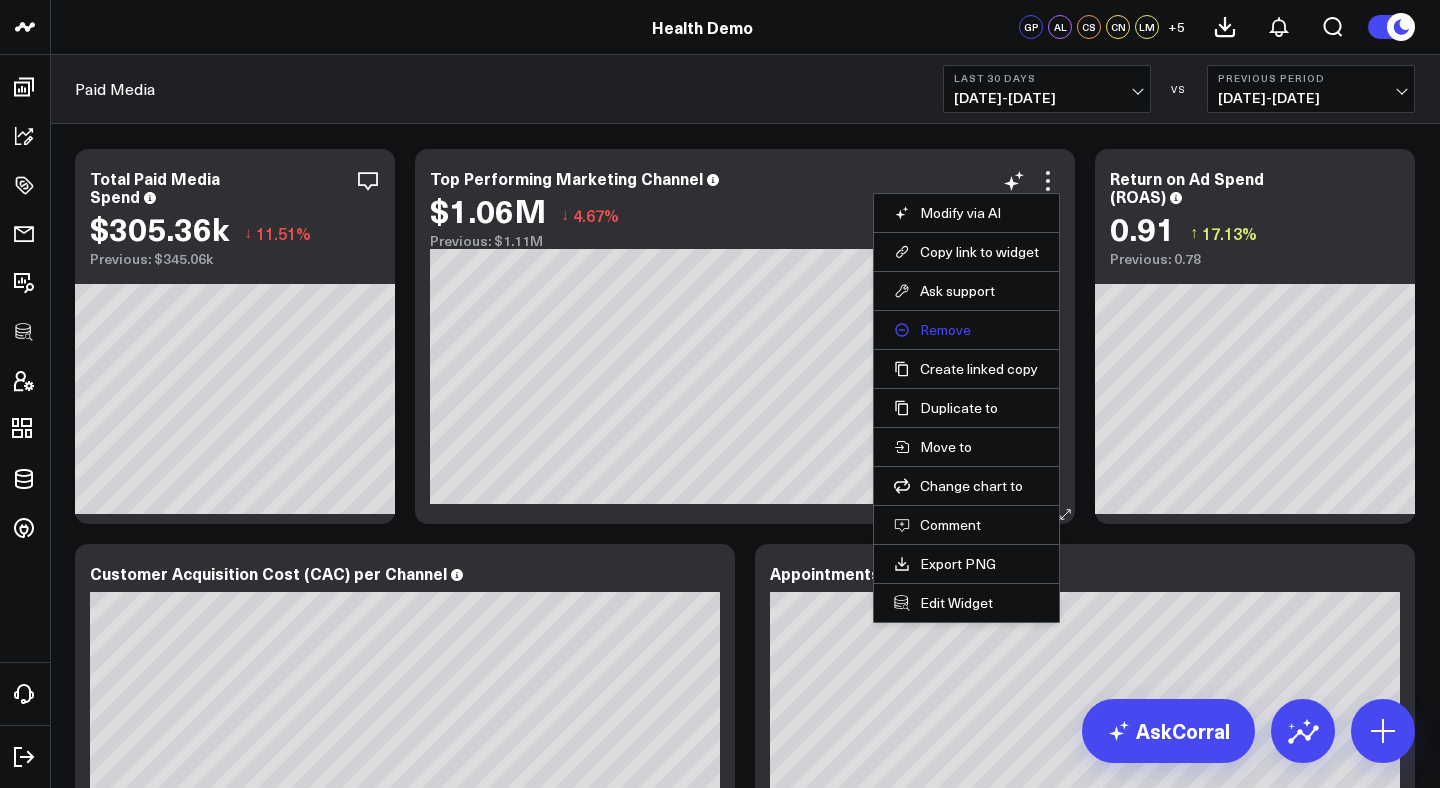 click on "Remove" at bounding box center [966, 330] 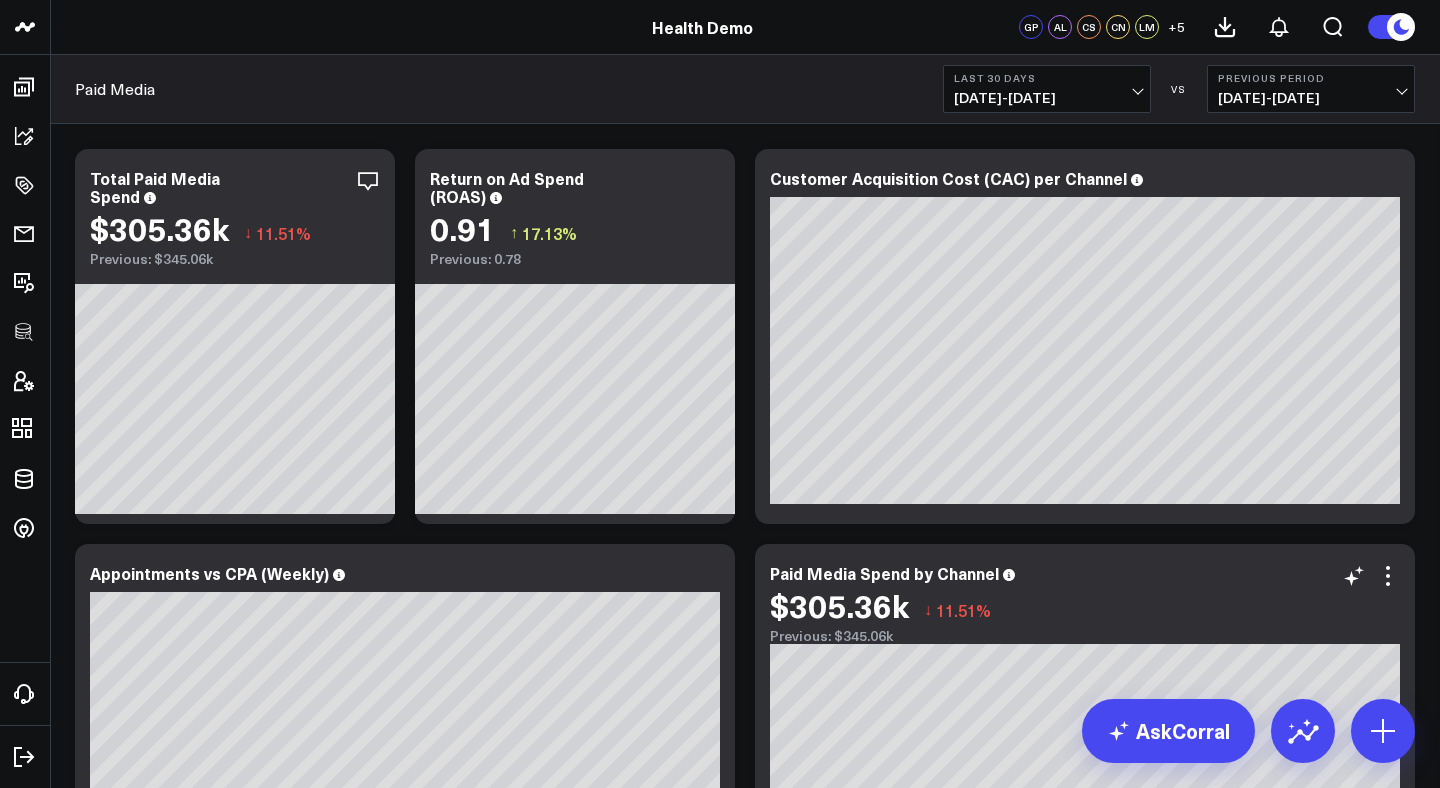 scroll, scrollTop: 565, scrollLeft: 0, axis: vertical 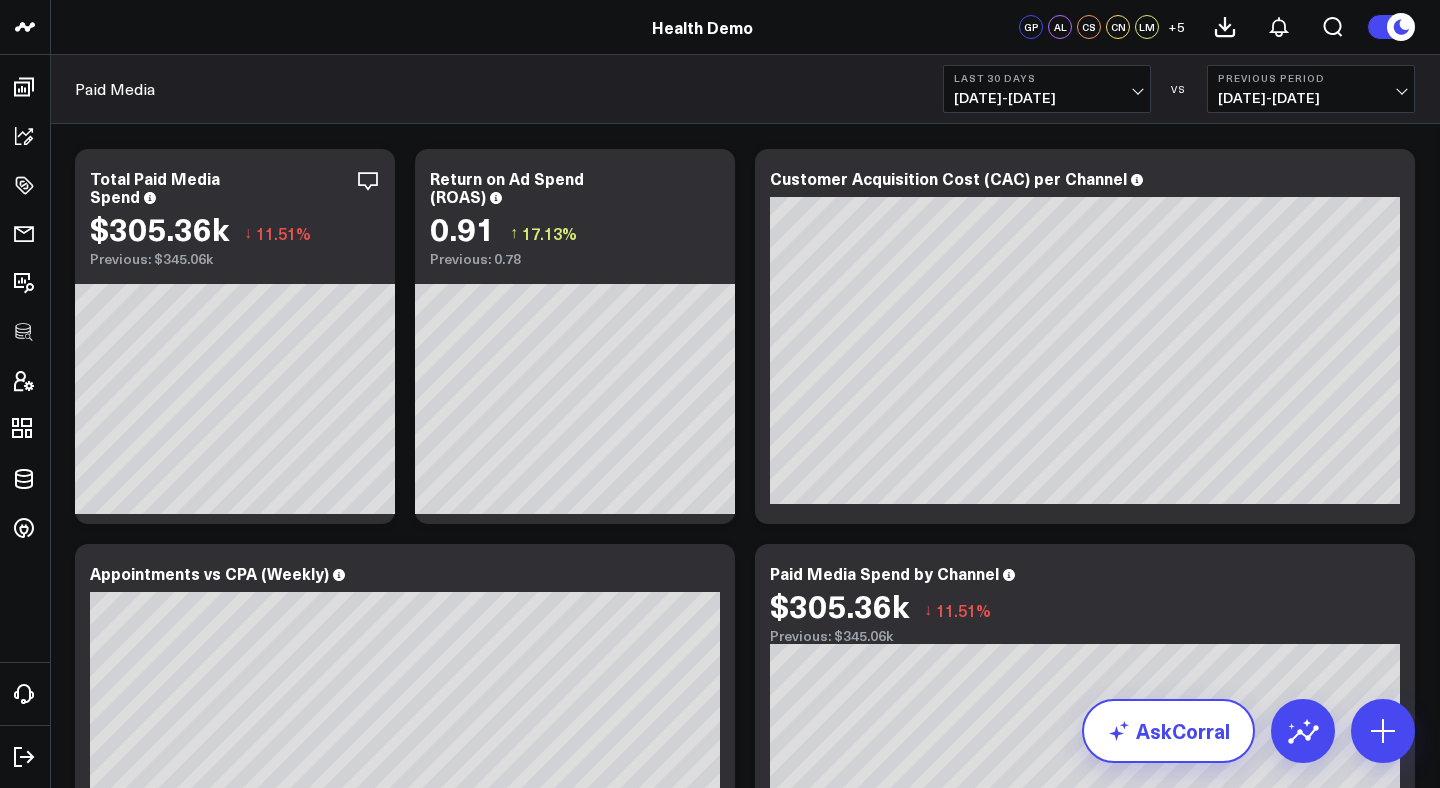 click on "AskCorral" at bounding box center [1168, 731] 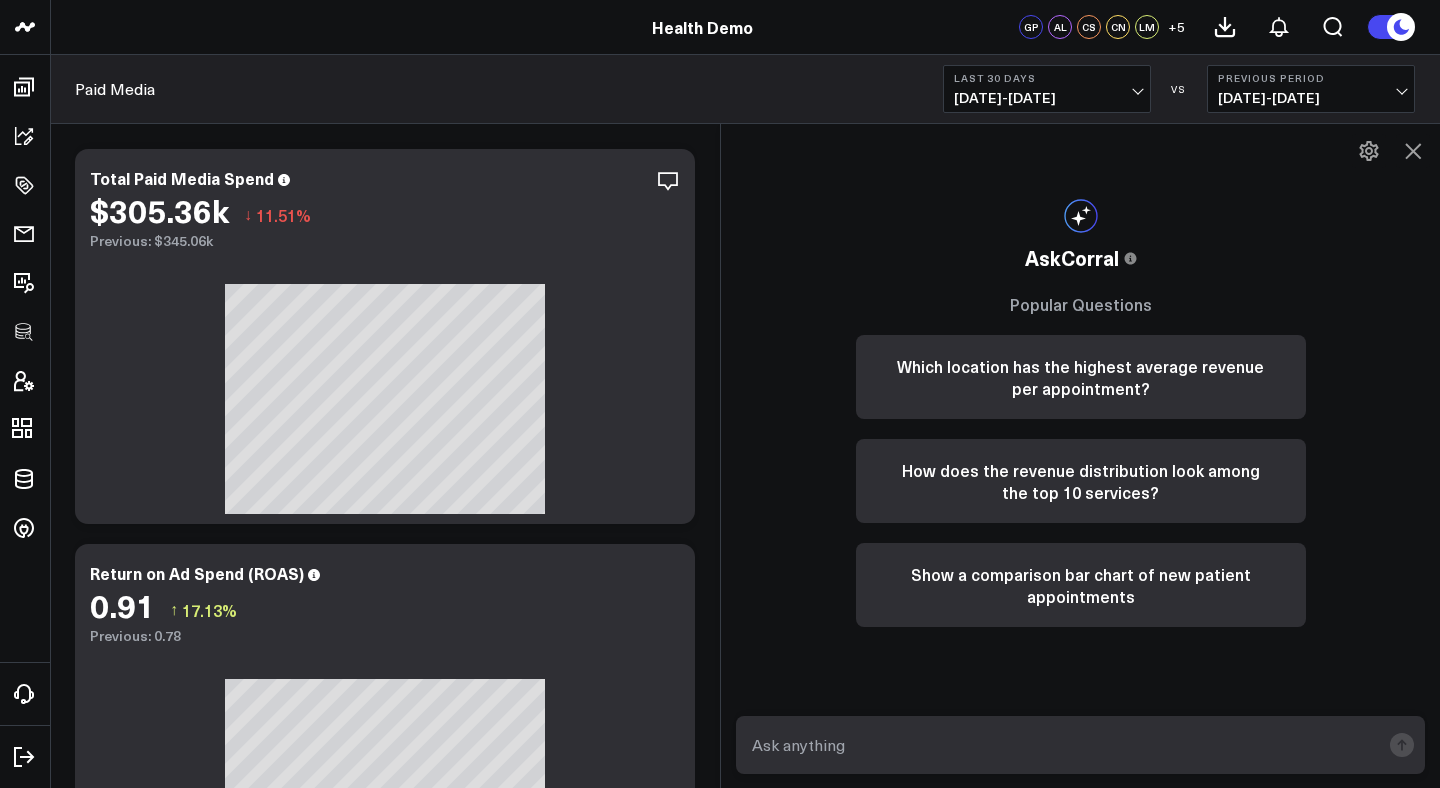 scroll, scrollTop: 1386, scrollLeft: 0, axis: vertical 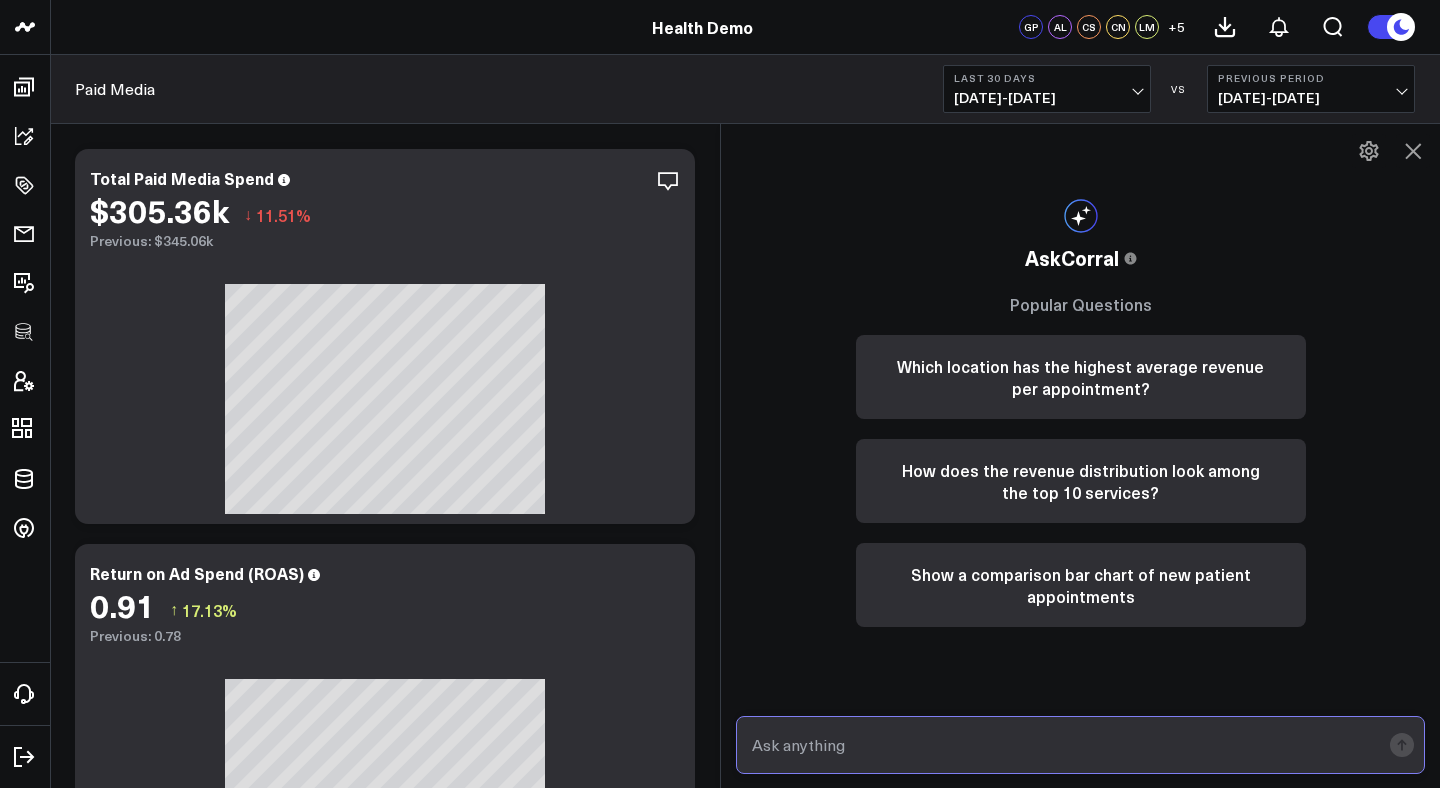 click at bounding box center [1063, 745] 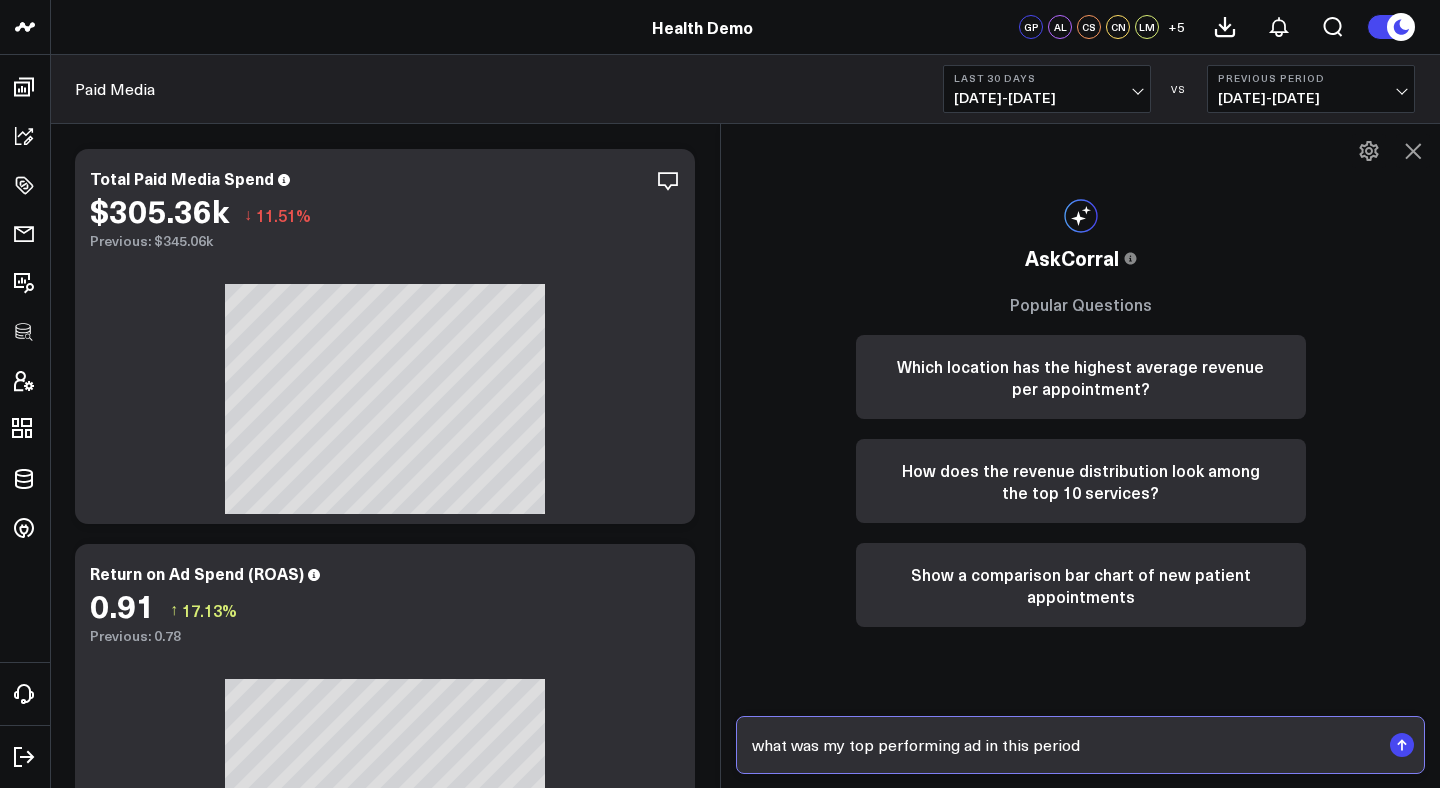 type on "what was my top performing ad in this period?" 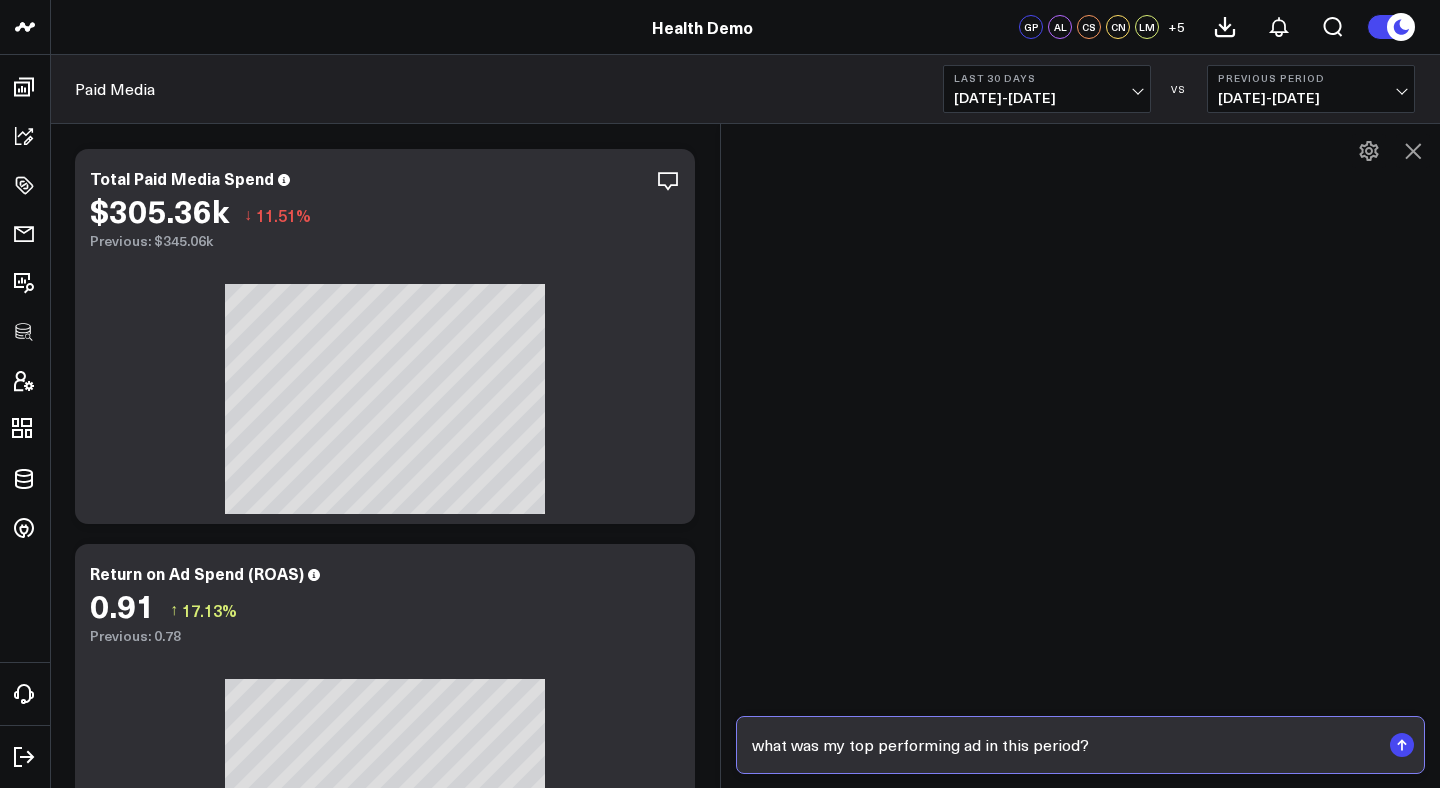 type 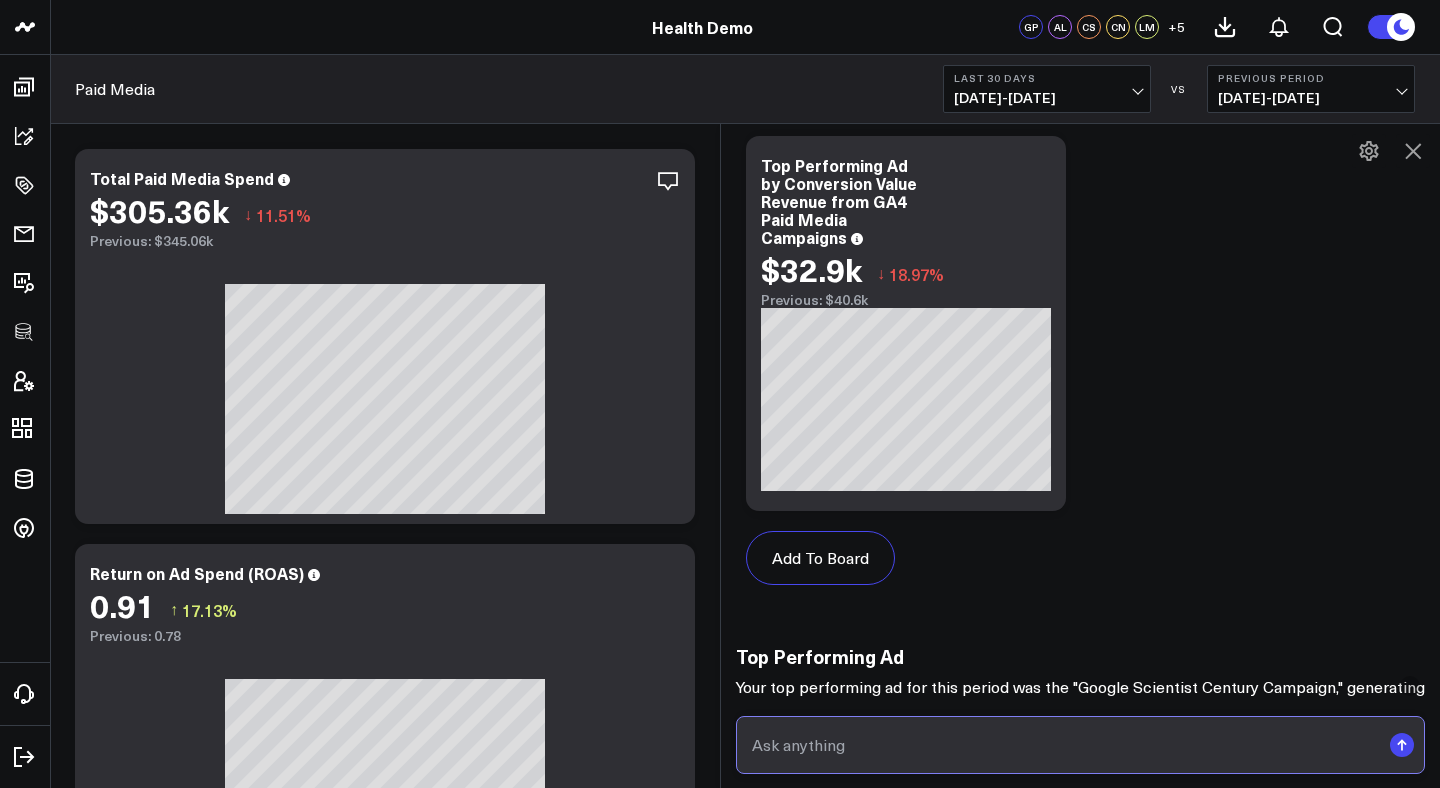 scroll, scrollTop: 2155, scrollLeft: 0, axis: vertical 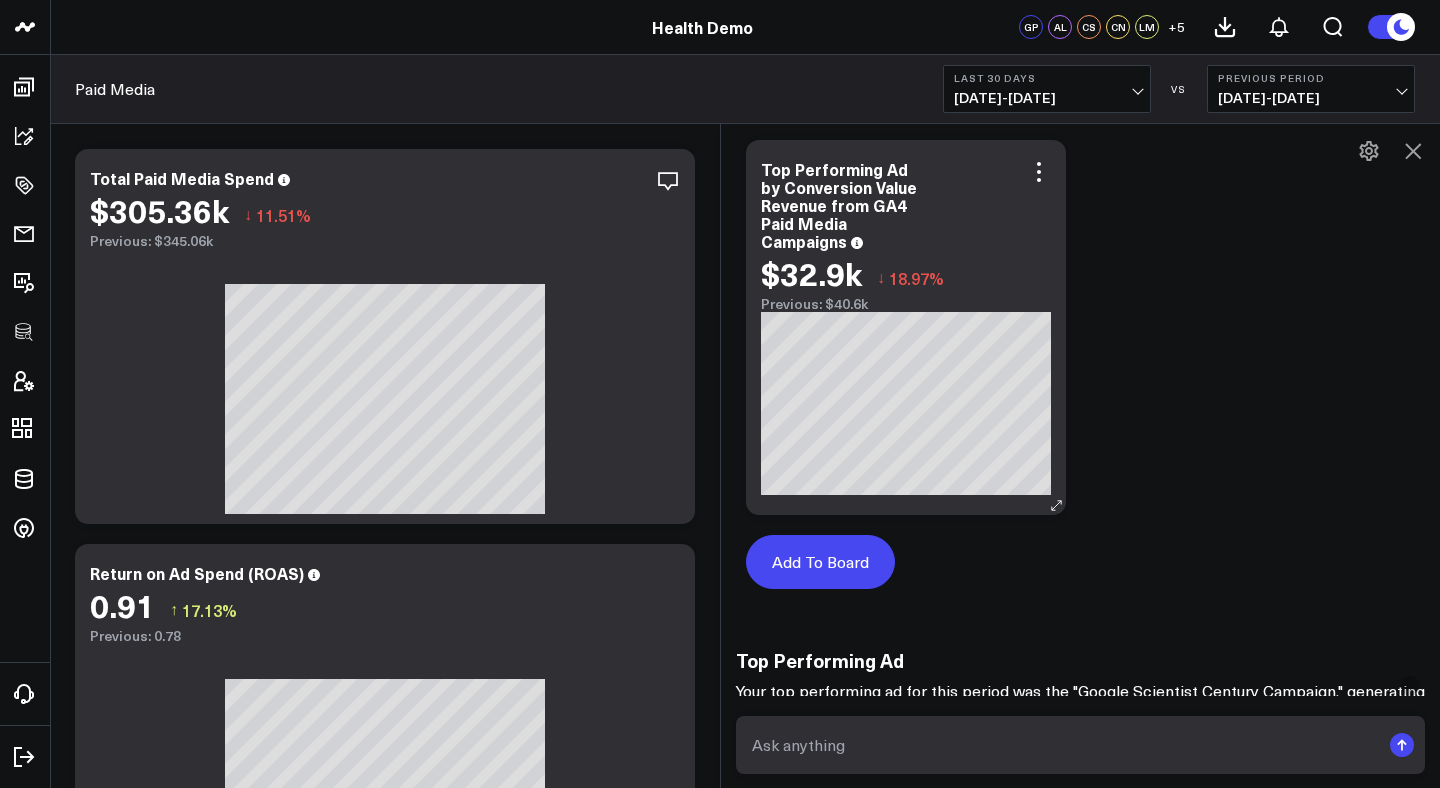 click on "Add To Board" at bounding box center [820, 562] 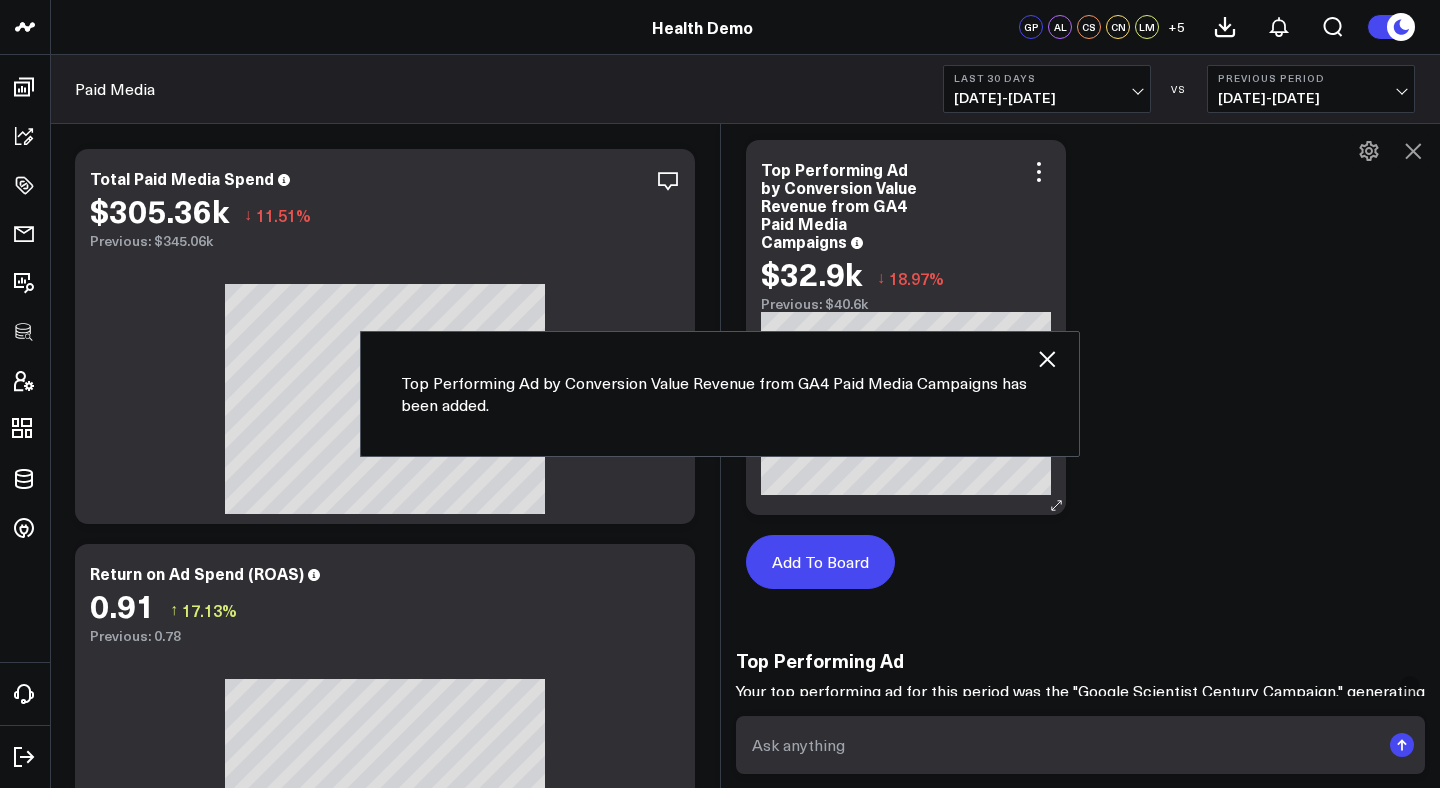 scroll, scrollTop: 3421, scrollLeft: 0, axis: vertical 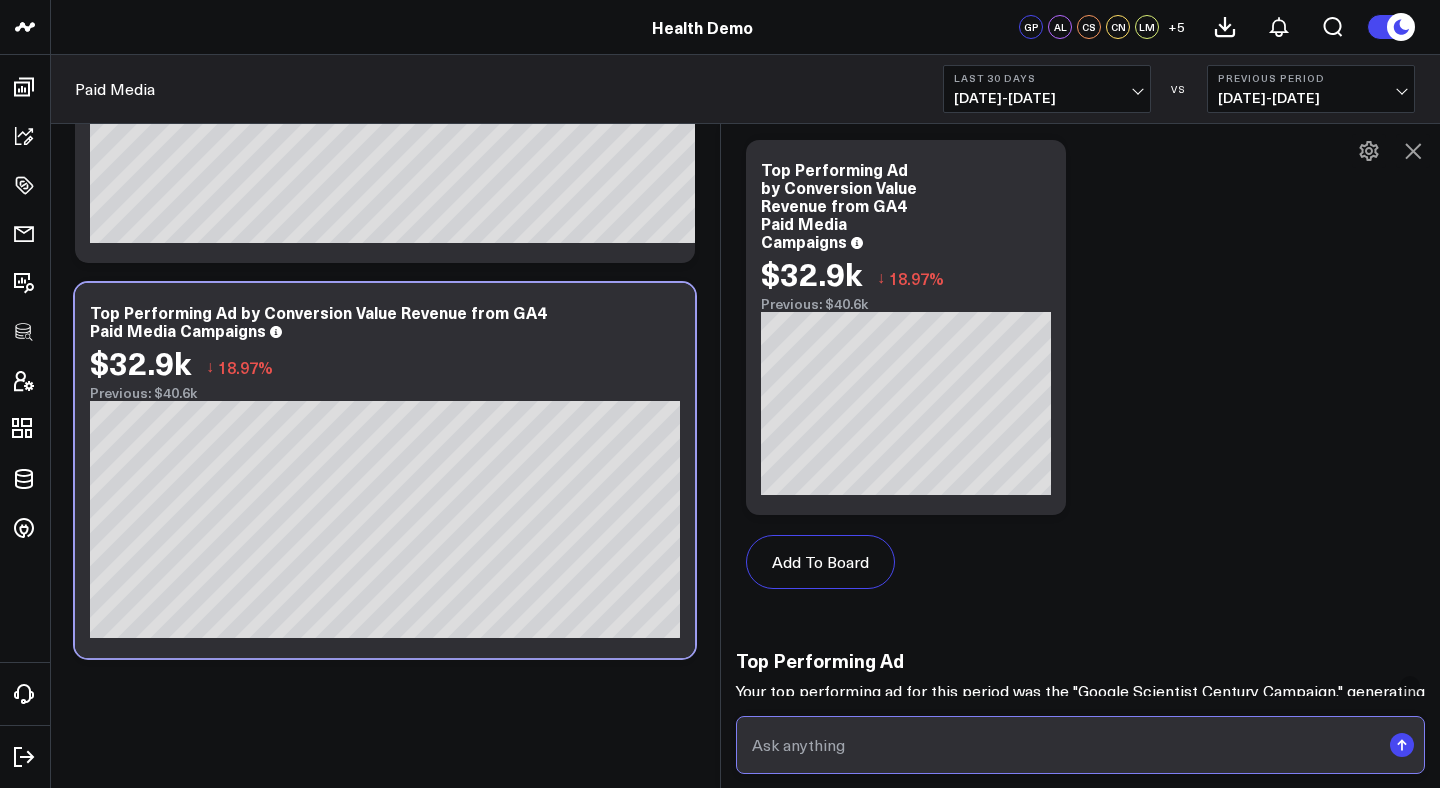 click at bounding box center (1063, 745) 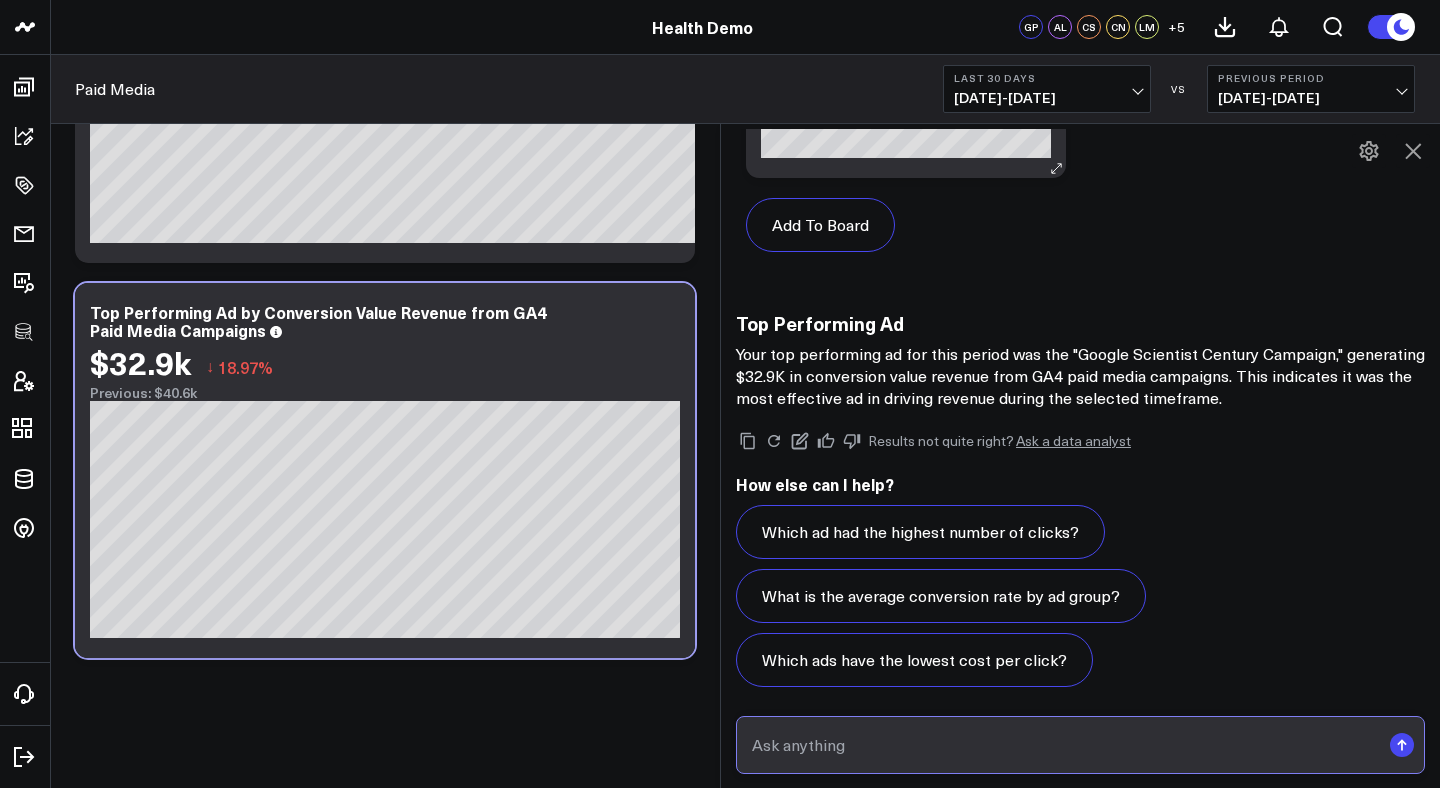 scroll, scrollTop: 2503, scrollLeft: 0, axis: vertical 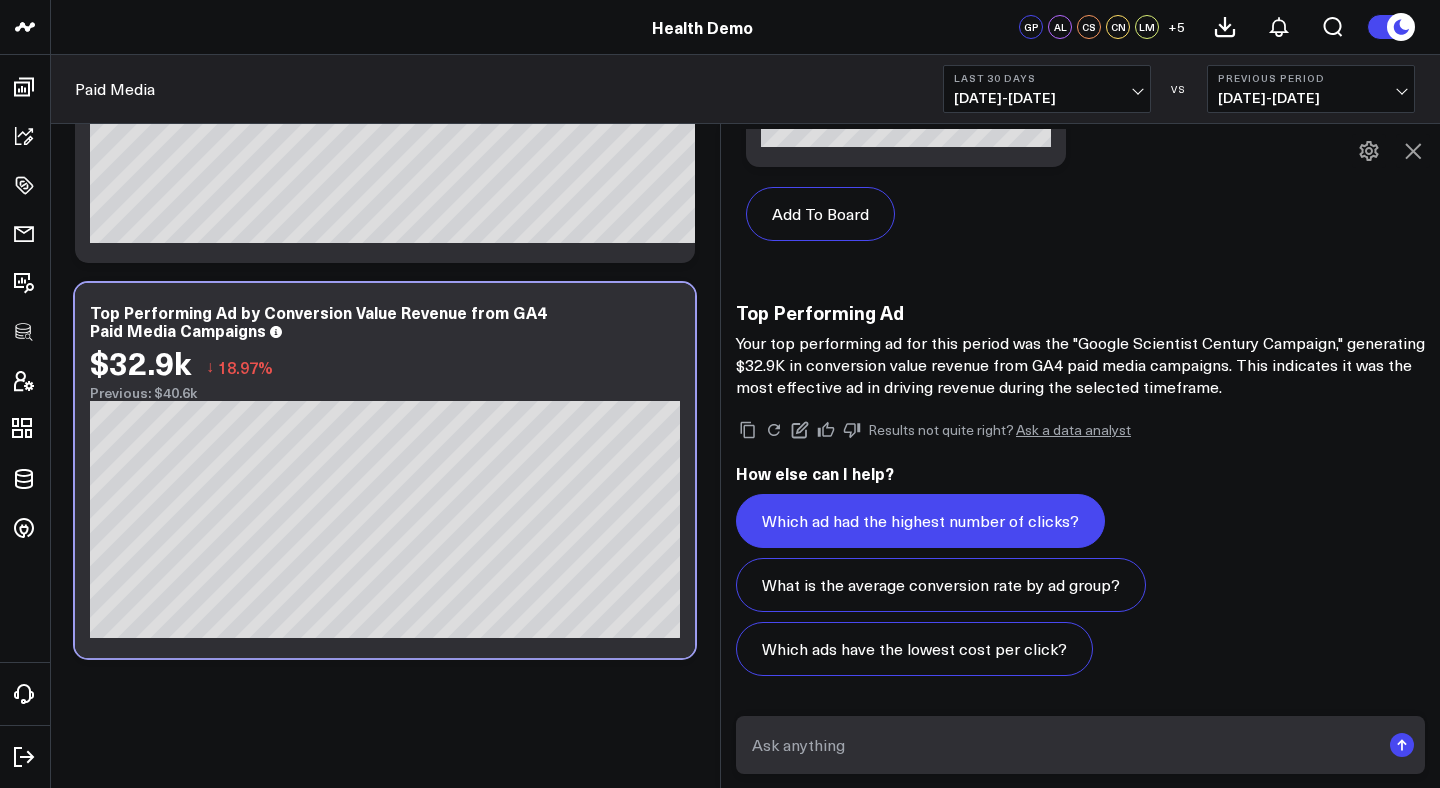 click on "Which ad had the highest number of clicks?" at bounding box center [920, 521] 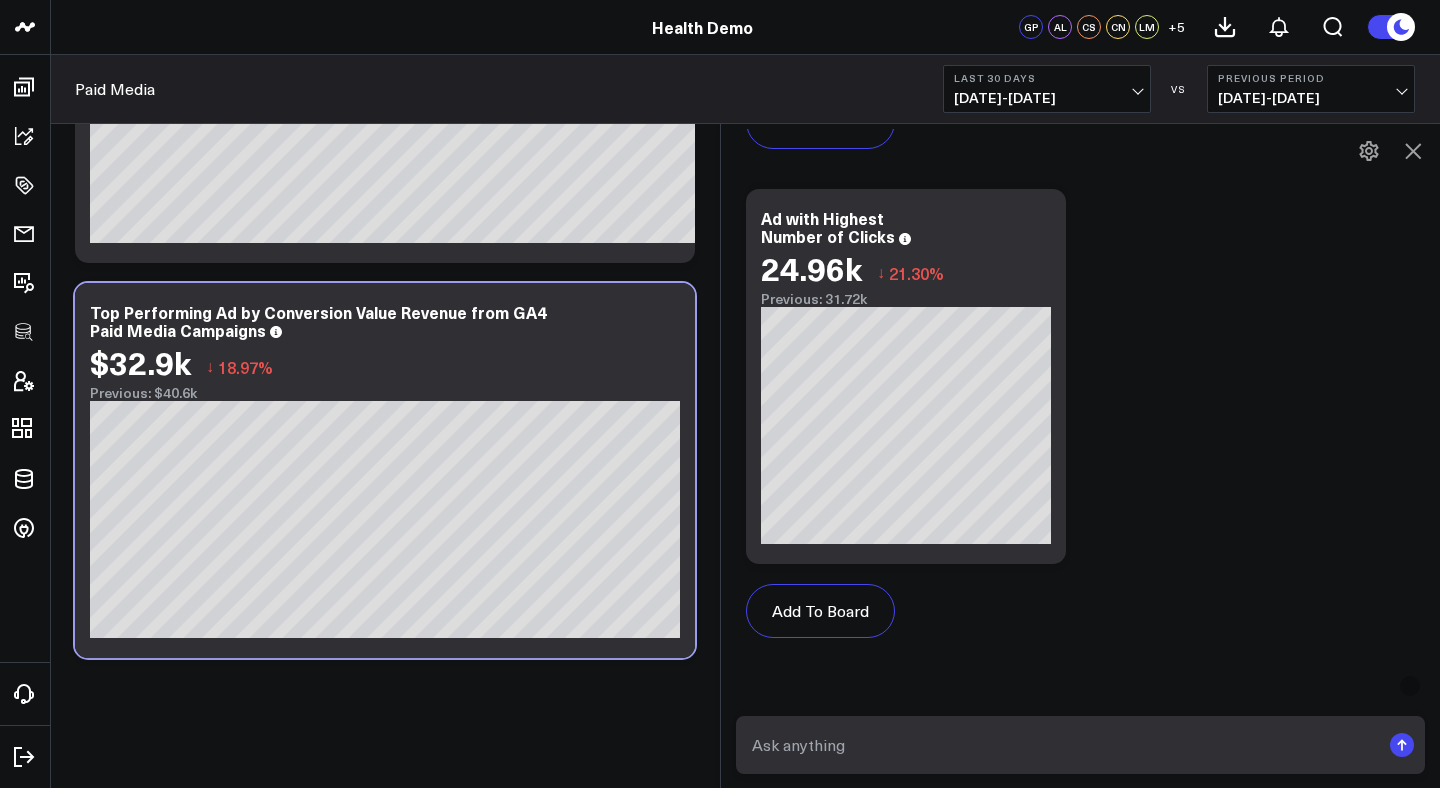 scroll, scrollTop: 4417, scrollLeft: 0, axis: vertical 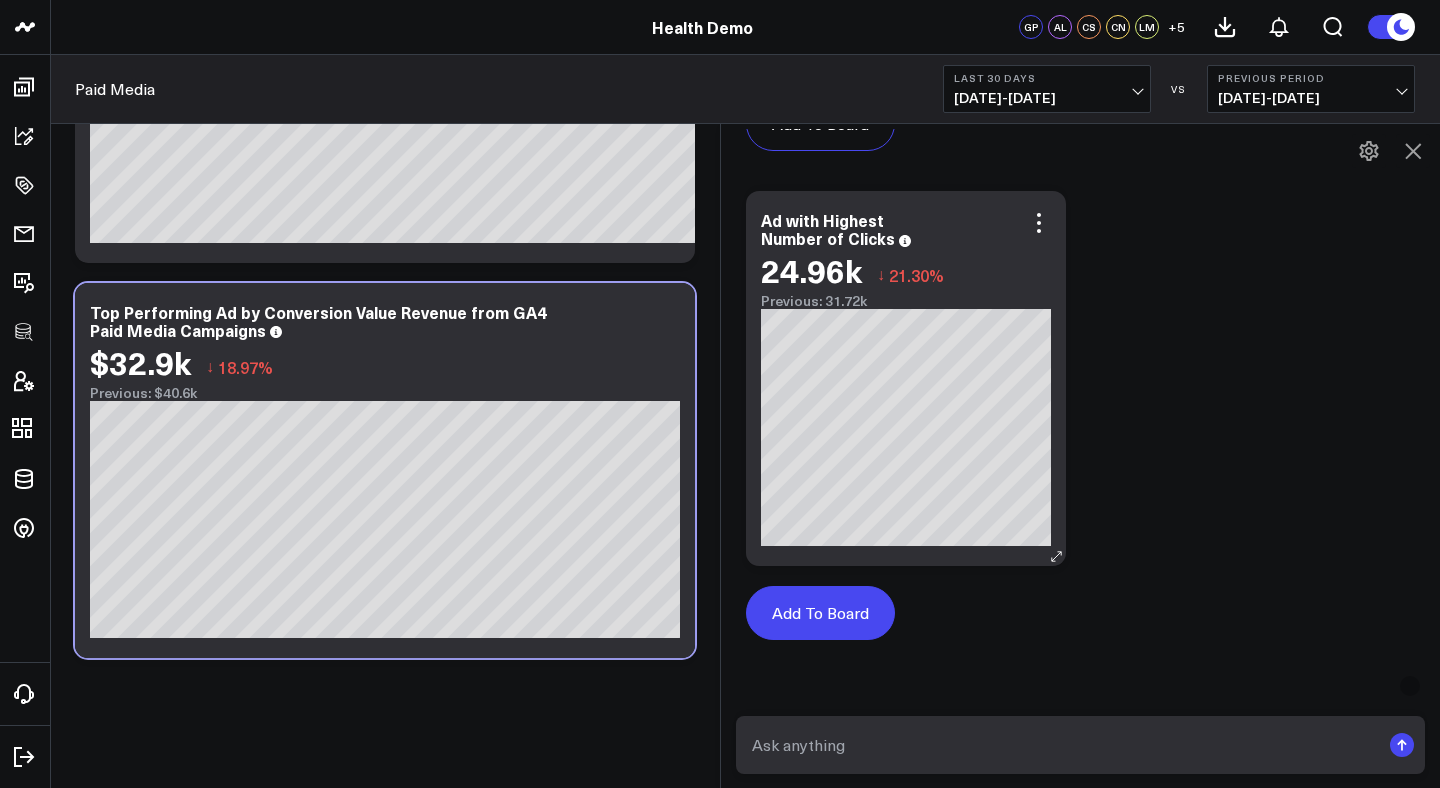 click on "Add To Board" at bounding box center (820, 613) 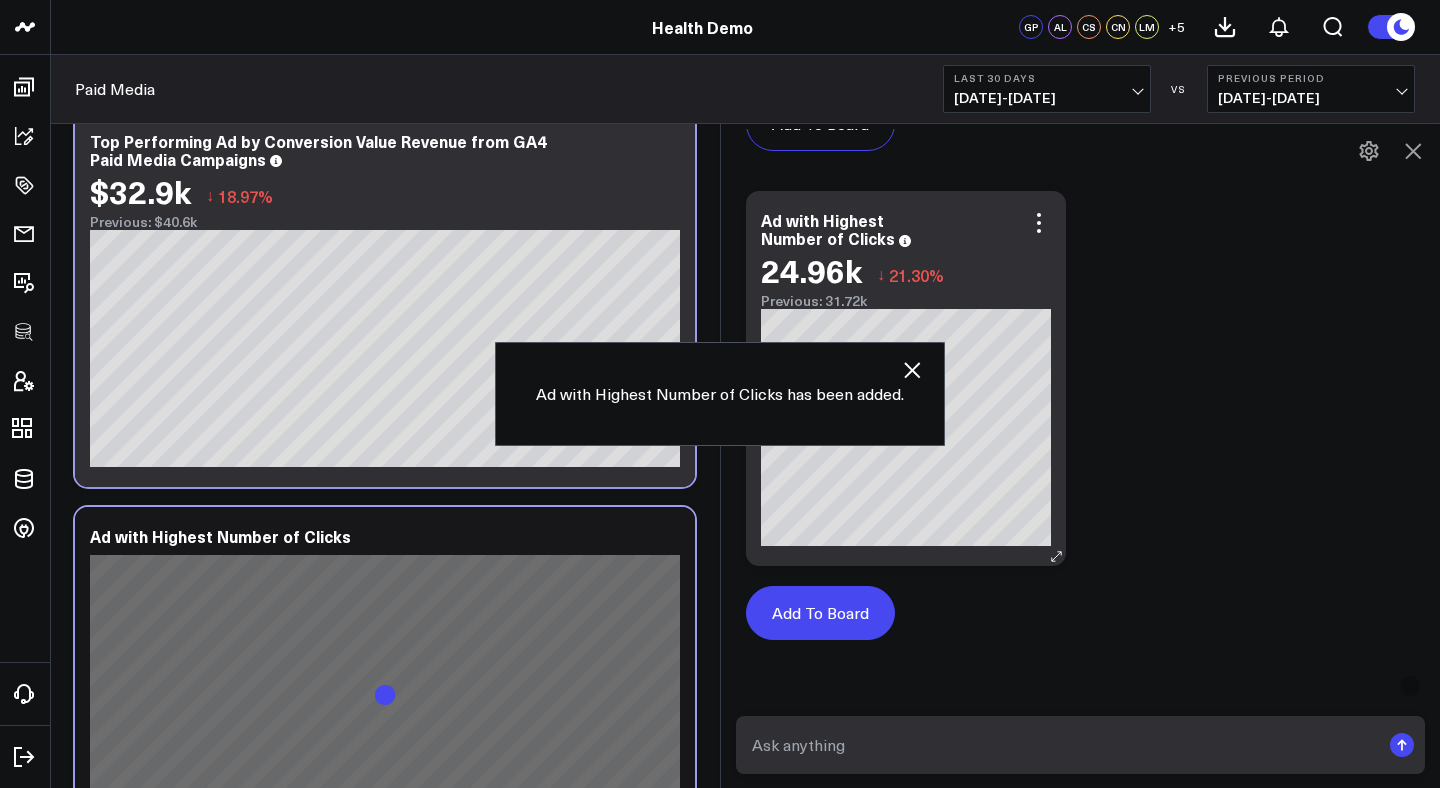 scroll, scrollTop: 3816, scrollLeft: 0, axis: vertical 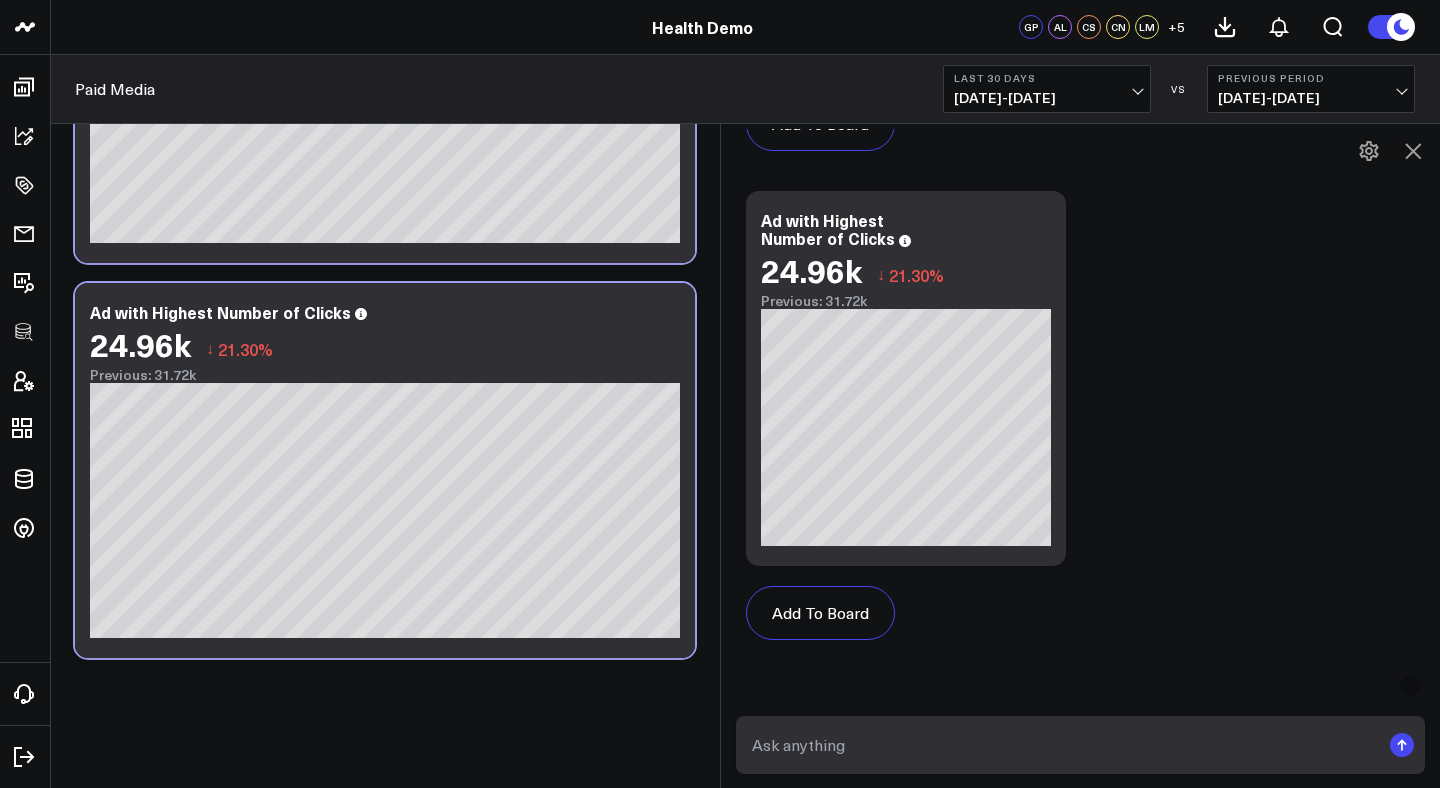 click on "Modify via AI Copy link to widget Ask support Remove Create linked copy Executive Summary Paid Media Patient Acquisition Financial Performance Patient Retention Lead Generation Loyalty Test 01 MedSpa 2025 Demo [GEOGRAPHIC_DATA] Location test reporting for [PERSON_NAME] New Board Test 405 New Board Test 06/25 Duplicate to Executive Summary Paid Media Patient Acquisition Financial Performance Patient Retention Lead Generation Loyalty Test 01 MedSpa 2025 Demo [GEOGRAPHIC_DATA] Location test reporting for [PERSON_NAME] New Board Test 405 New Board Test 06/25 Move to Executive Summary Paid Media Patient Acquisition Financial Performance Patient Retention Lead Generation Loyalty Test 01 MedSpa 2025 Demo [GEOGRAPHIC_DATA] Location test reporting for [PERSON_NAME] New Board Test 405 New Board Test 06/25 Change chart to Fuel Gauge Fuel Gauge w/o Comparison Comparison Bar Static Number Line Chart for Date Comparison Bar Chart Bar Chart w/o Comparison Wide Bar Chart Wide Bar Chart w/o Comparison Donut Chart Donut Chart w/o Comparison Pie Chart Vertical Funnel Horizontal Funnel" at bounding box center [360, -1452] 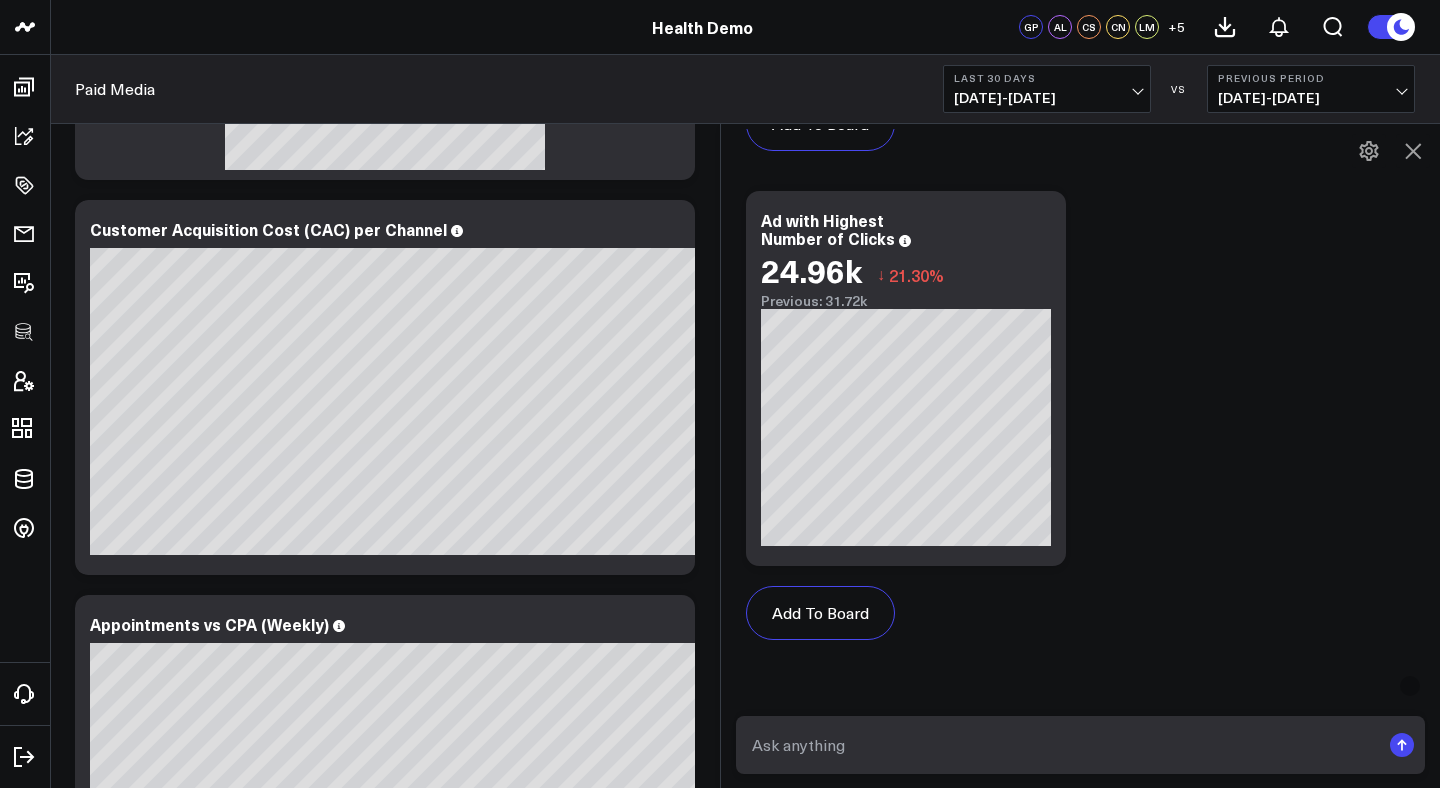 scroll, scrollTop: 631, scrollLeft: 0, axis: vertical 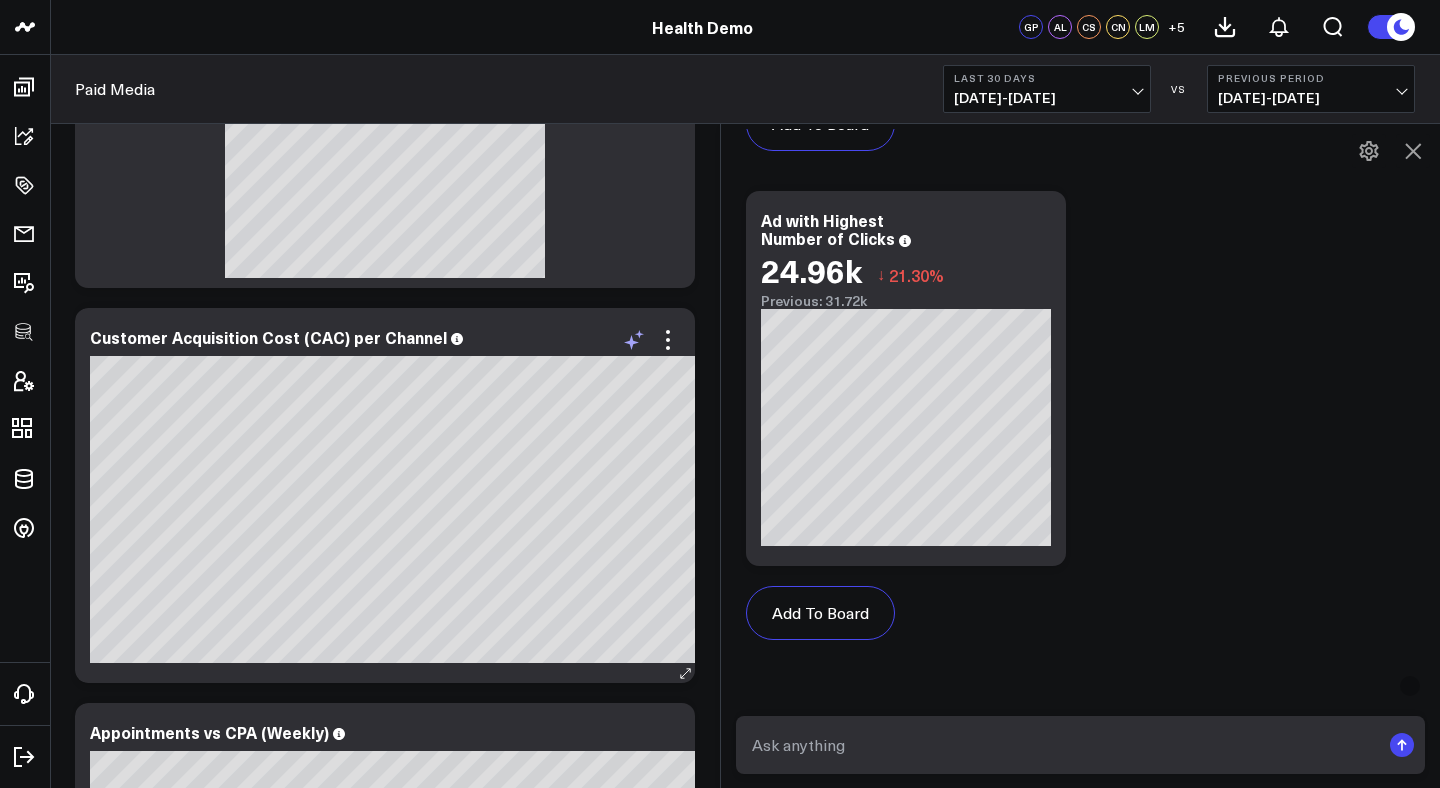 click 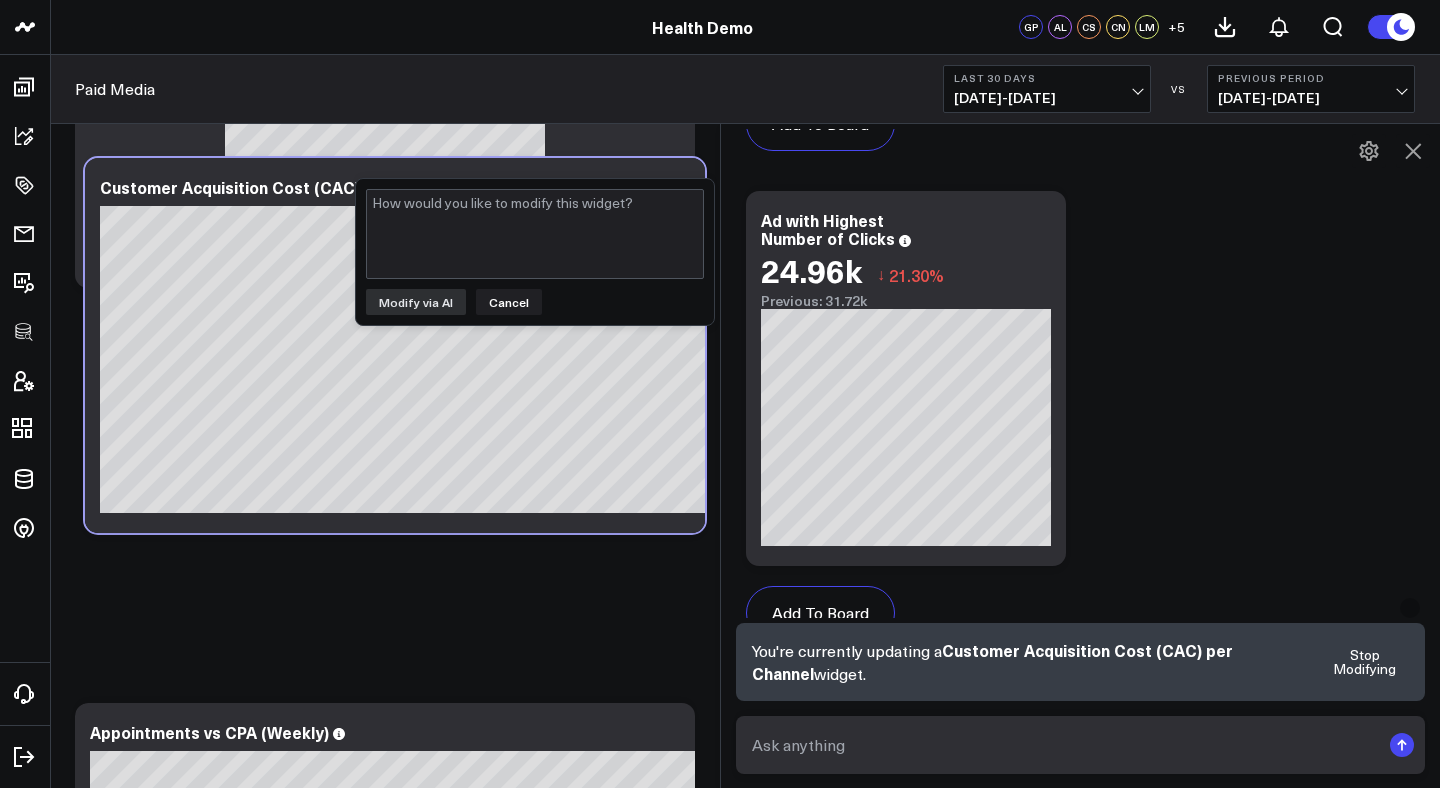 scroll, scrollTop: 1399, scrollLeft: 0, axis: vertical 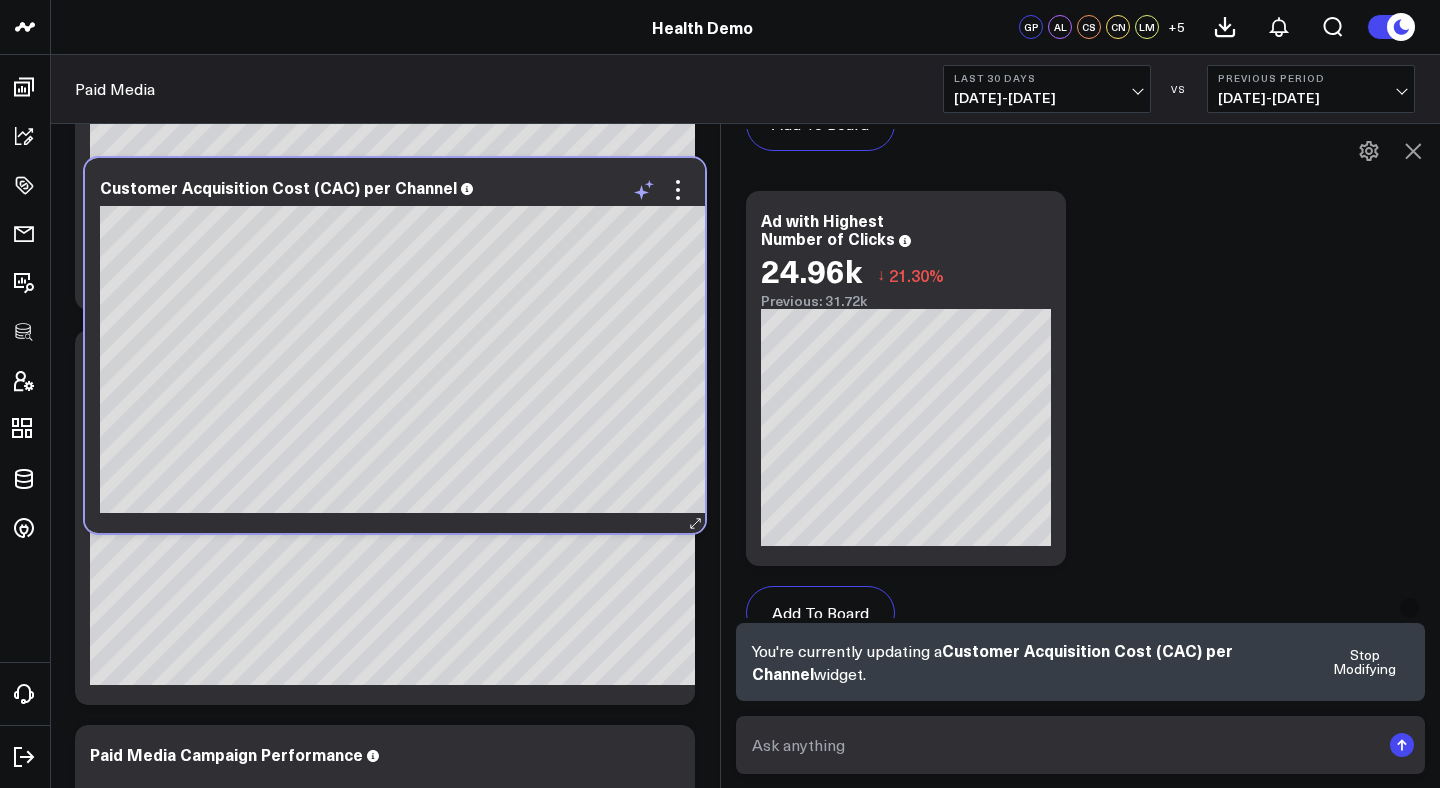 click 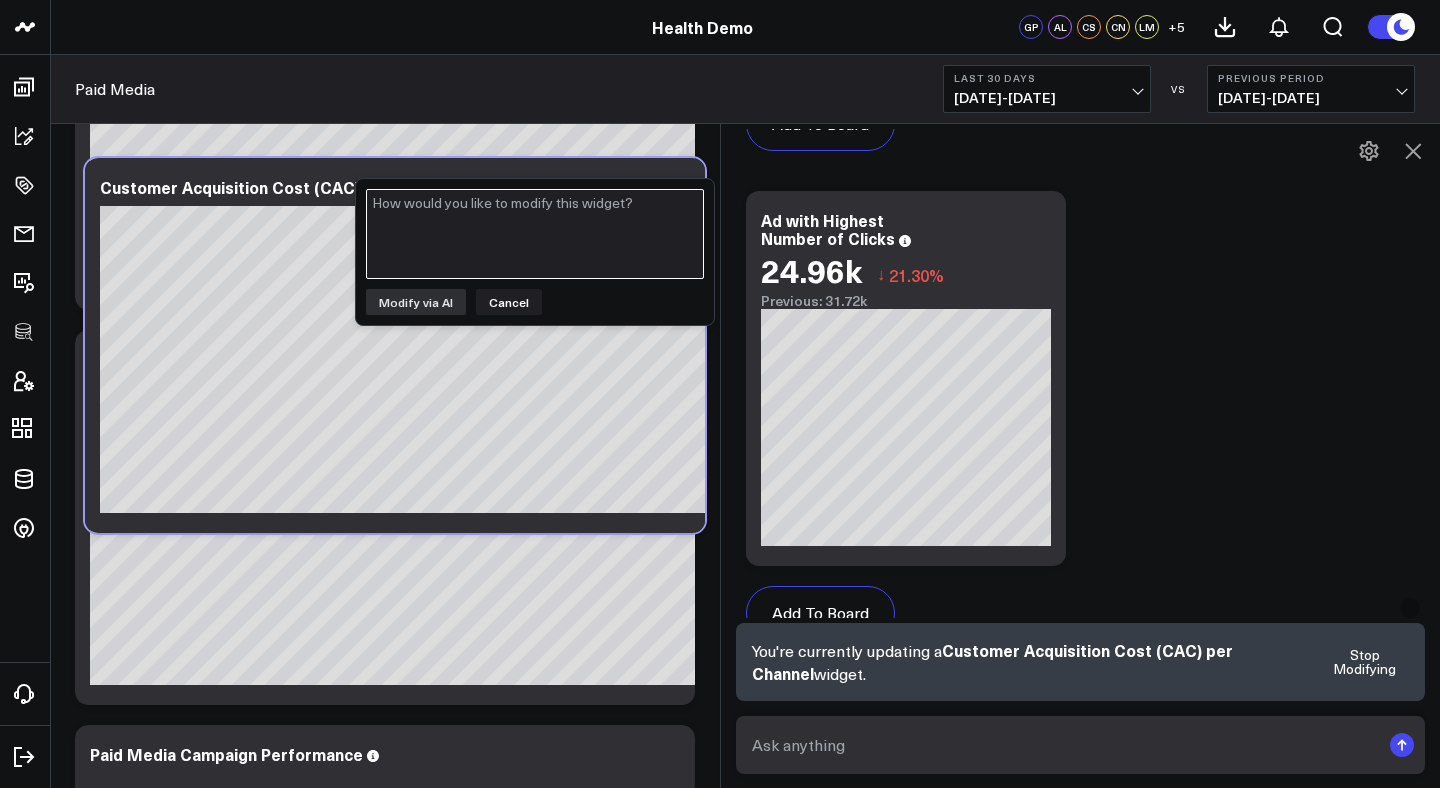 click at bounding box center (535, 234) 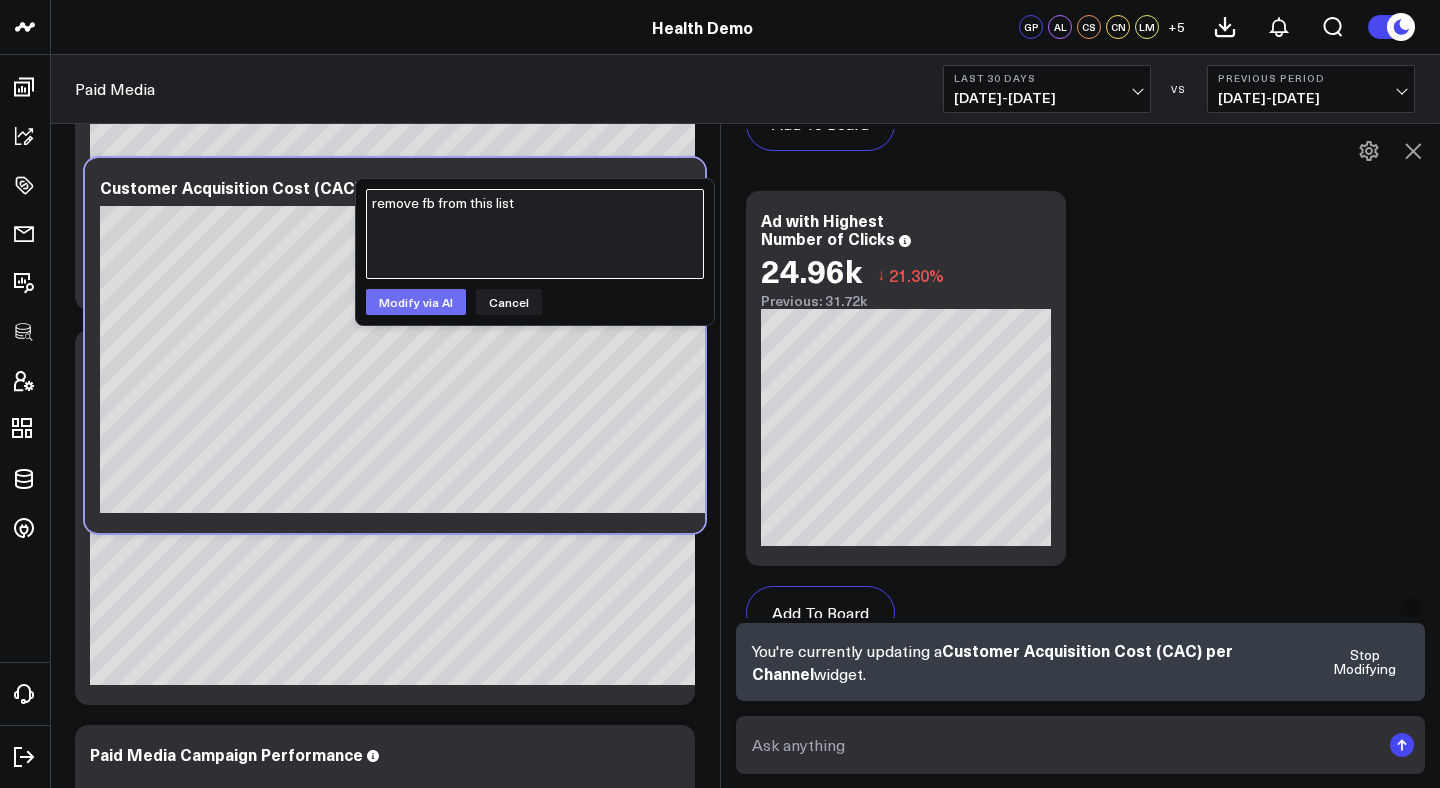 type on "remove fb from this list" 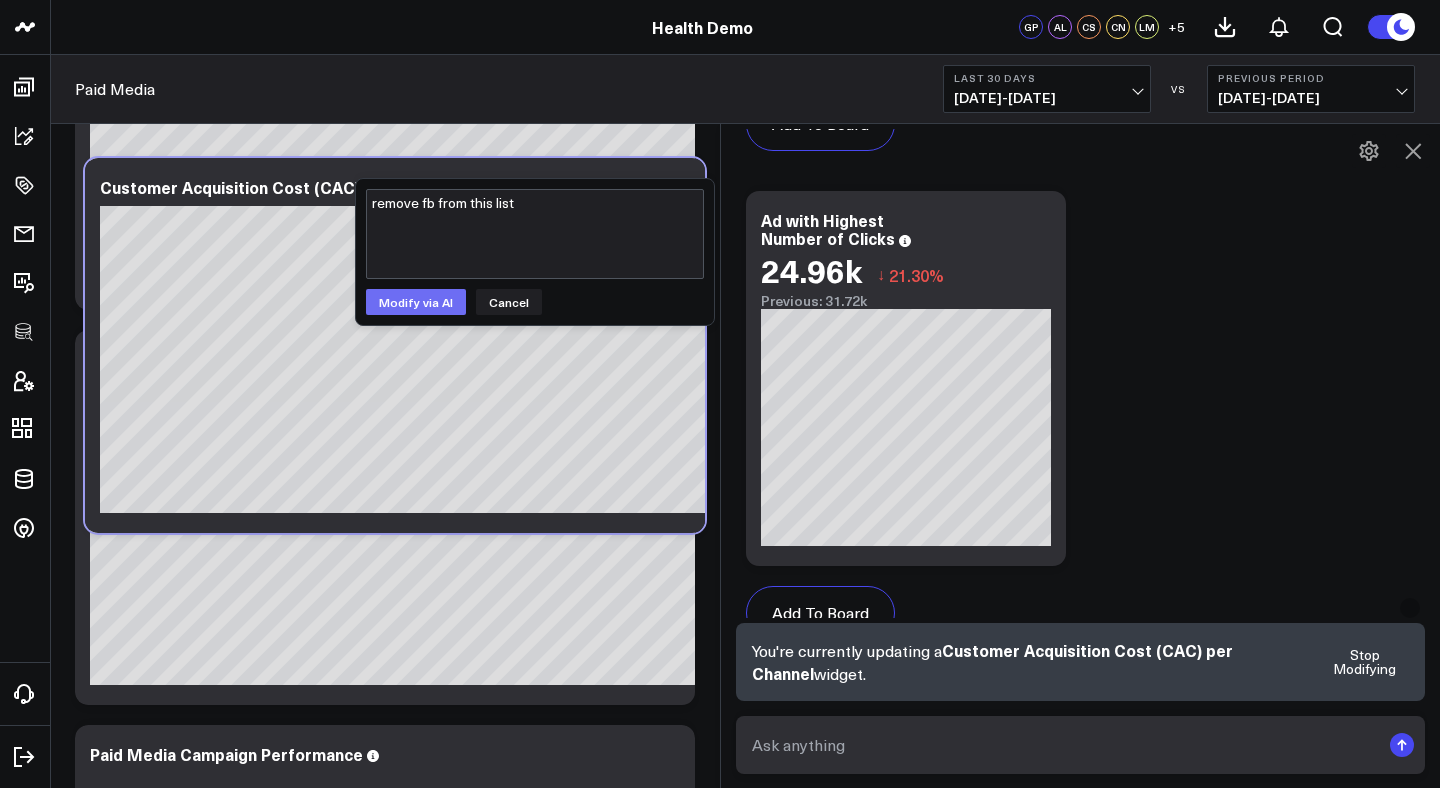 click on "Modify via AI" at bounding box center [416, 302] 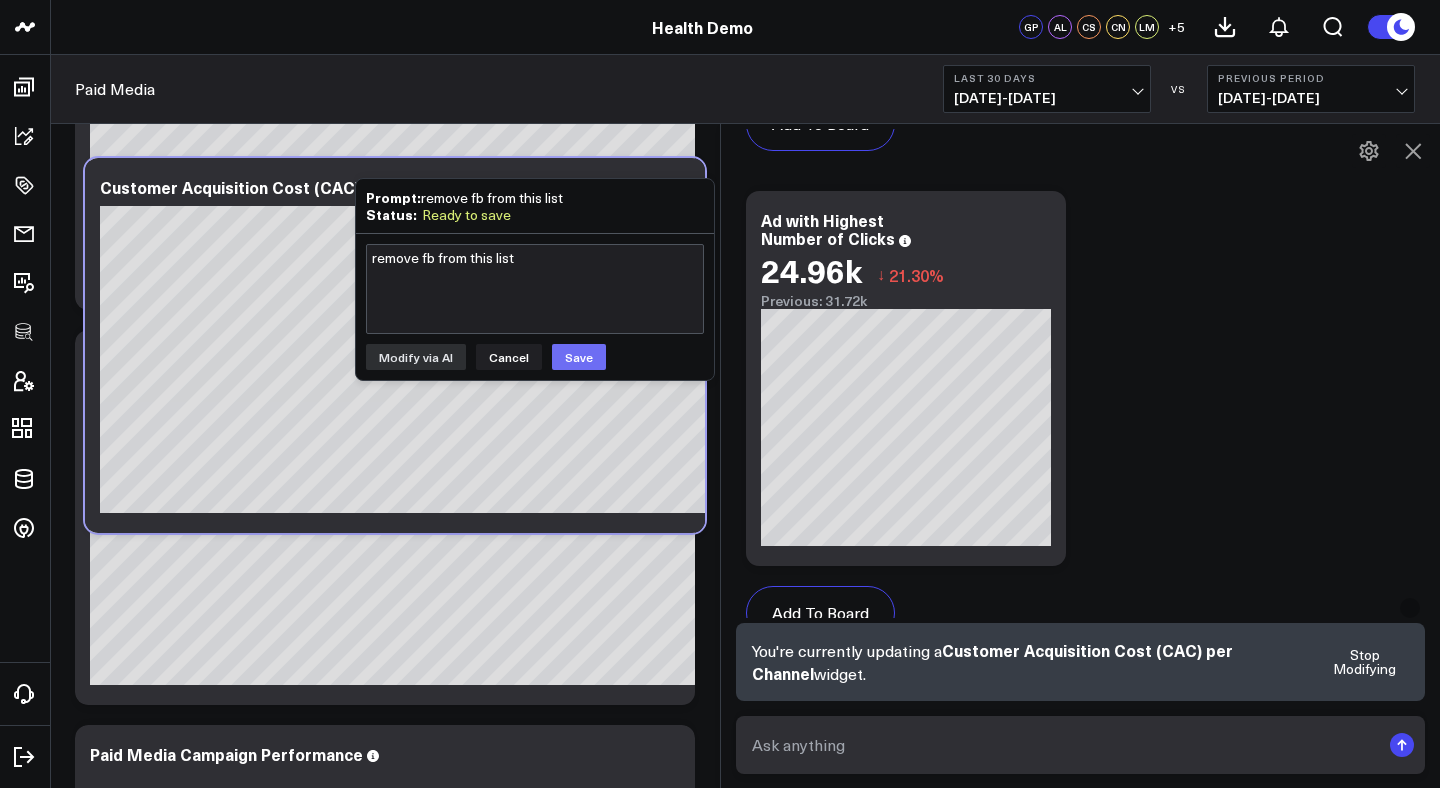 click on "Save" at bounding box center (579, 357) 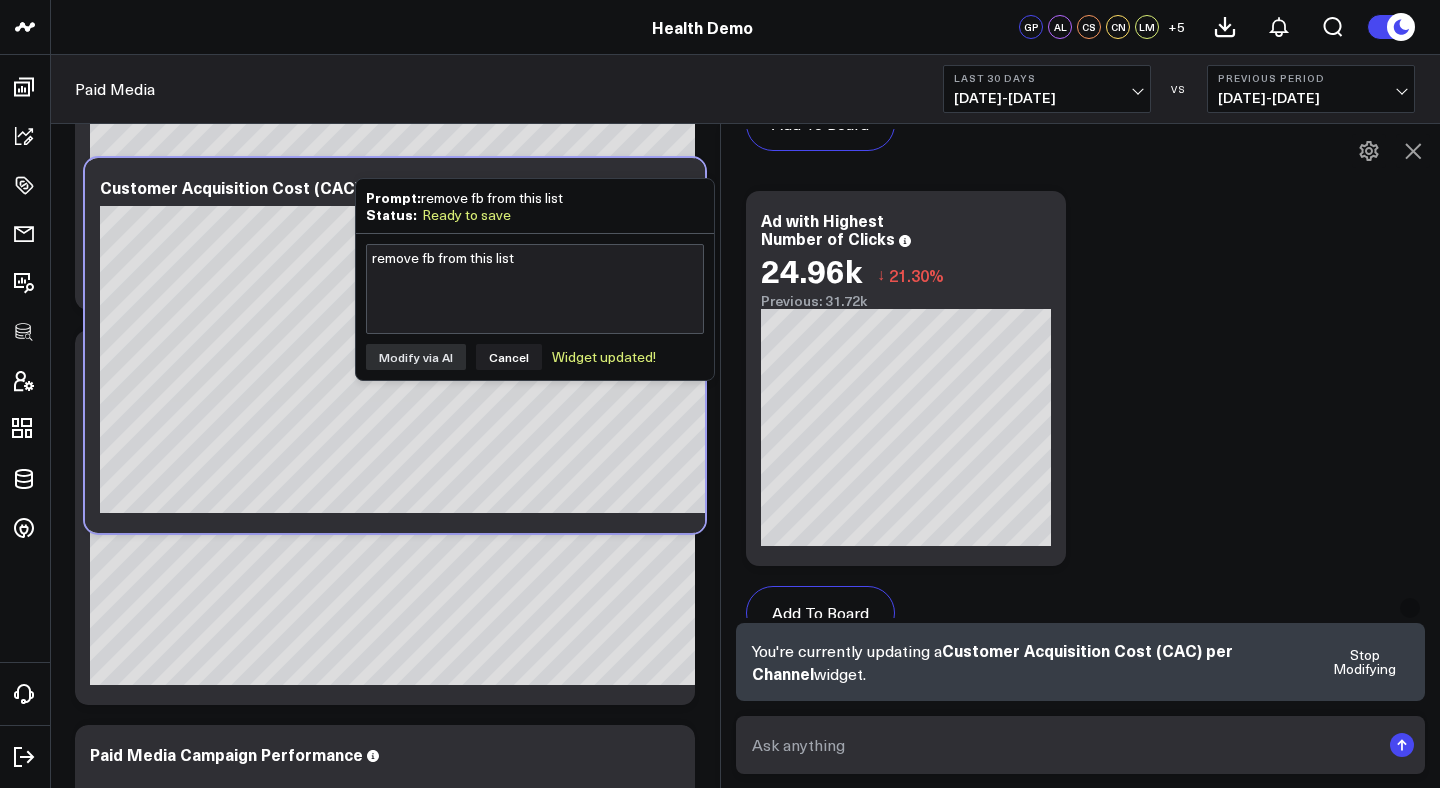 click on "AskCorral This feature is experimental, yet powerful. Always check your answers. CorralData never trains on your data. Here are the tables I found to answer your question: [DOMAIN_NAME]_campaigns [DOMAIN_NAME]_performance health_demo.ga4_marketing_campaigns health_demo.ga4_marketing_campaigns_performance health_demo.liine_call_center_interactions SELECT
hc.campaign_name,
SUM(hmp.clicks)  AS  total_clicks
FROM
health_demo.ga4_marketing_campaigns_performance hmp
JOIN  health_demo.ga4_marketing_campaigns hc  ON  hmp.campaign_id = hc.campaign_id
WHERE
(
DATE  ([DOMAIN_NAME]) >=  '[DATE]'
AND   DATE  ([DOMAIN_NAME]) <=  '[DATE]'
)
GROUP   BY
hc.campaign_name
ORDER   BY
total_clicks  DESC   NULLS LAST
LIMIT
1 ; Ask support Change chart to Fuel Gauge Fuel Gauge w/o Comparison Comparison Bar Static Number Line Chart for Date Comparison Bar Chart Bar Chart w/o Comparison Wide Bar Chart Wide Bar Chart w/o Comparison Donut Chart Donut Chart w/o Comparison Pie Chart US Map Table" at bounding box center [1080, -174] 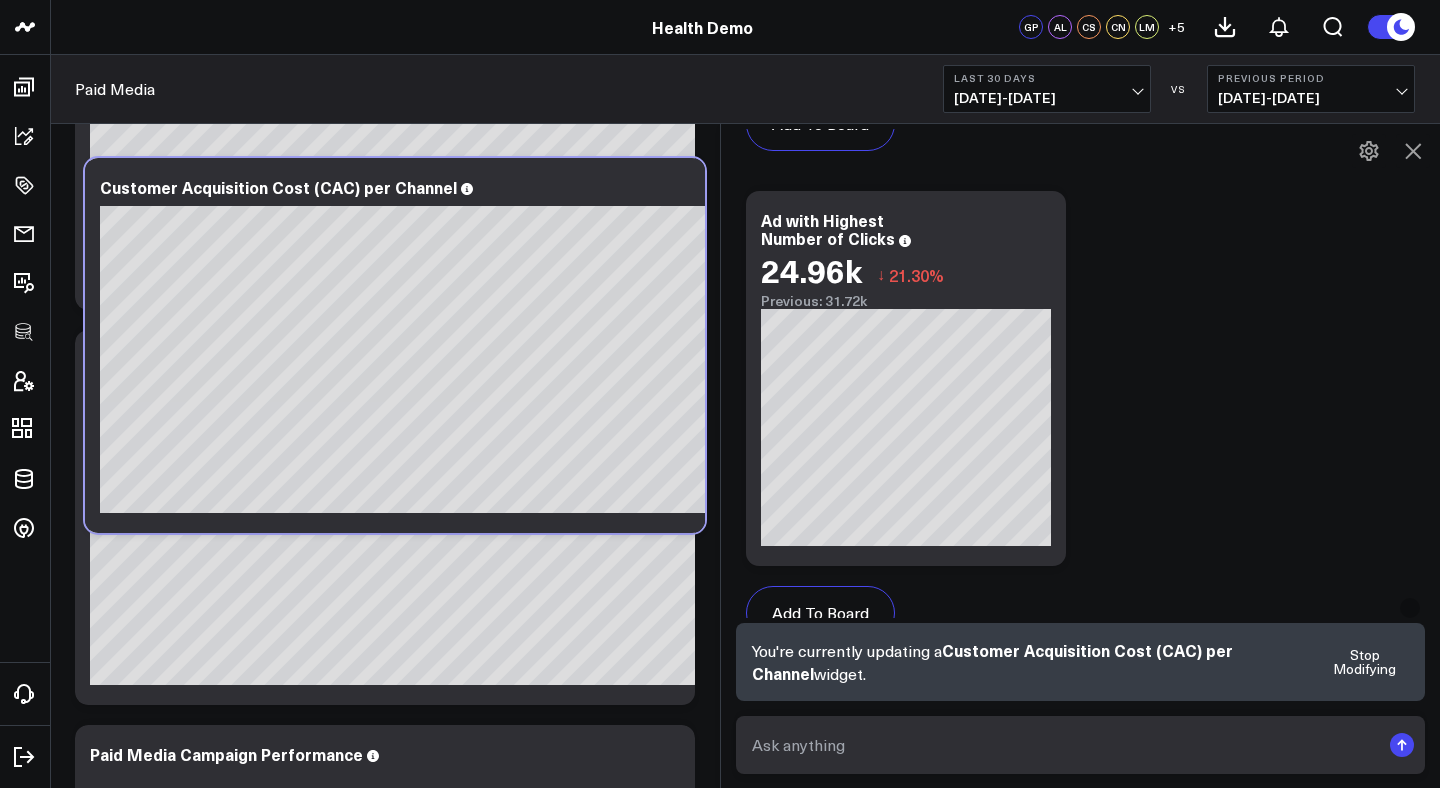 click on "Stop Modifying" at bounding box center [1364, 662] 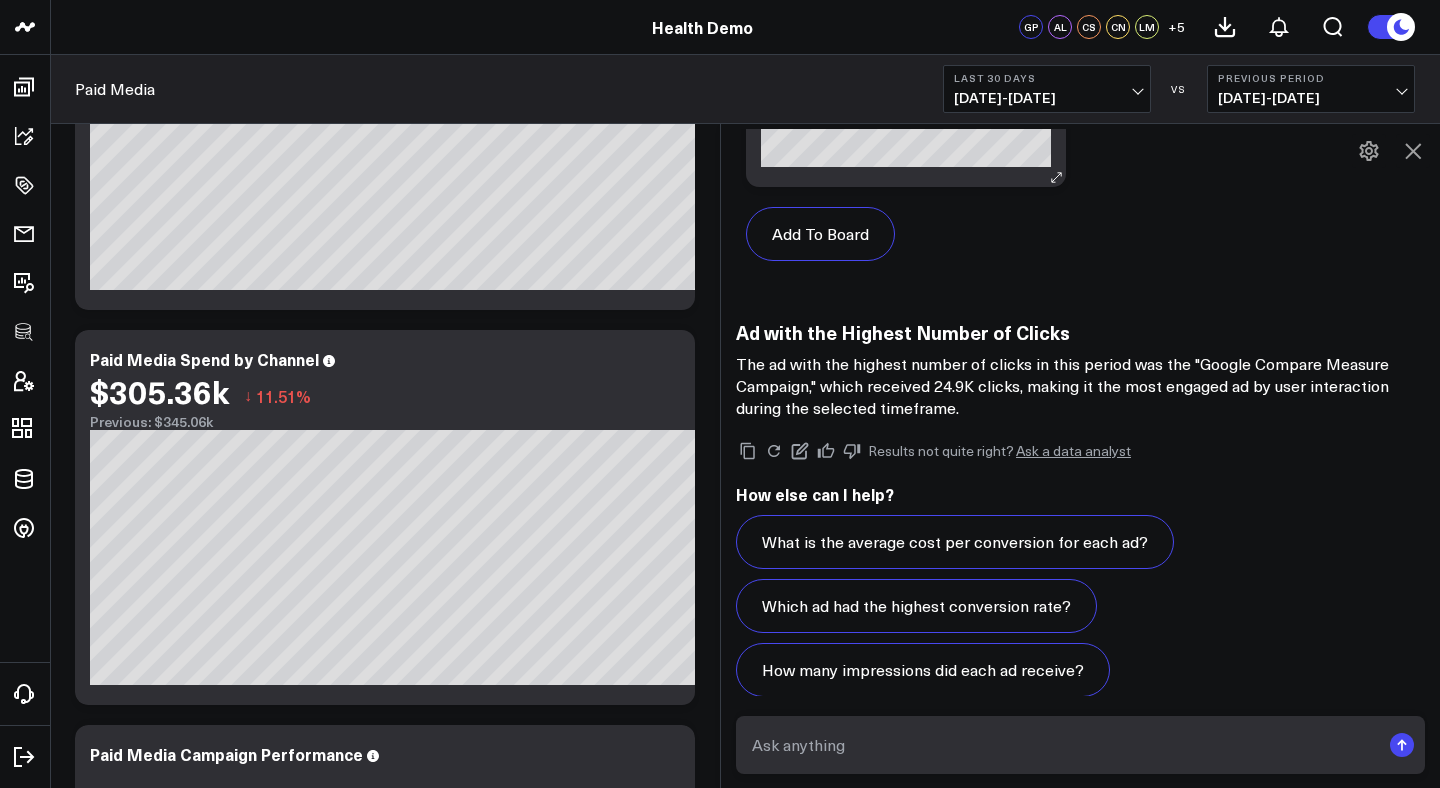 scroll, scrollTop: 4816, scrollLeft: 0, axis: vertical 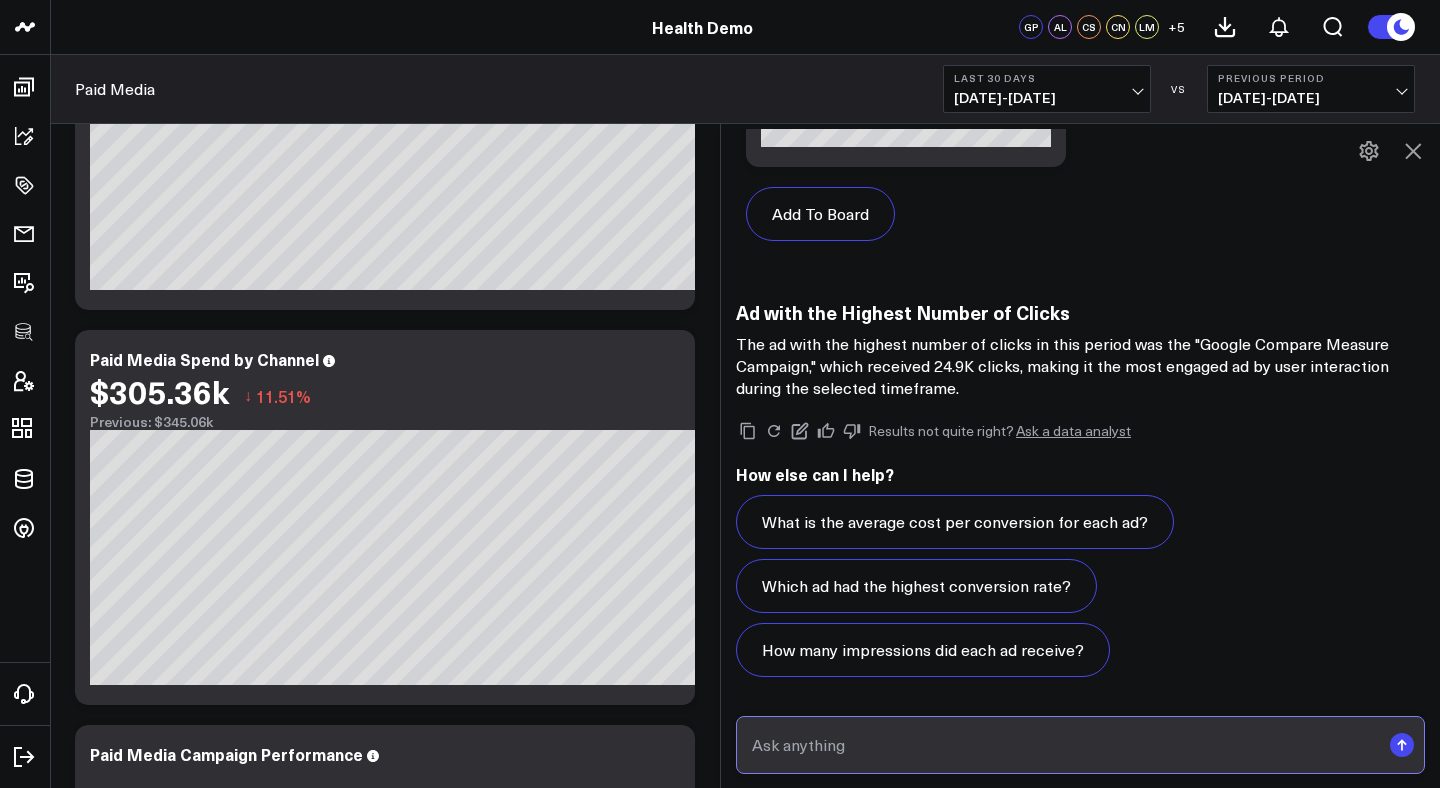 click at bounding box center [1063, 745] 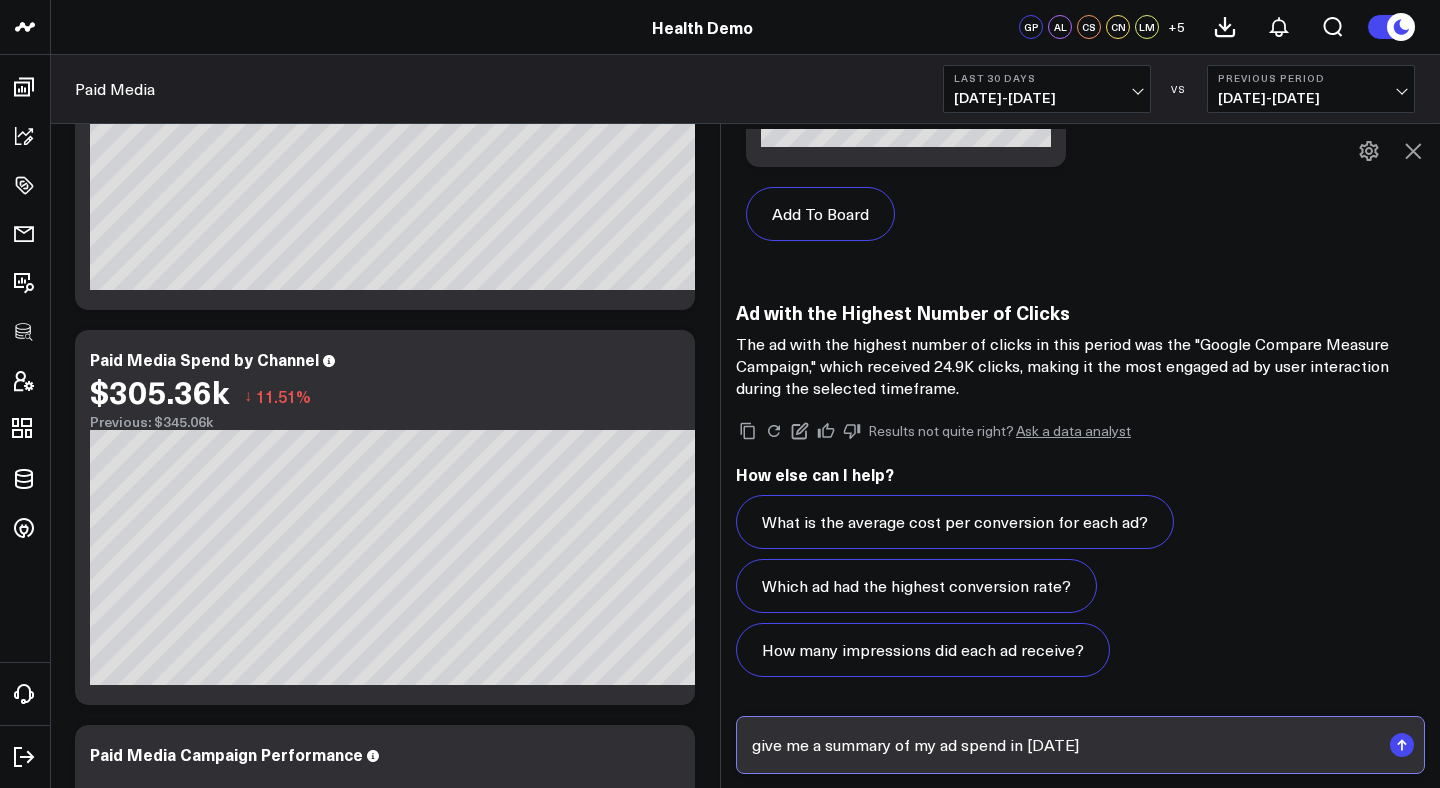 type on "give me a summary of my ad spend in july" 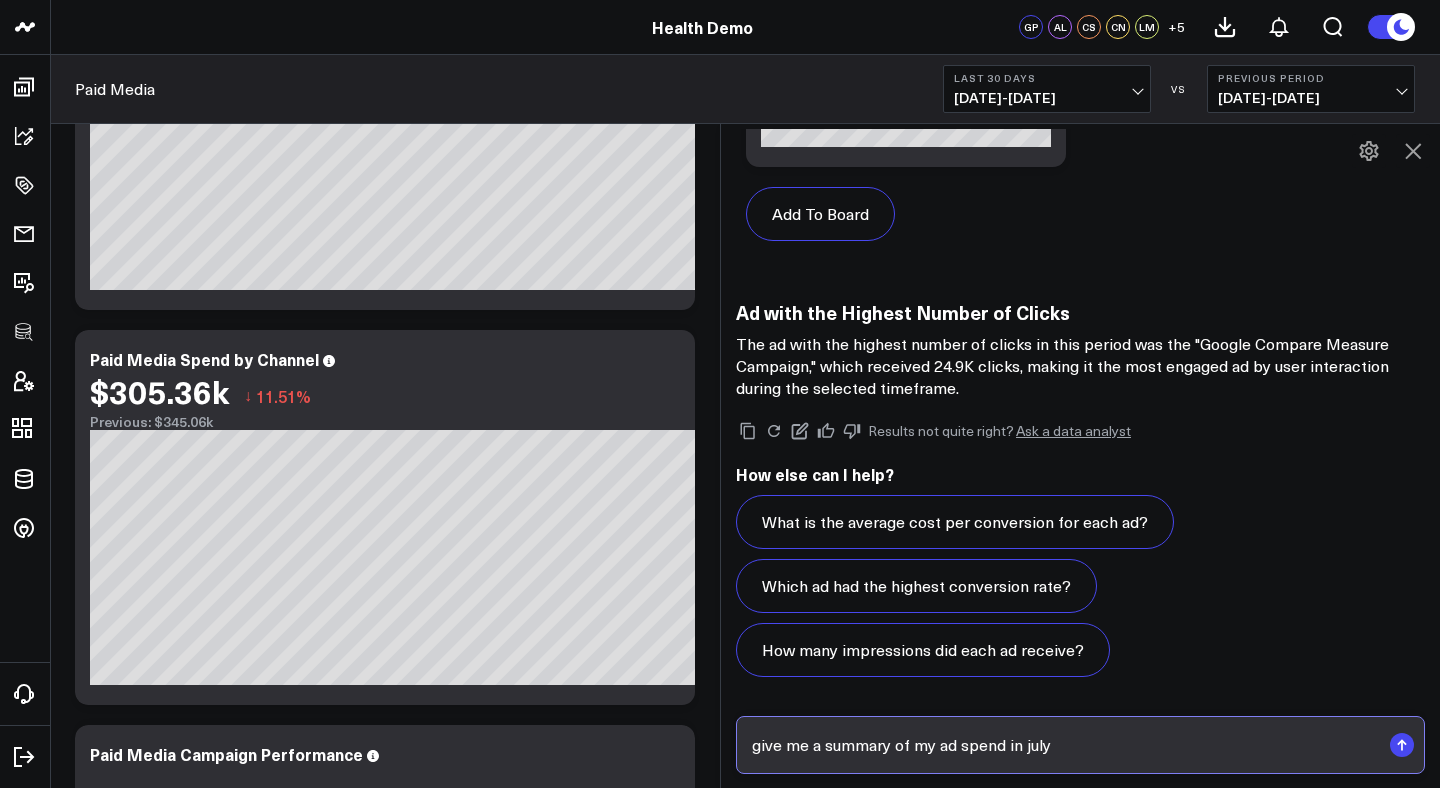 type 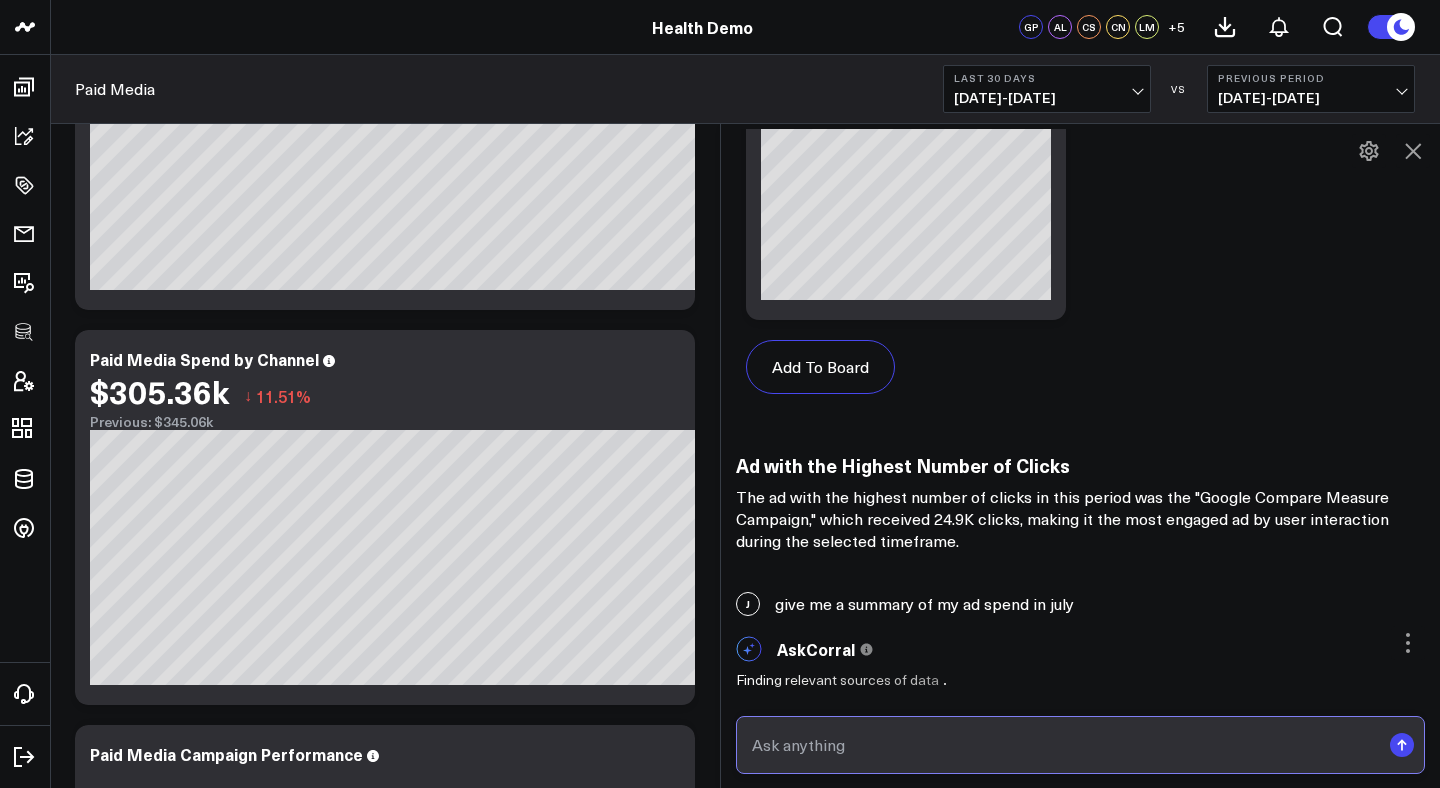 scroll, scrollTop: 4662, scrollLeft: 0, axis: vertical 